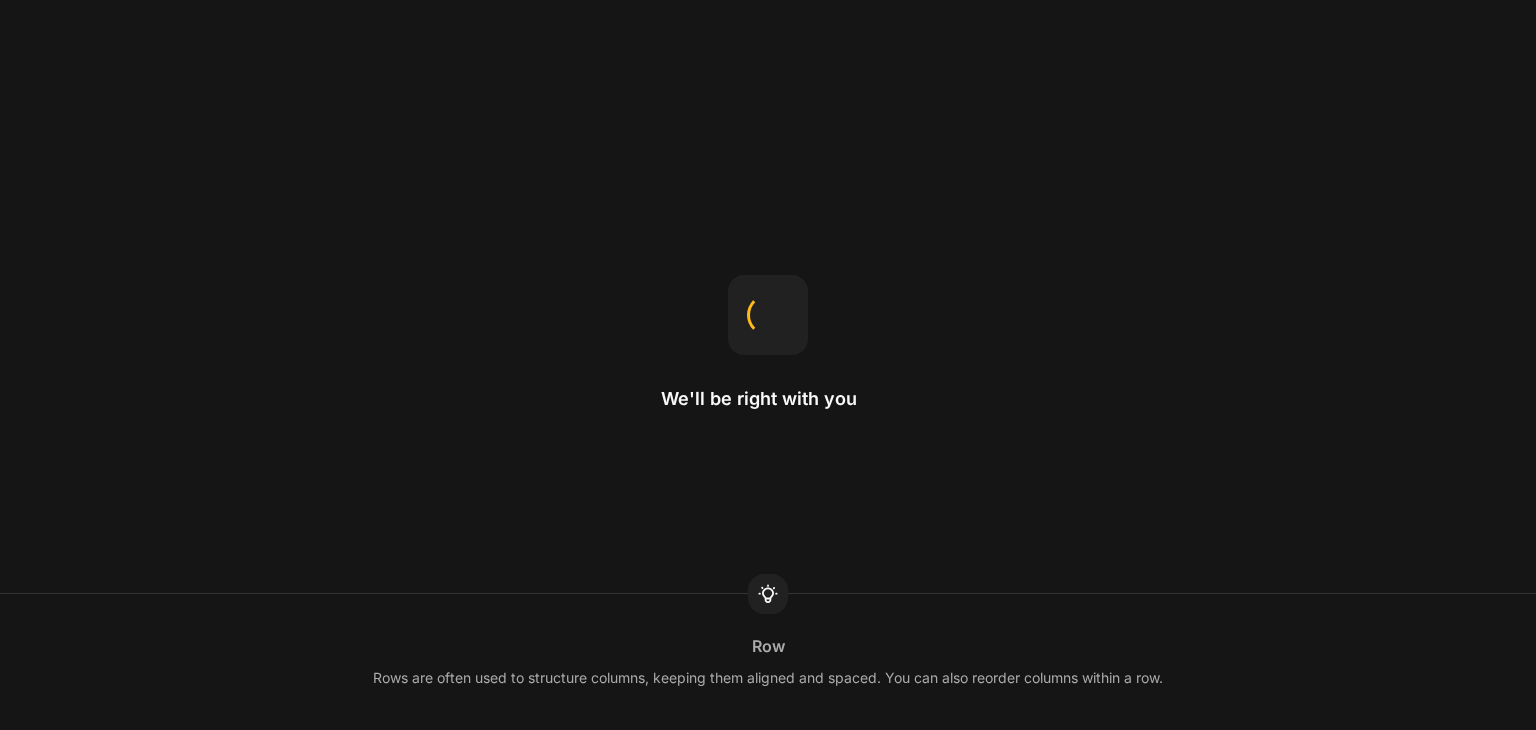 scroll, scrollTop: 0, scrollLeft: 0, axis: both 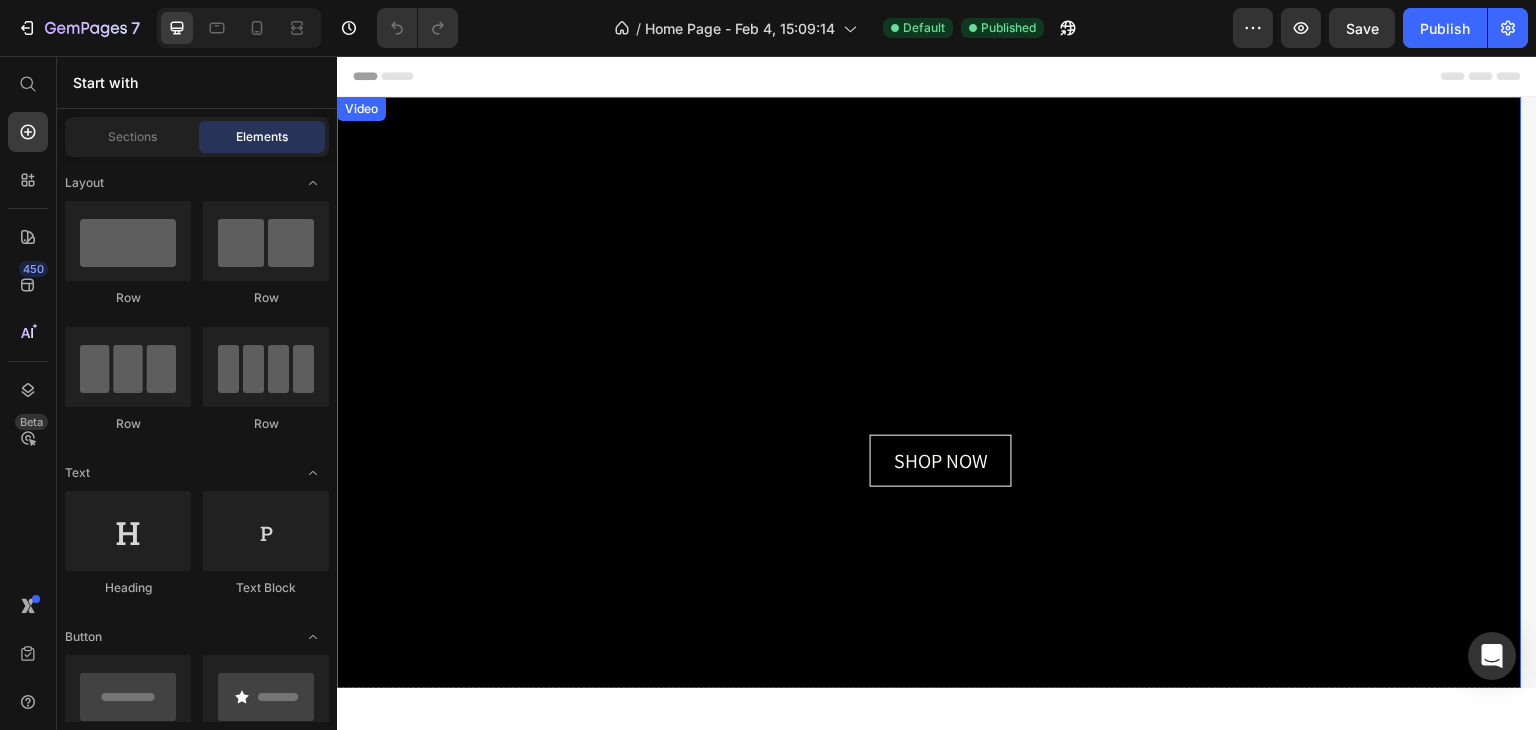 click at bounding box center (929, 393) 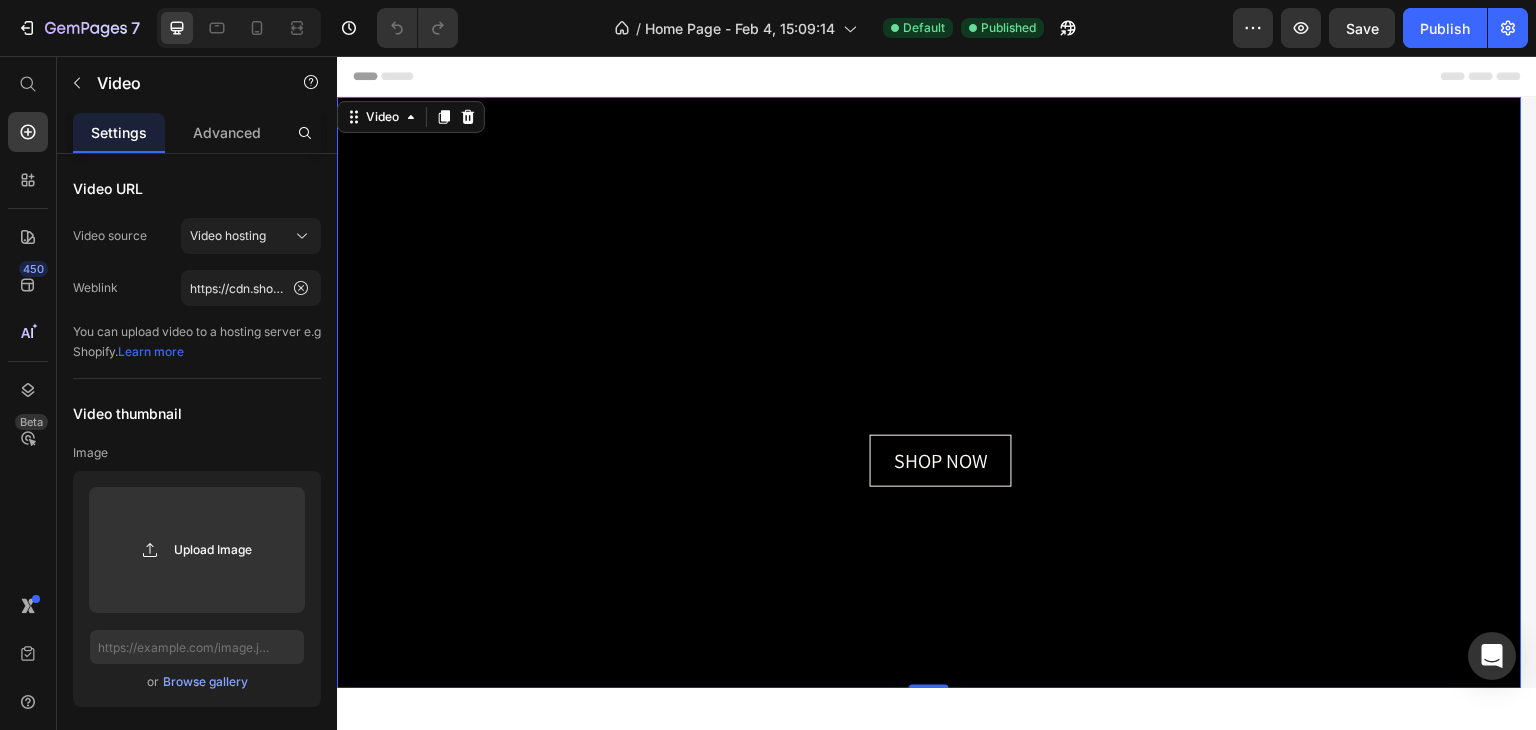 scroll, scrollTop: 0, scrollLeft: 0, axis: both 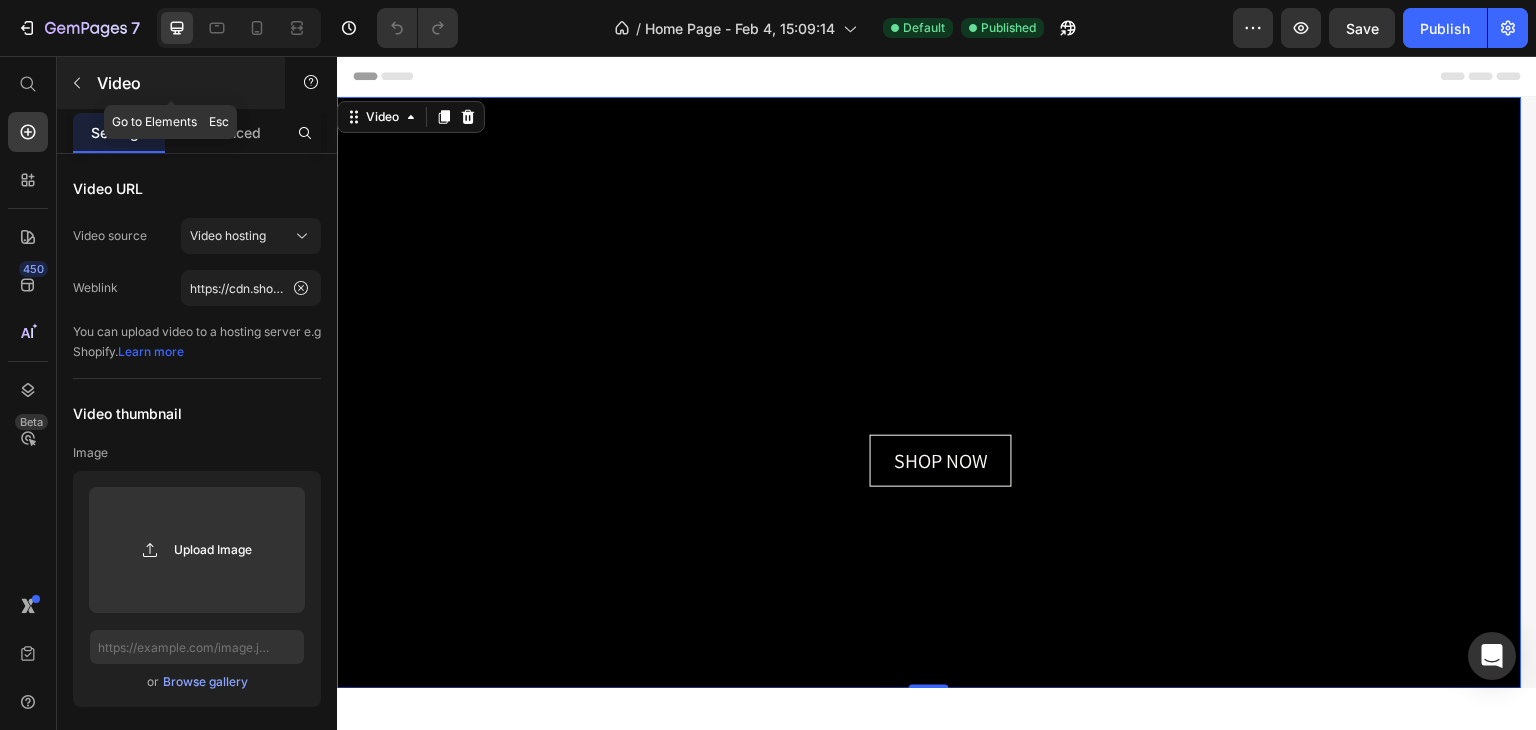 click 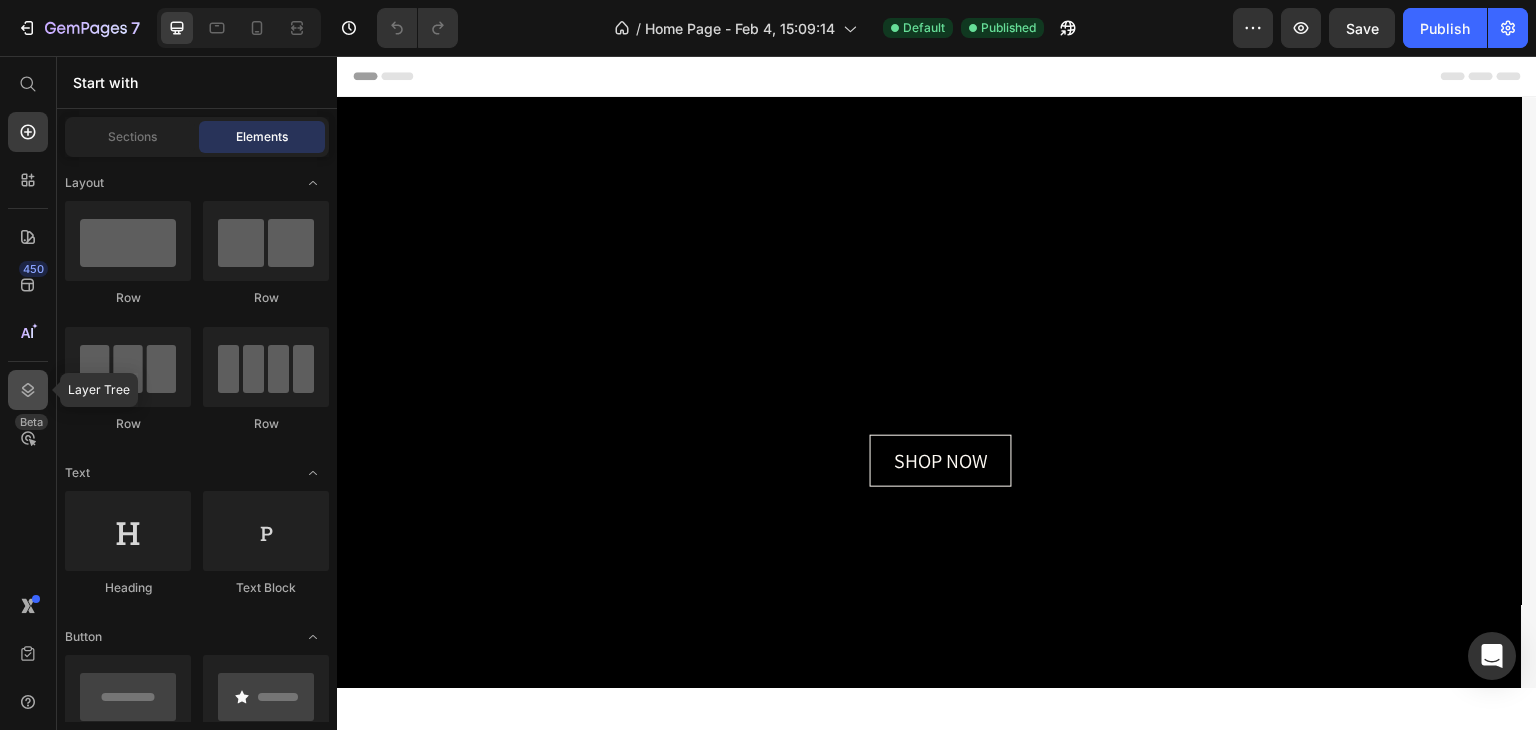 click 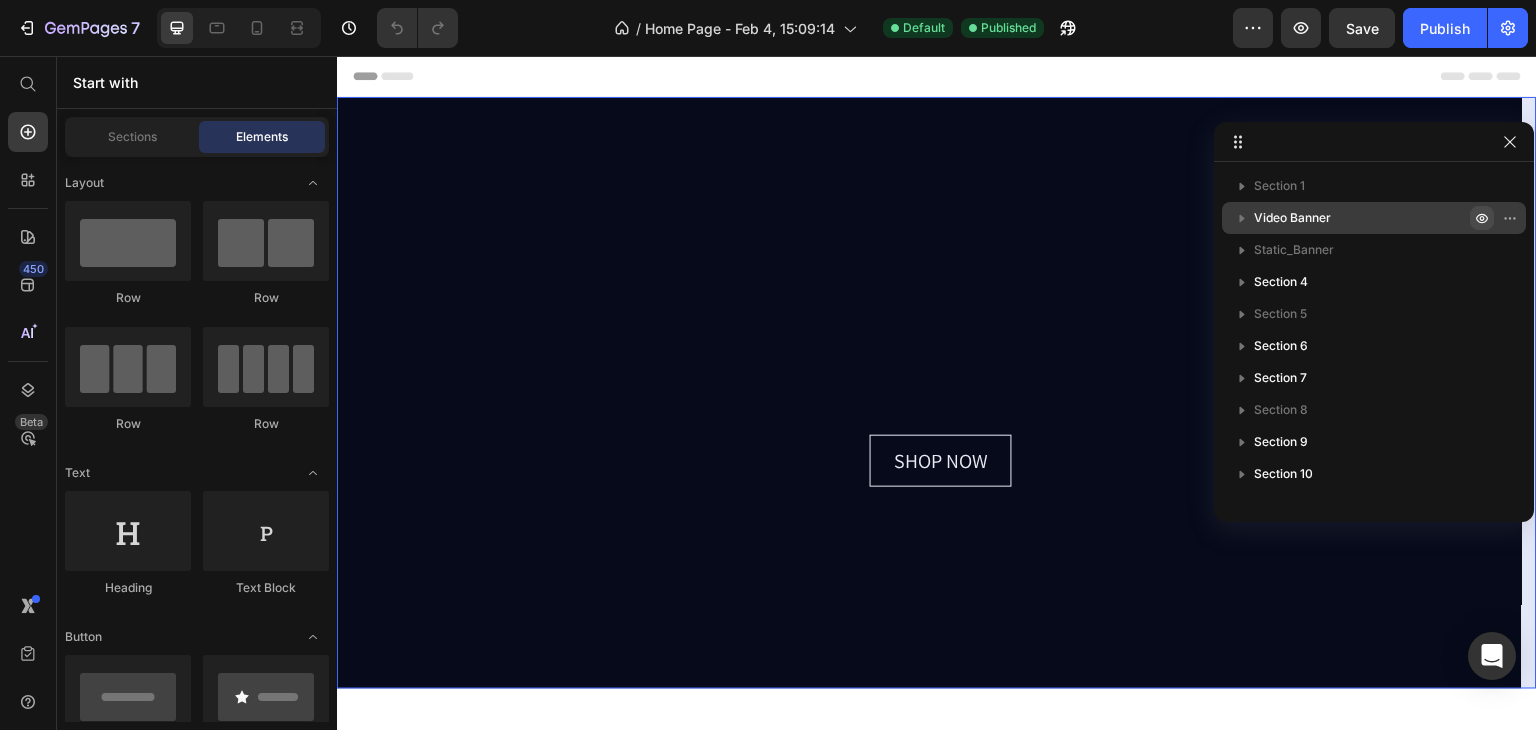 click 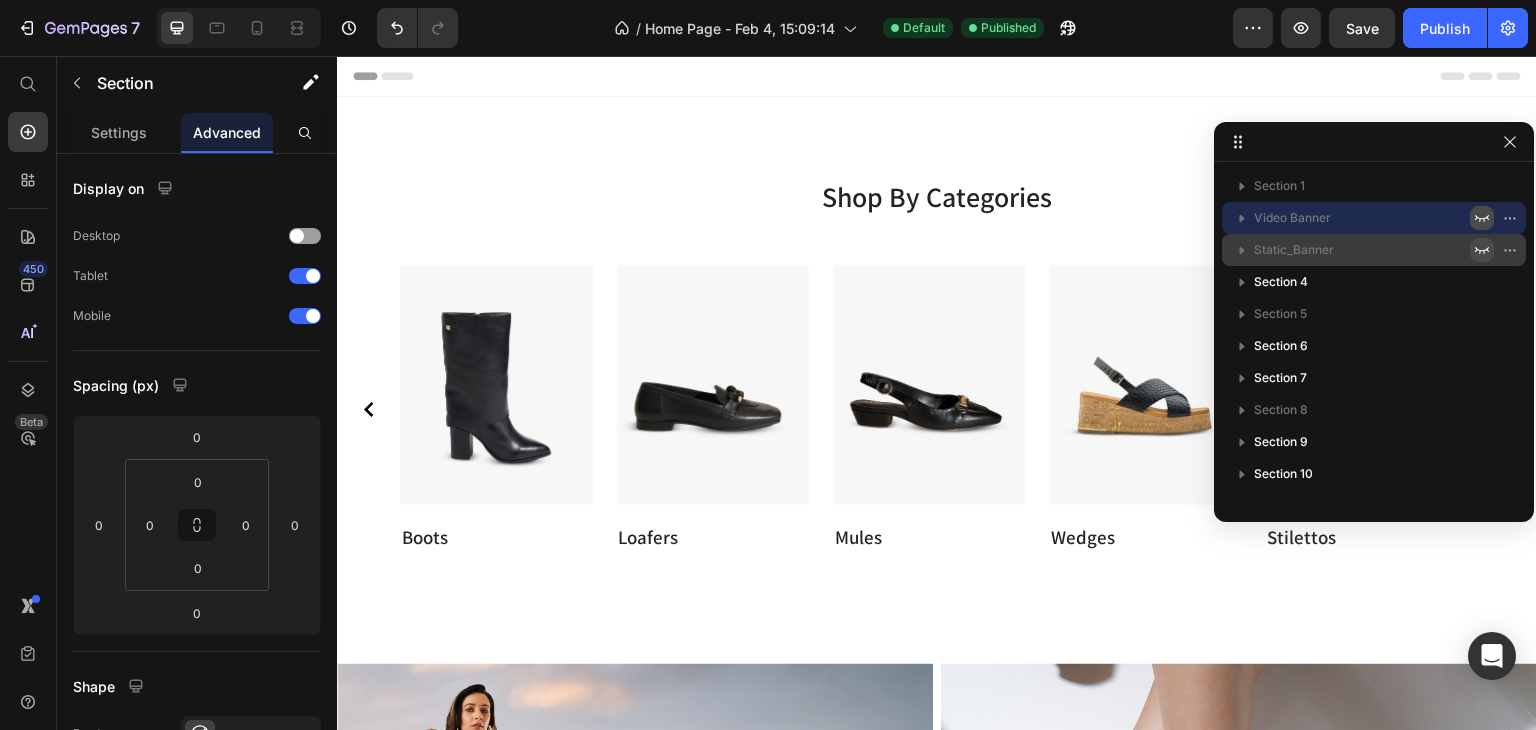click at bounding box center (1482, 250) 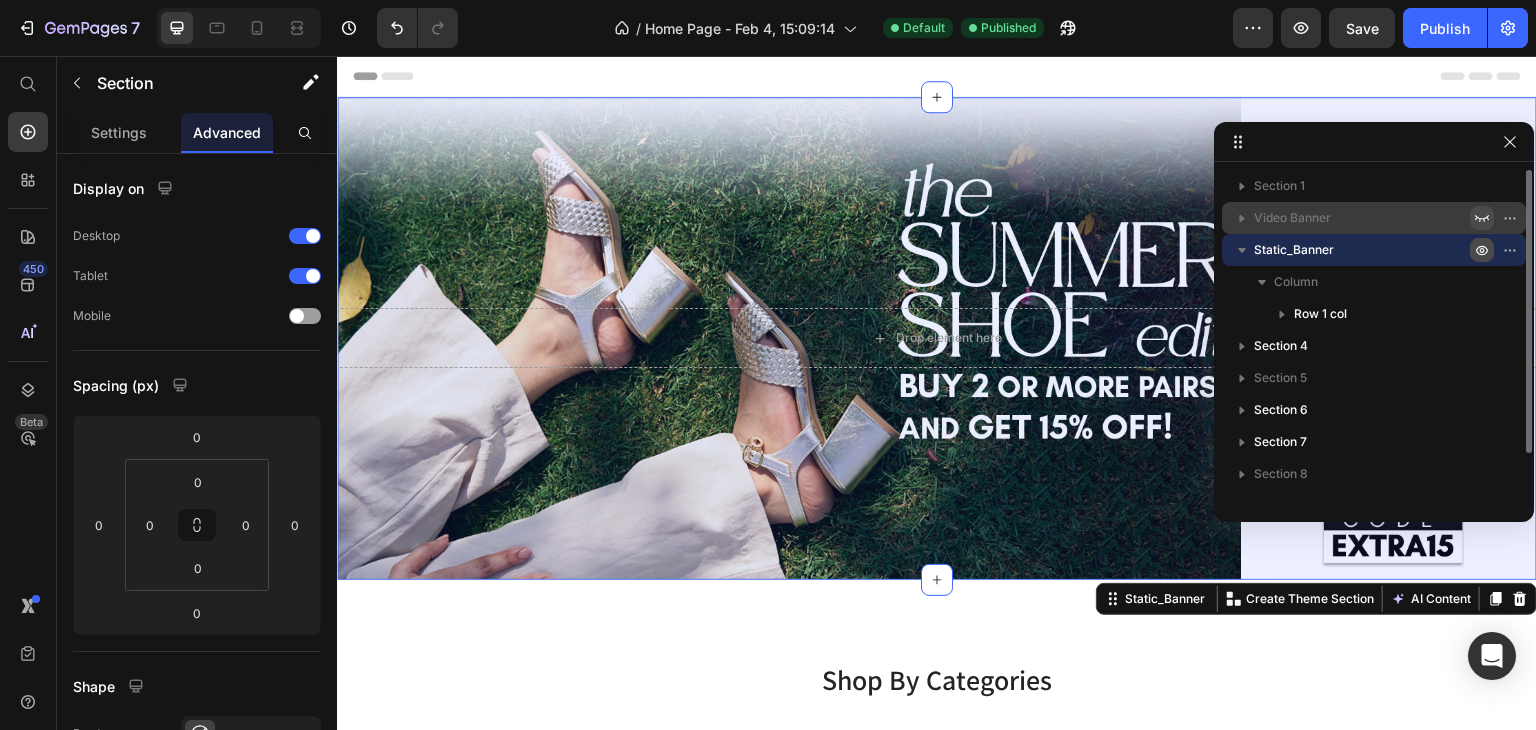 click 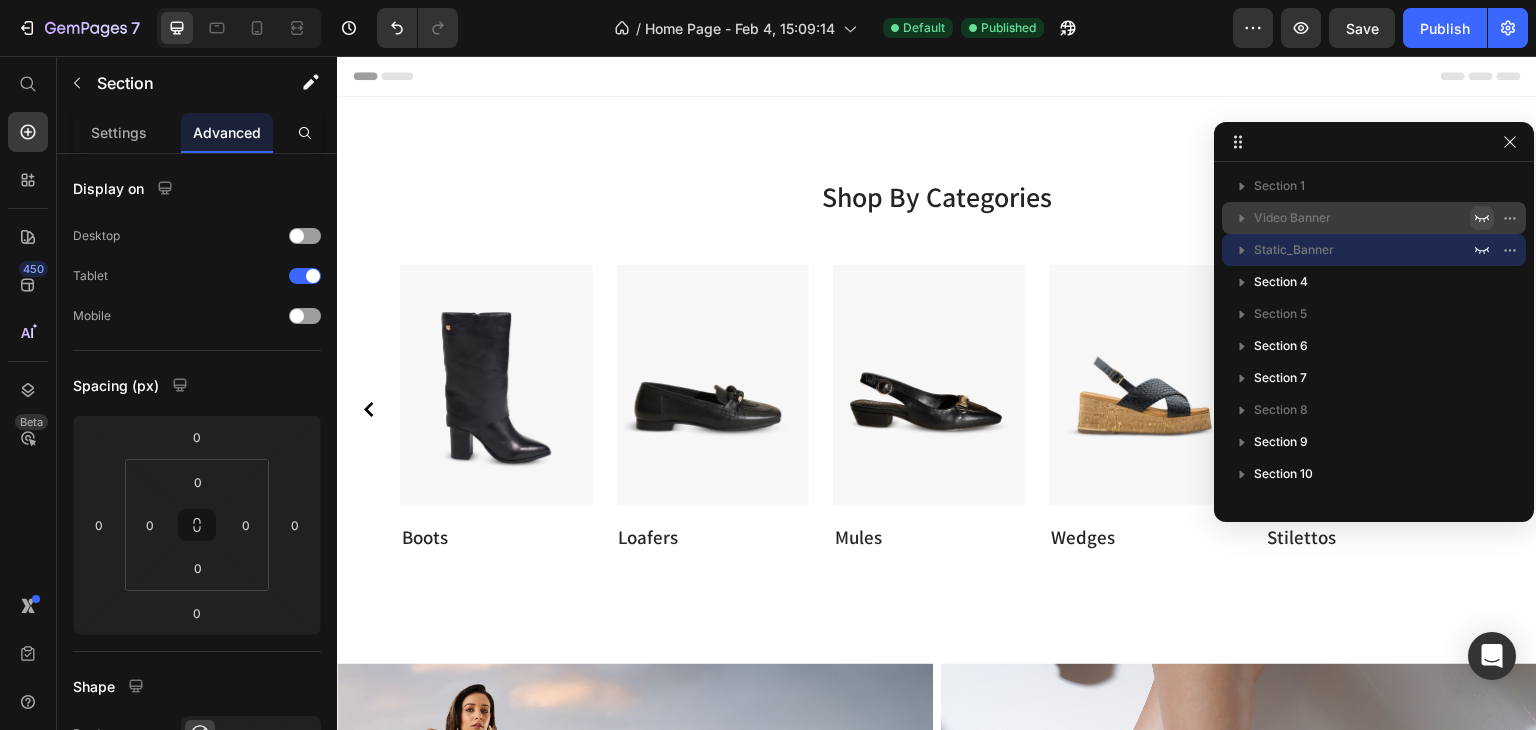 click 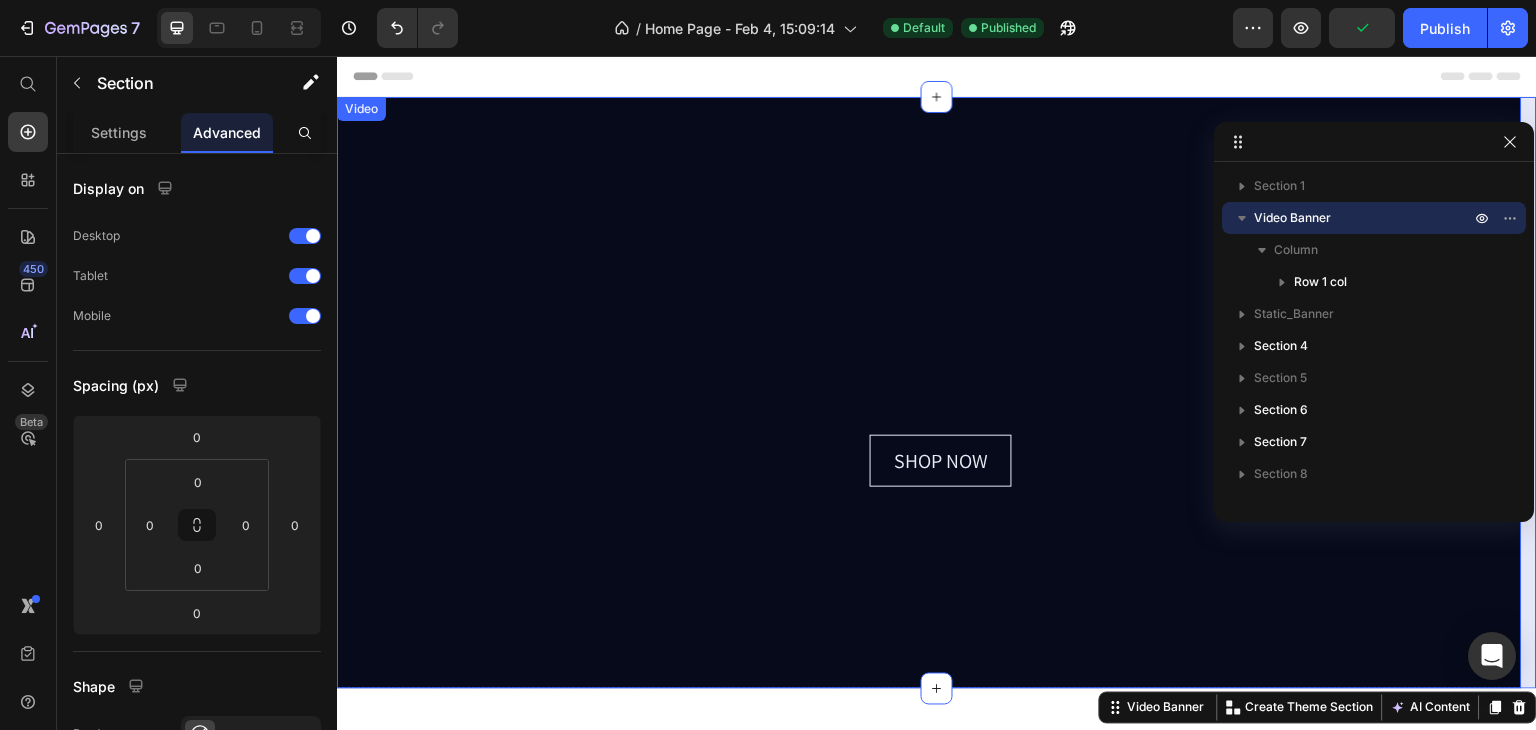 click at bounding box center (929, 393) 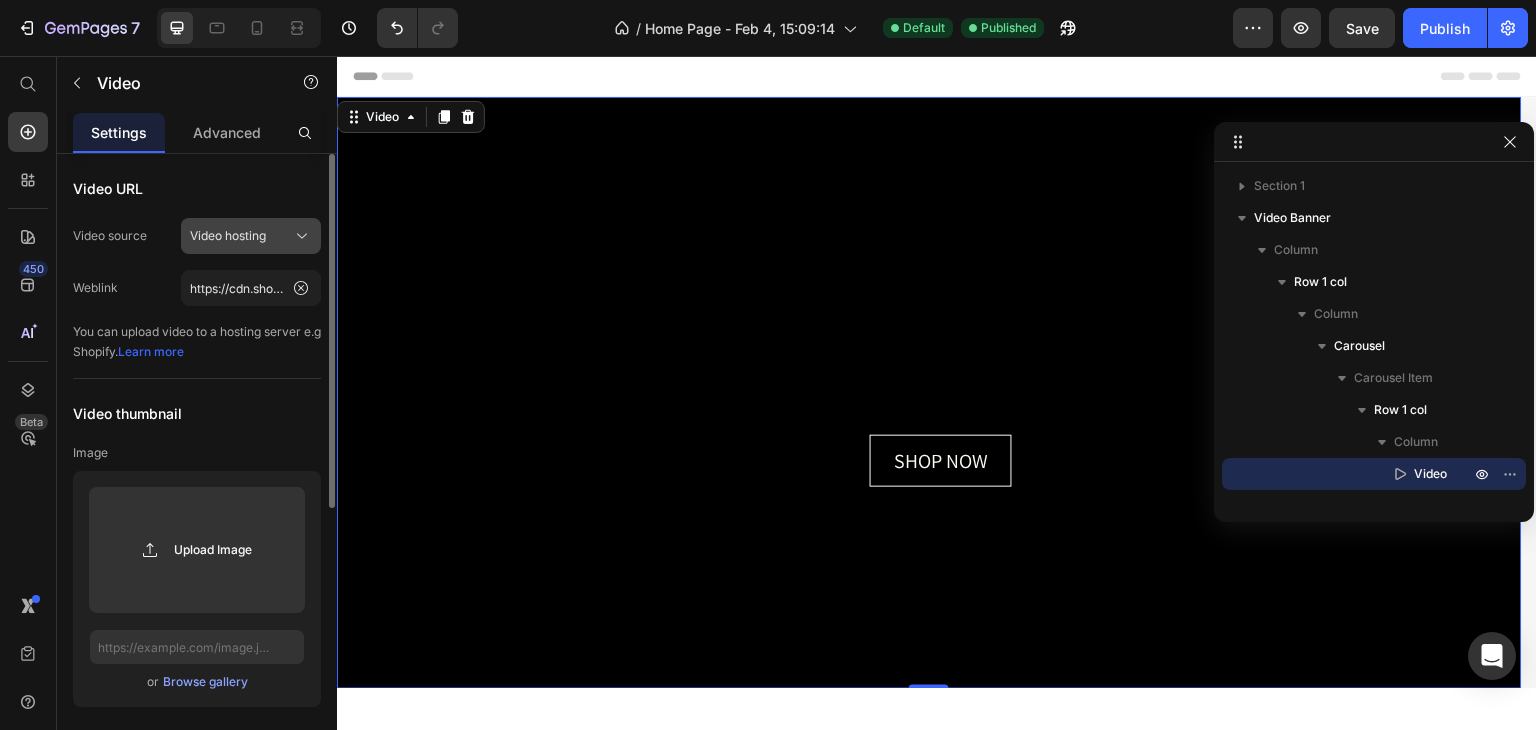 click on "Video hosting" at bounding box center (228, 236) 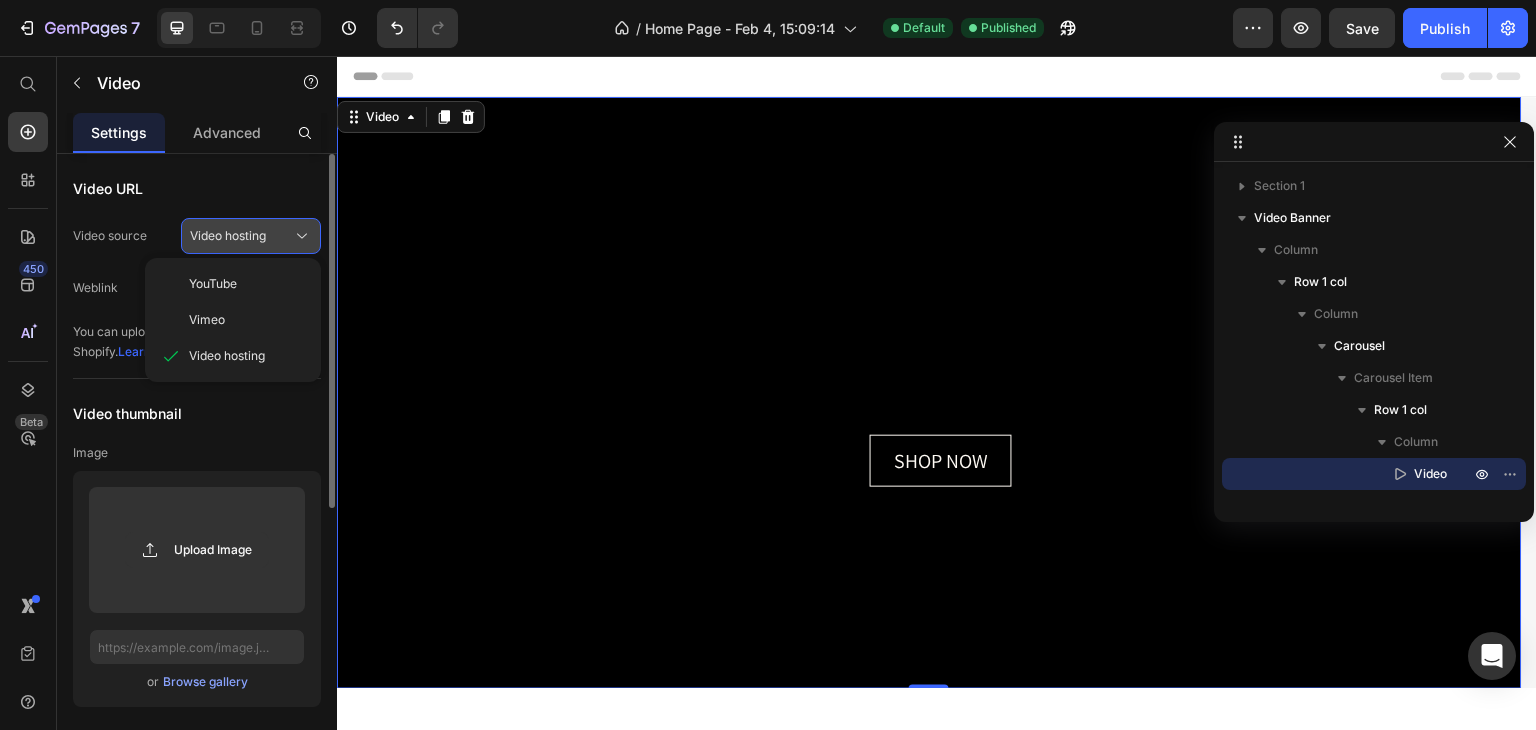 click on "Video hosting" at bounding box center (228, 236) 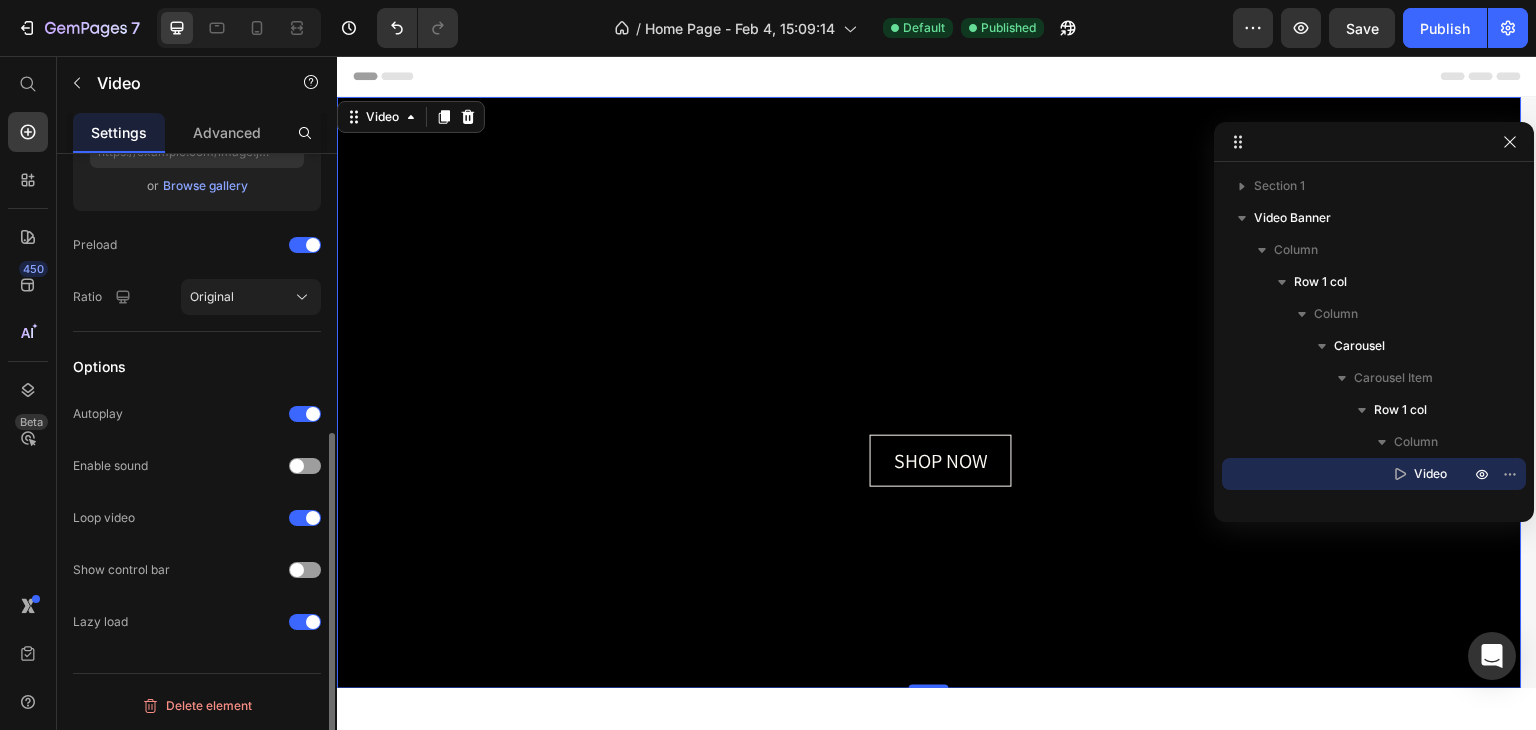 scroll, scrollTop: 0, scrollLeft: 0, axis: both 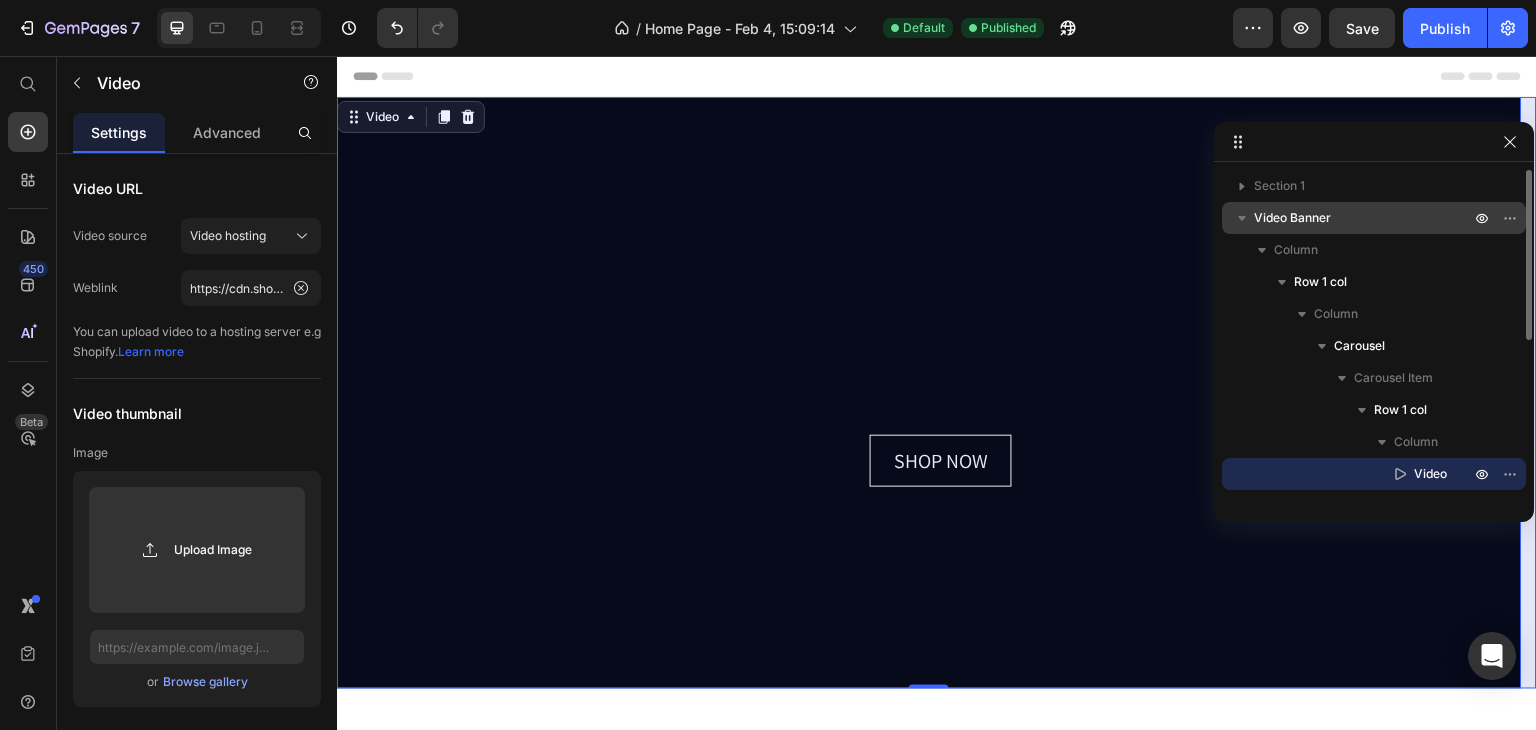 click at bounding box center (1242, 218) 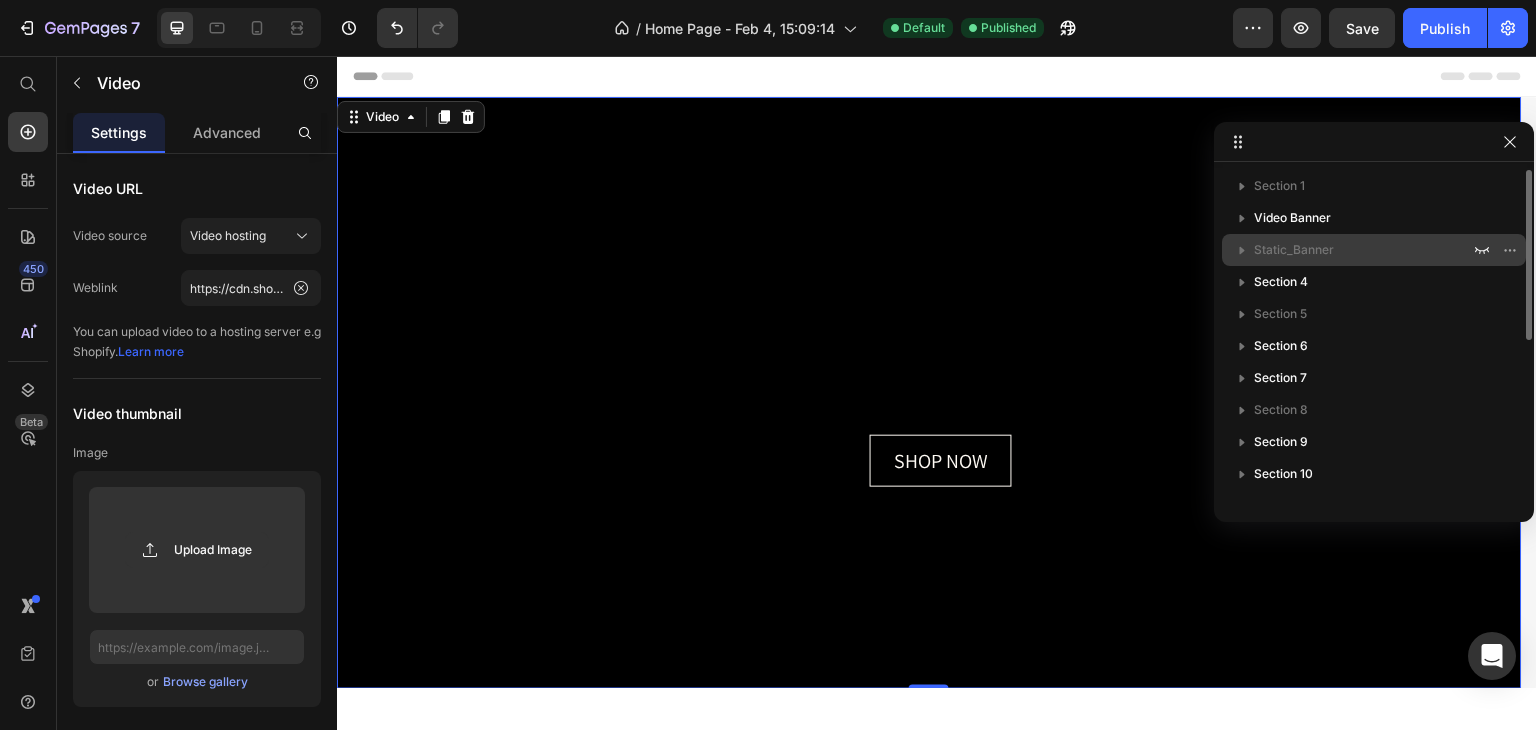 click on "Static_Banner" at bounding box center (1294, 250) 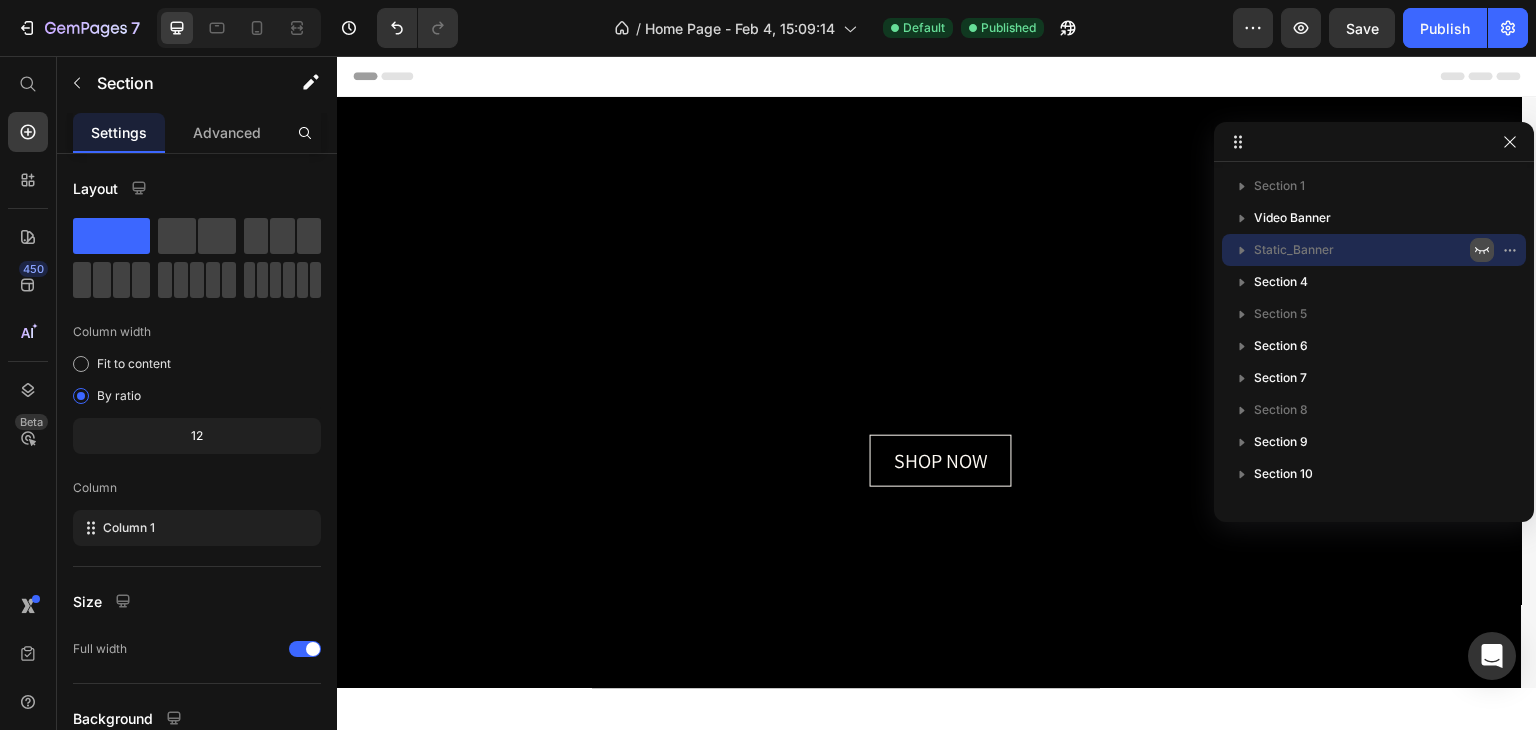 scroll, scrollTop: 100, scrollLeft: 0, axis: vertical 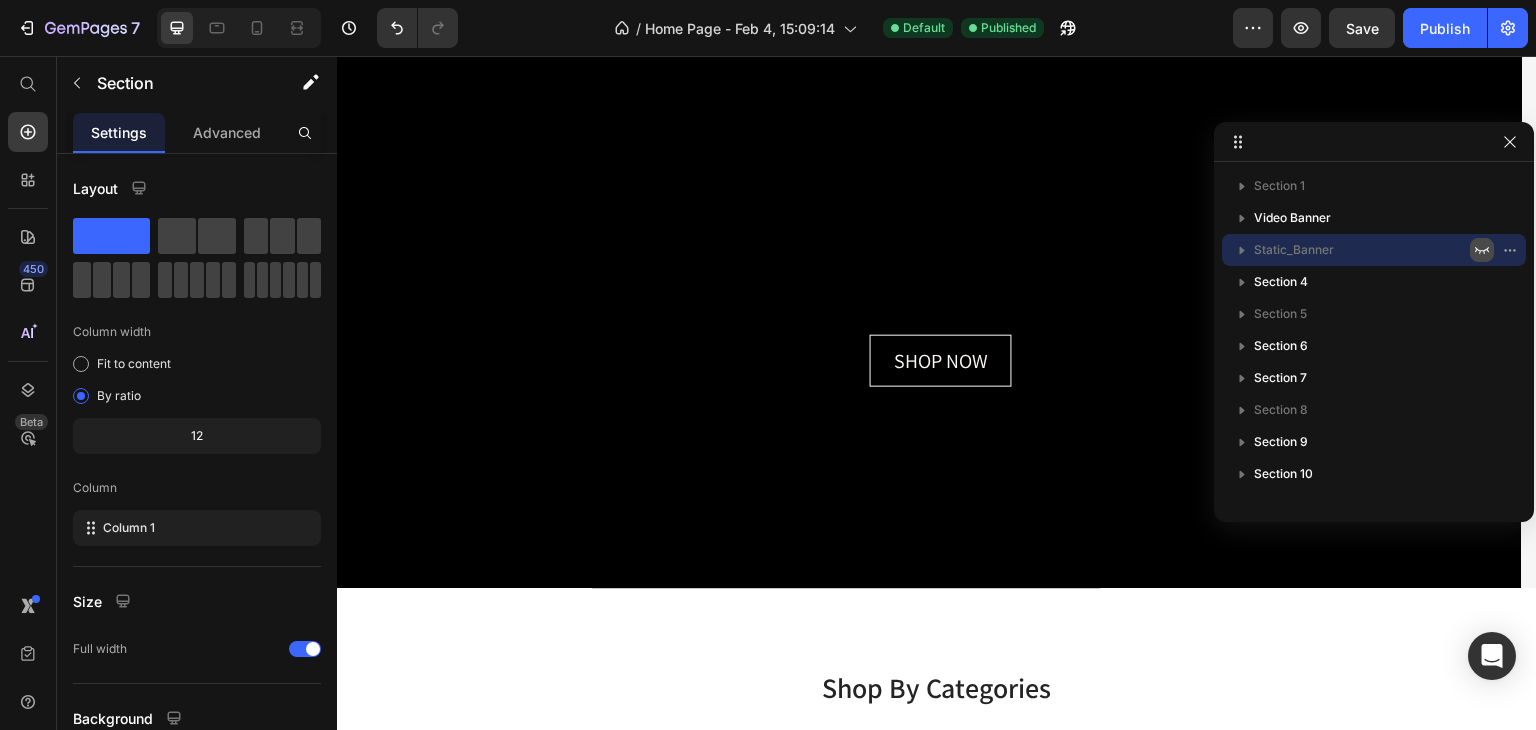 click 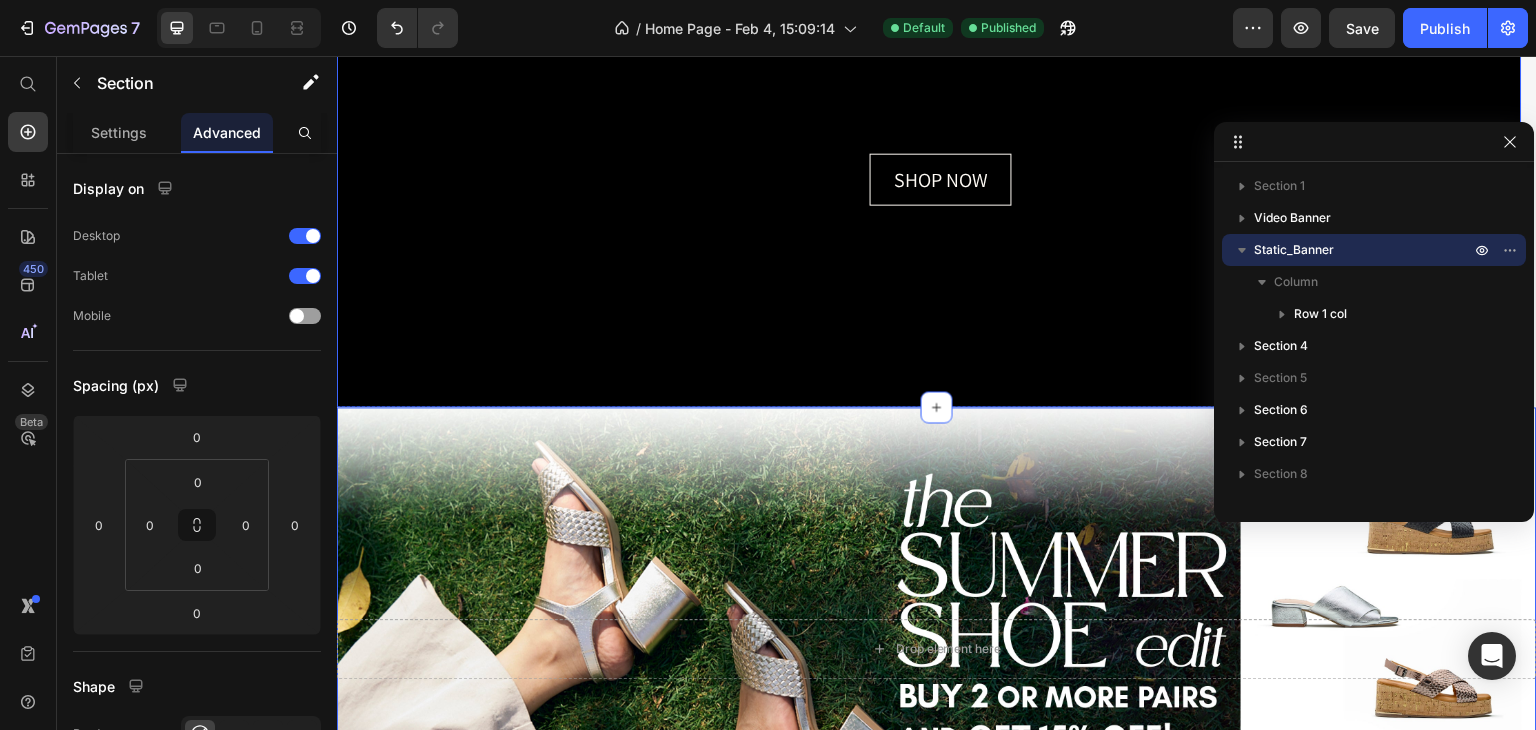scroll, scrollTop: 300, scrollLeft: 0, axis: vertical 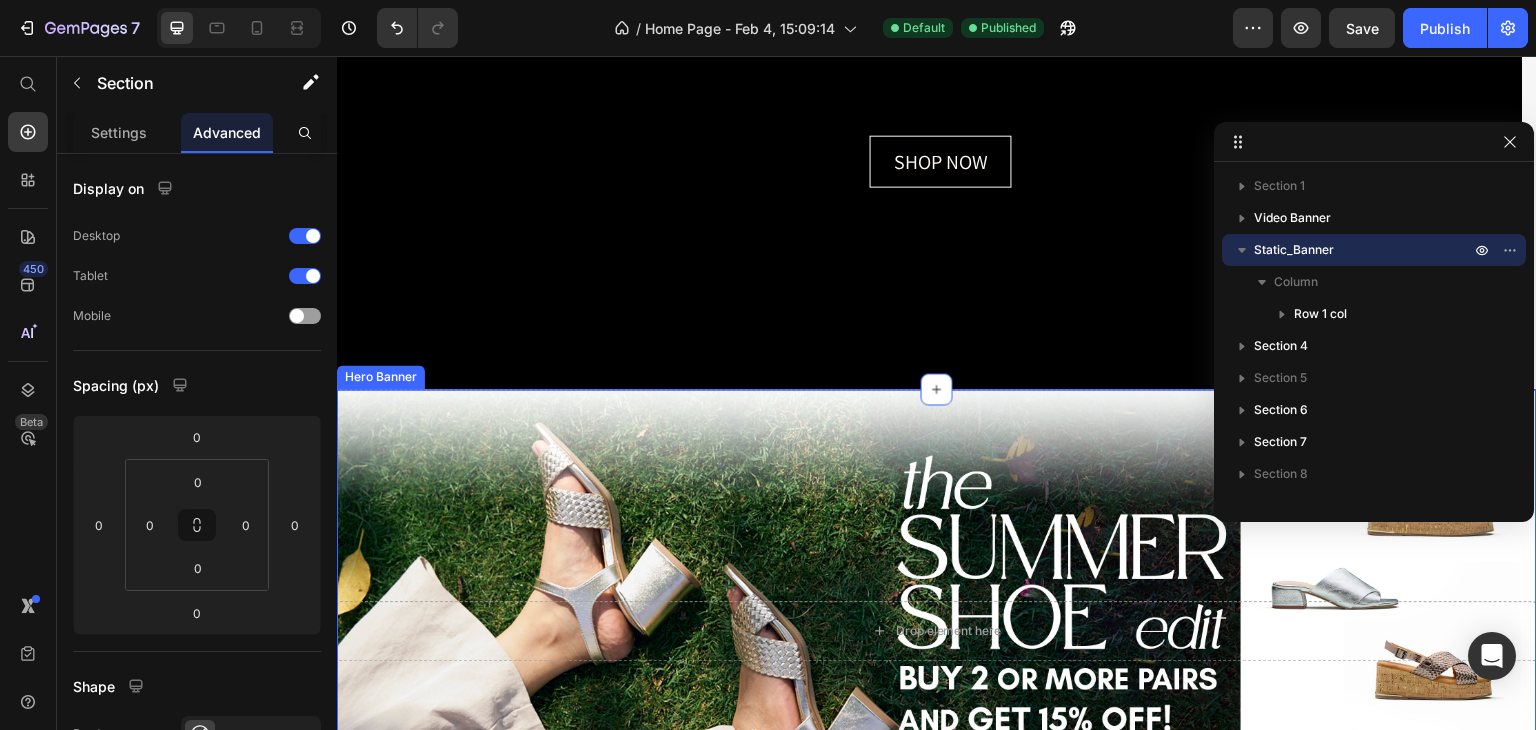 click at bounding box center [937, 630] 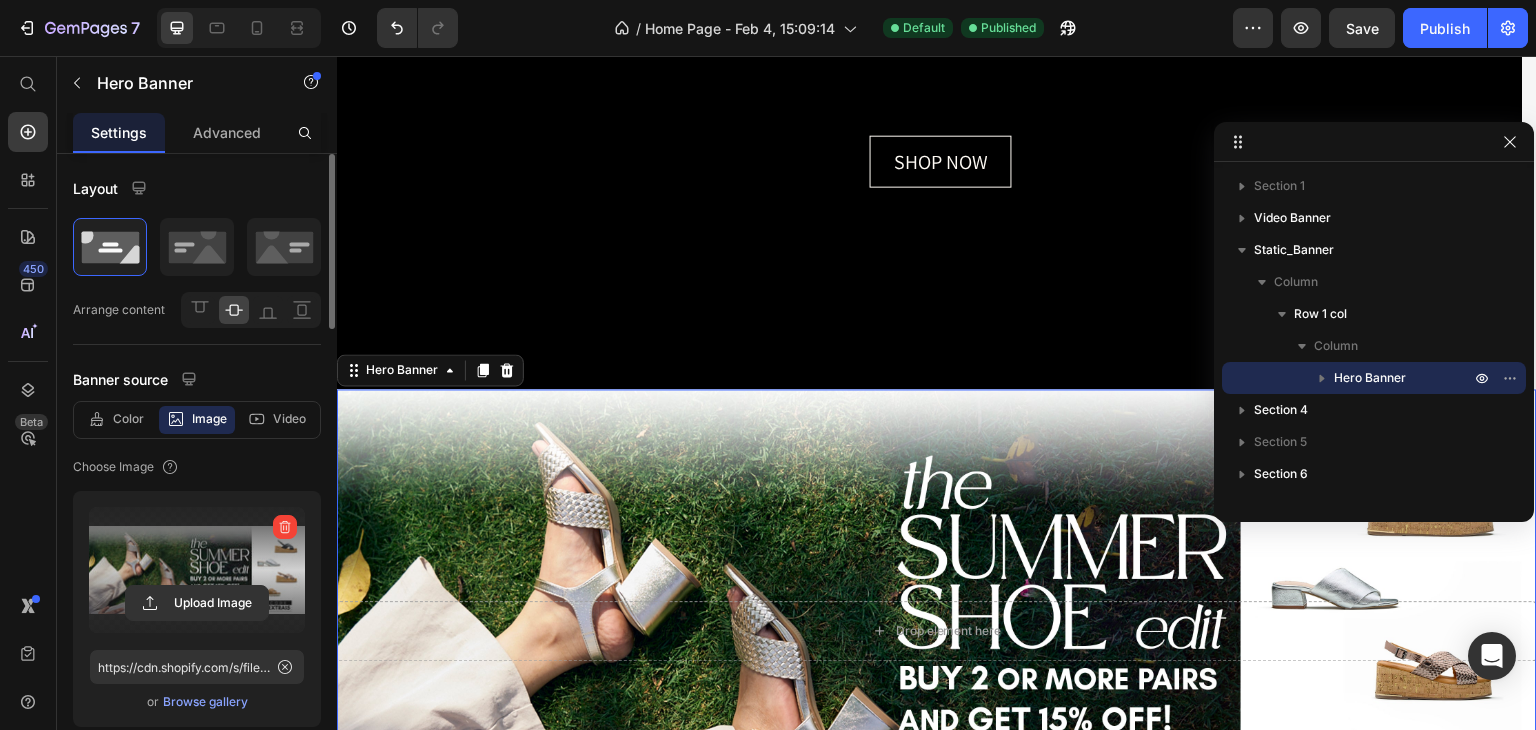scroll, scrollTop: 100, scrollLeft: 0, axis: vertical 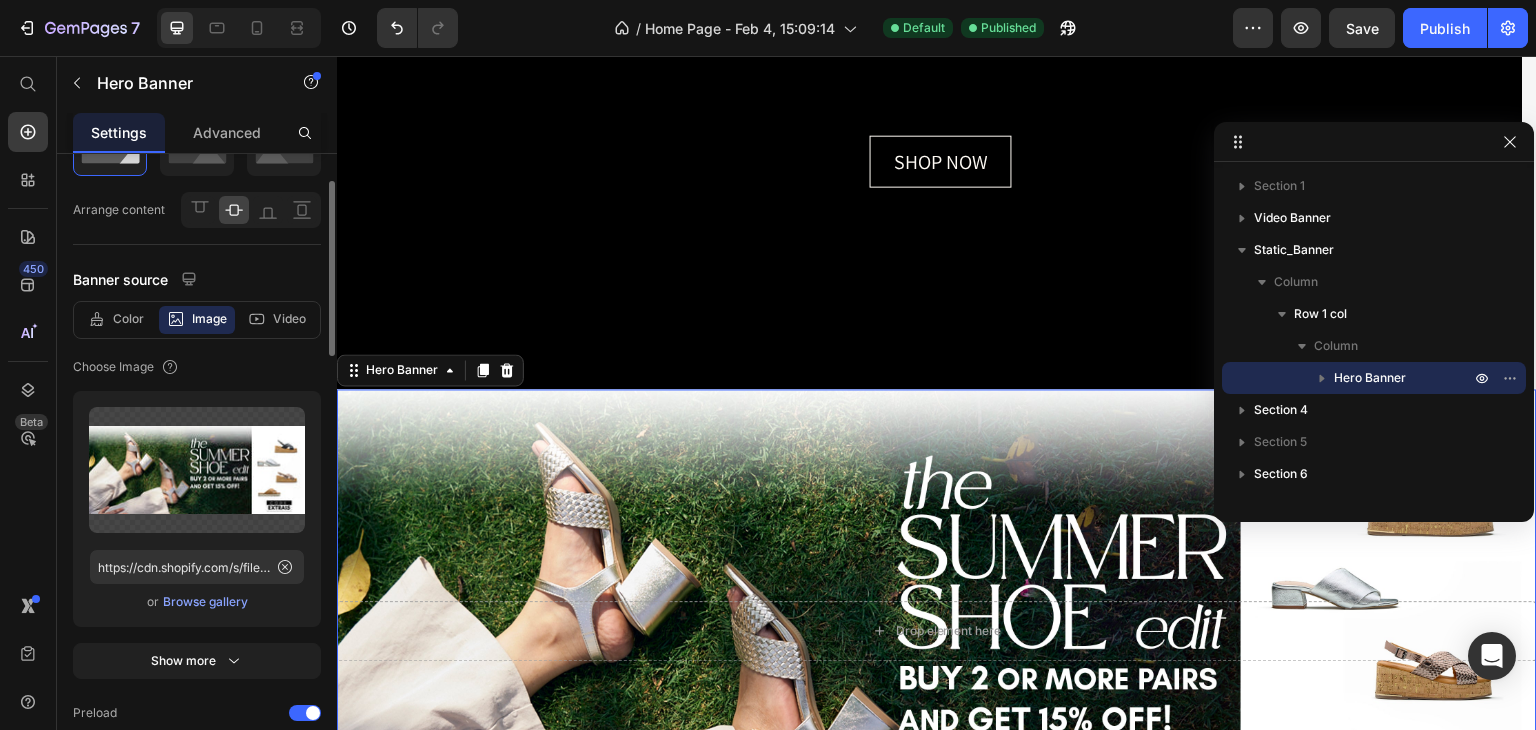click on "Browse gallery" at bounding box center (205, 602) 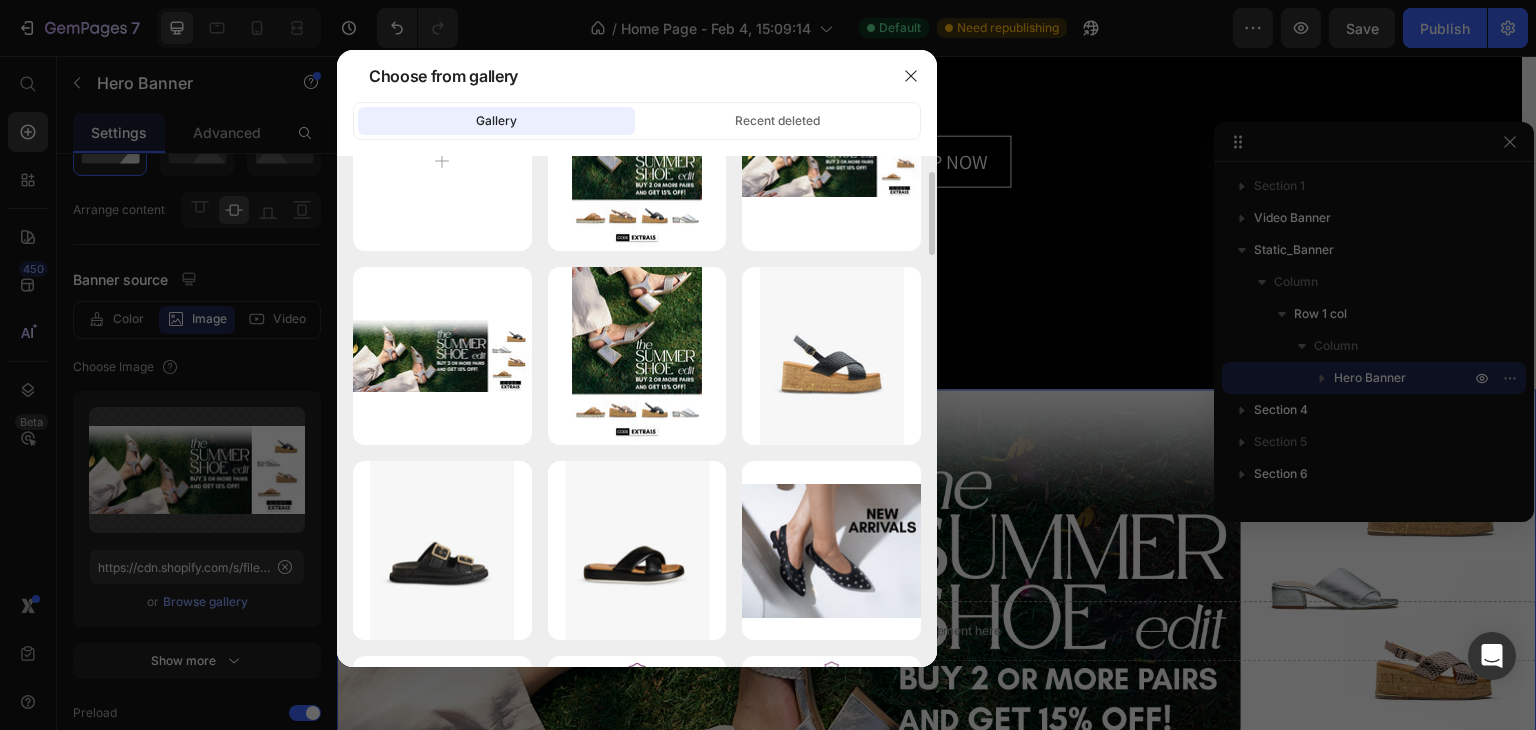 scroll, scrollTop: 0, scrollLeft: 0, axis: both 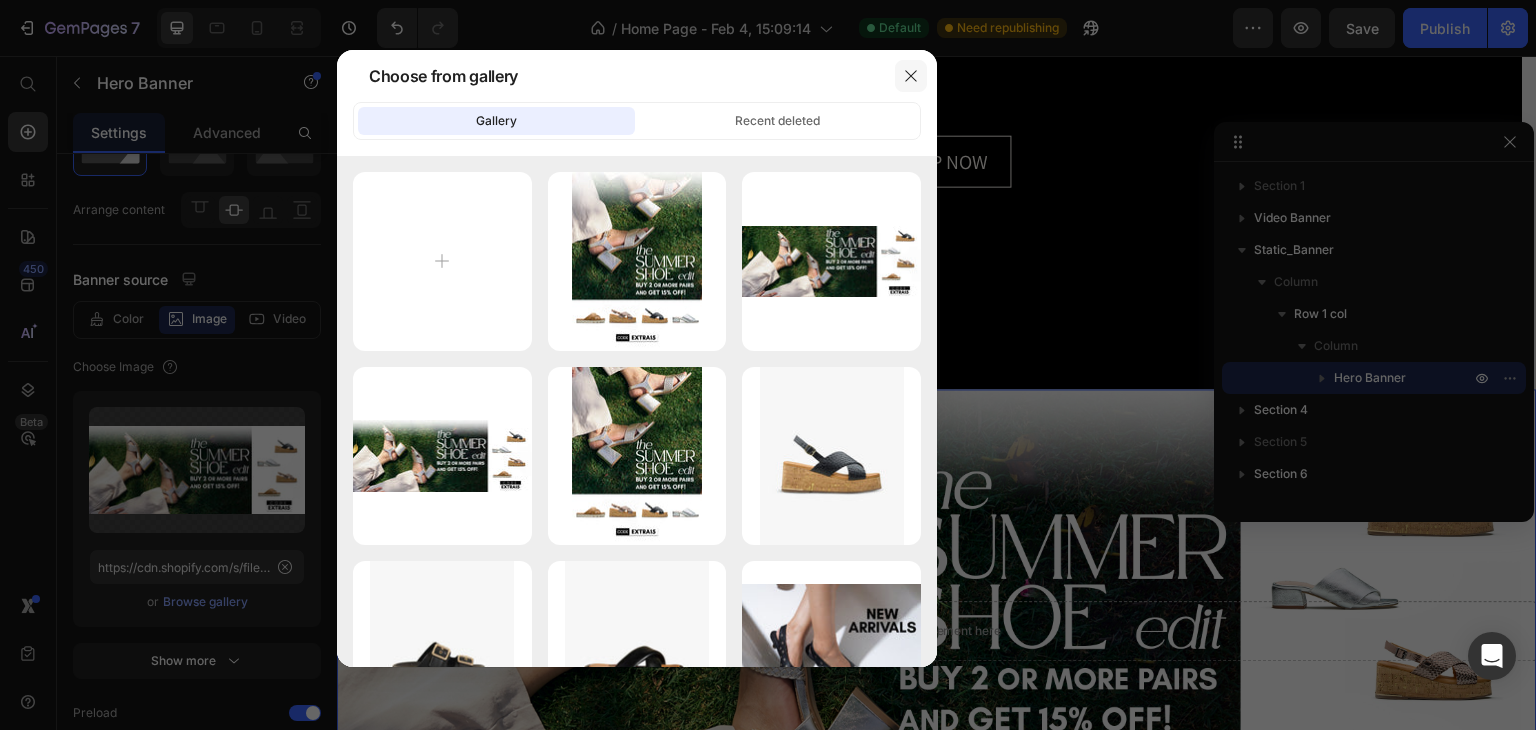 click 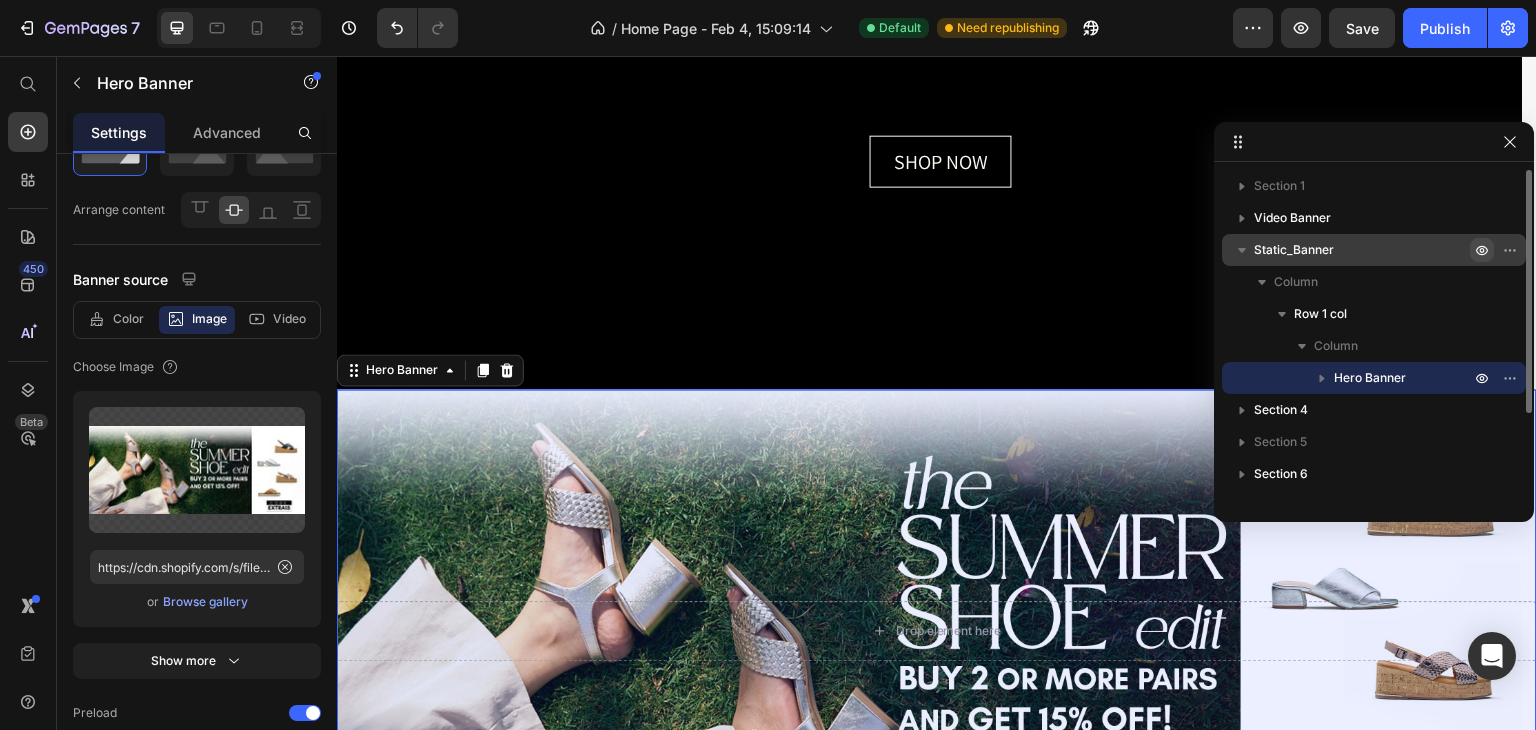 click 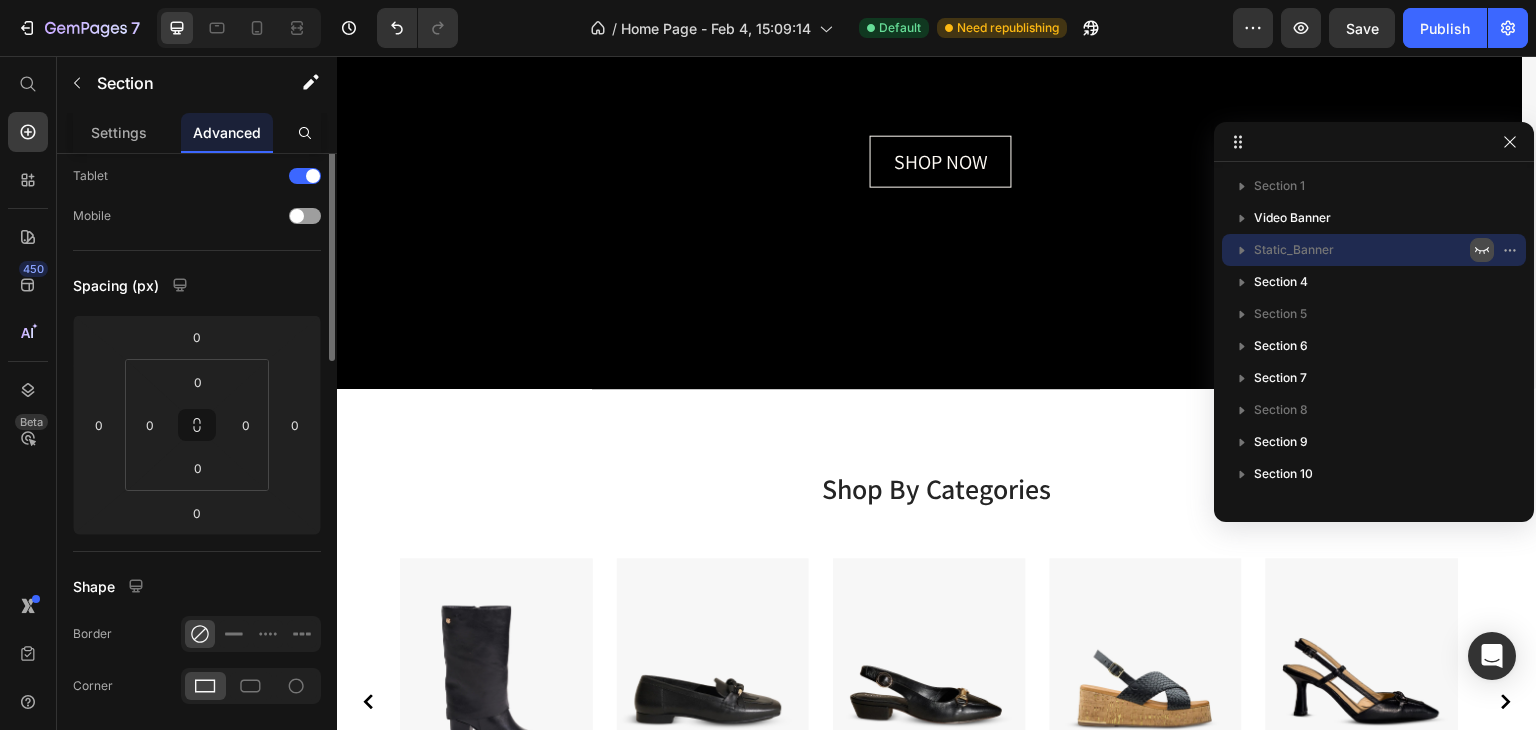 scroll, scrollTop: 0, scrollLeft: 0, axis: both 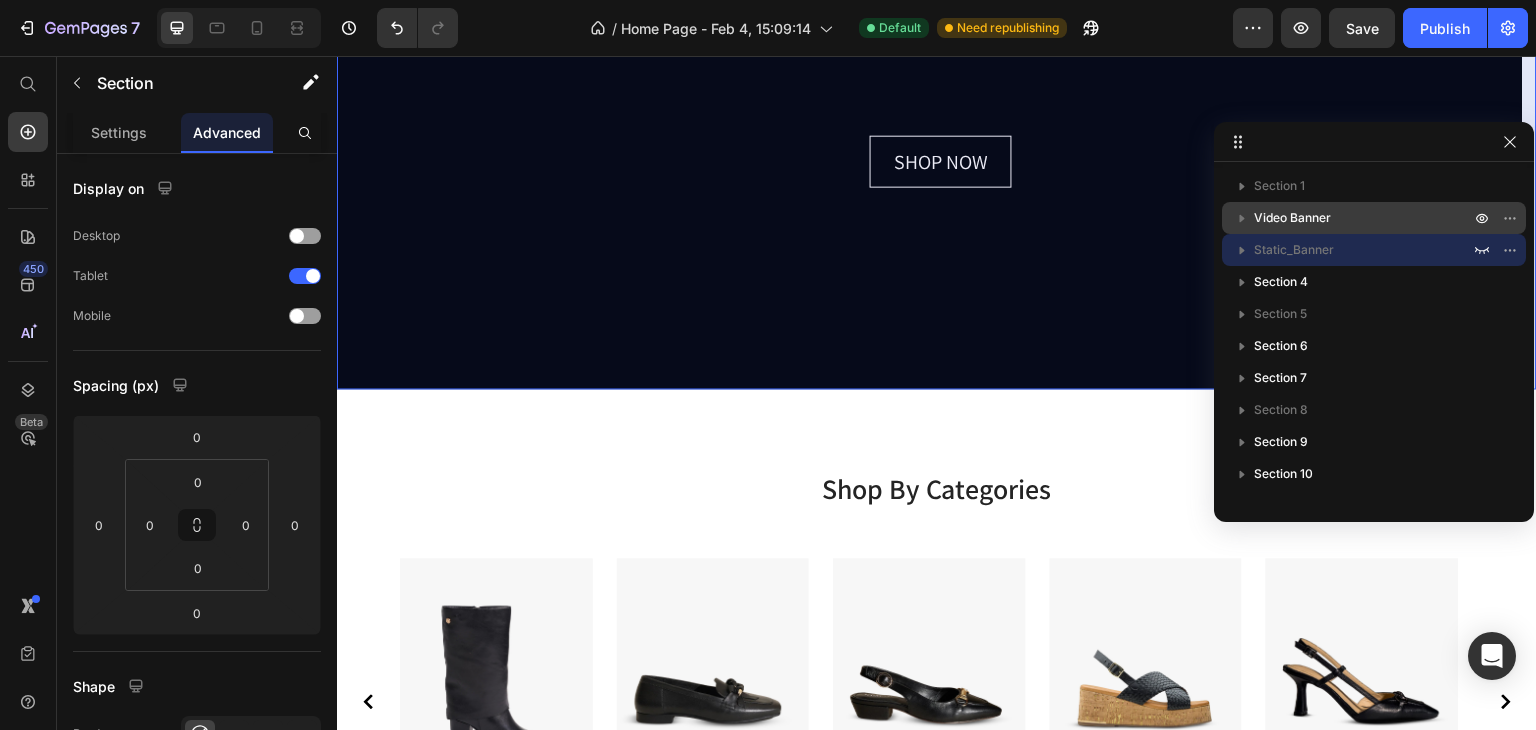 click on "Video Banner" at bounding box center (1292, 218) 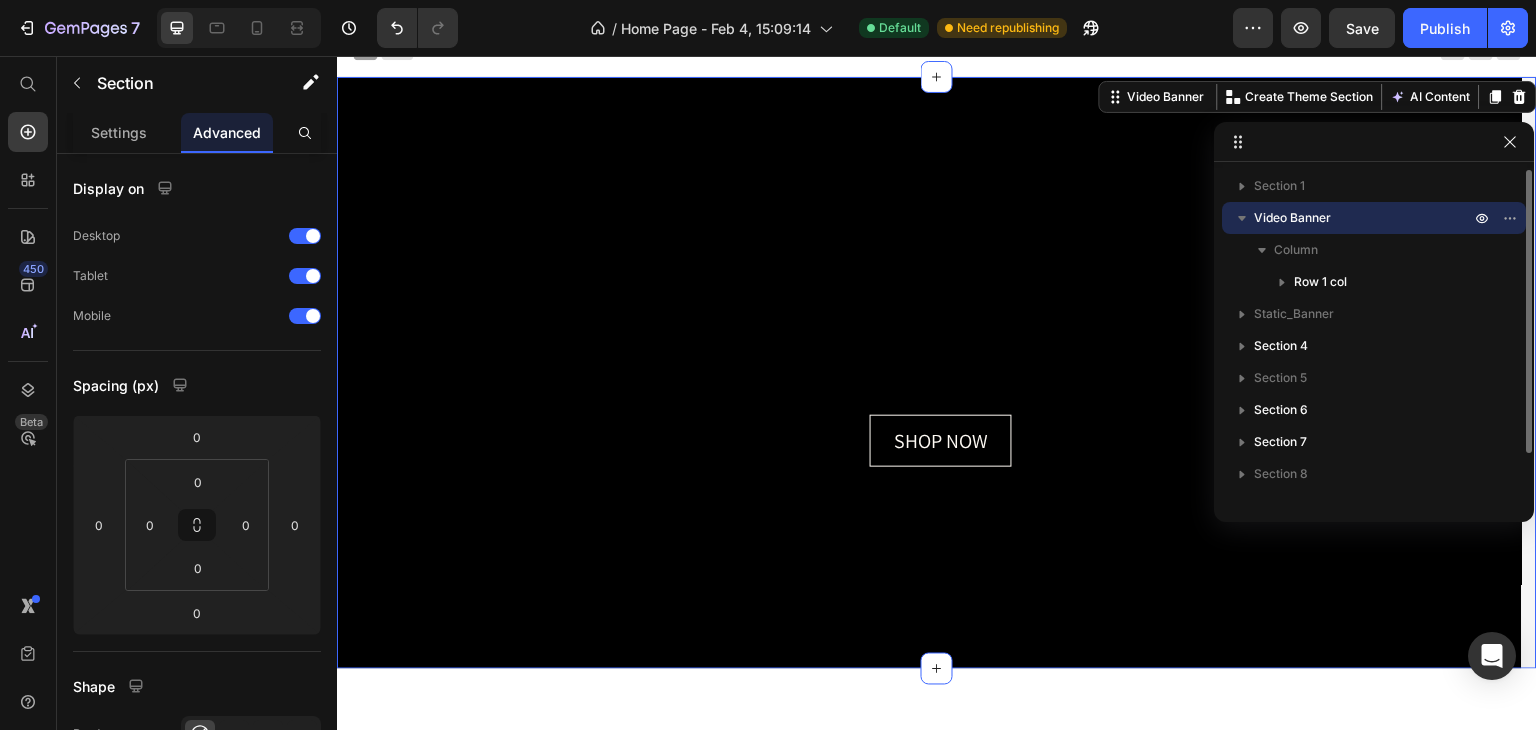 scroll, scrollTop: 0, scrollLeft: 0, axis: both 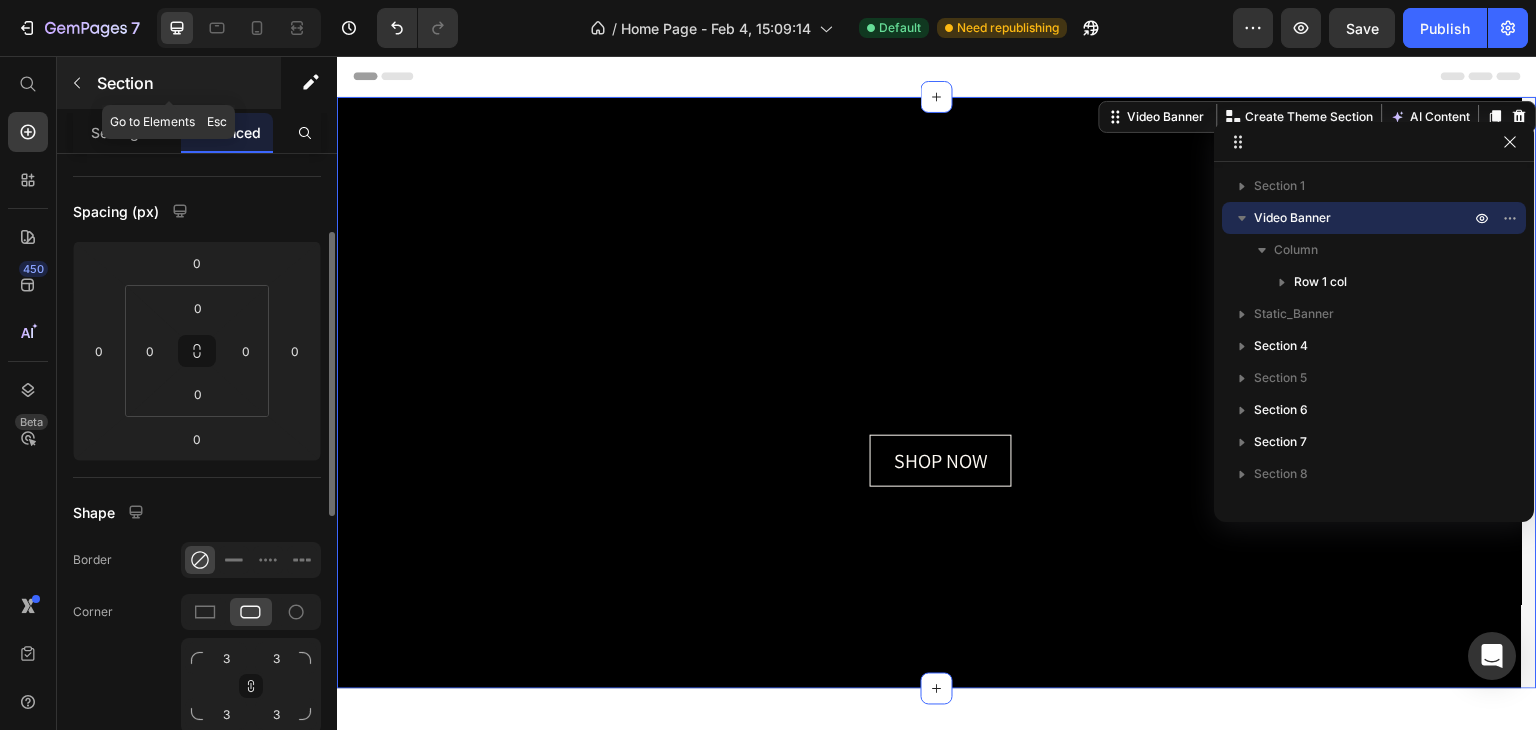 click at bounding box center (77, 83) 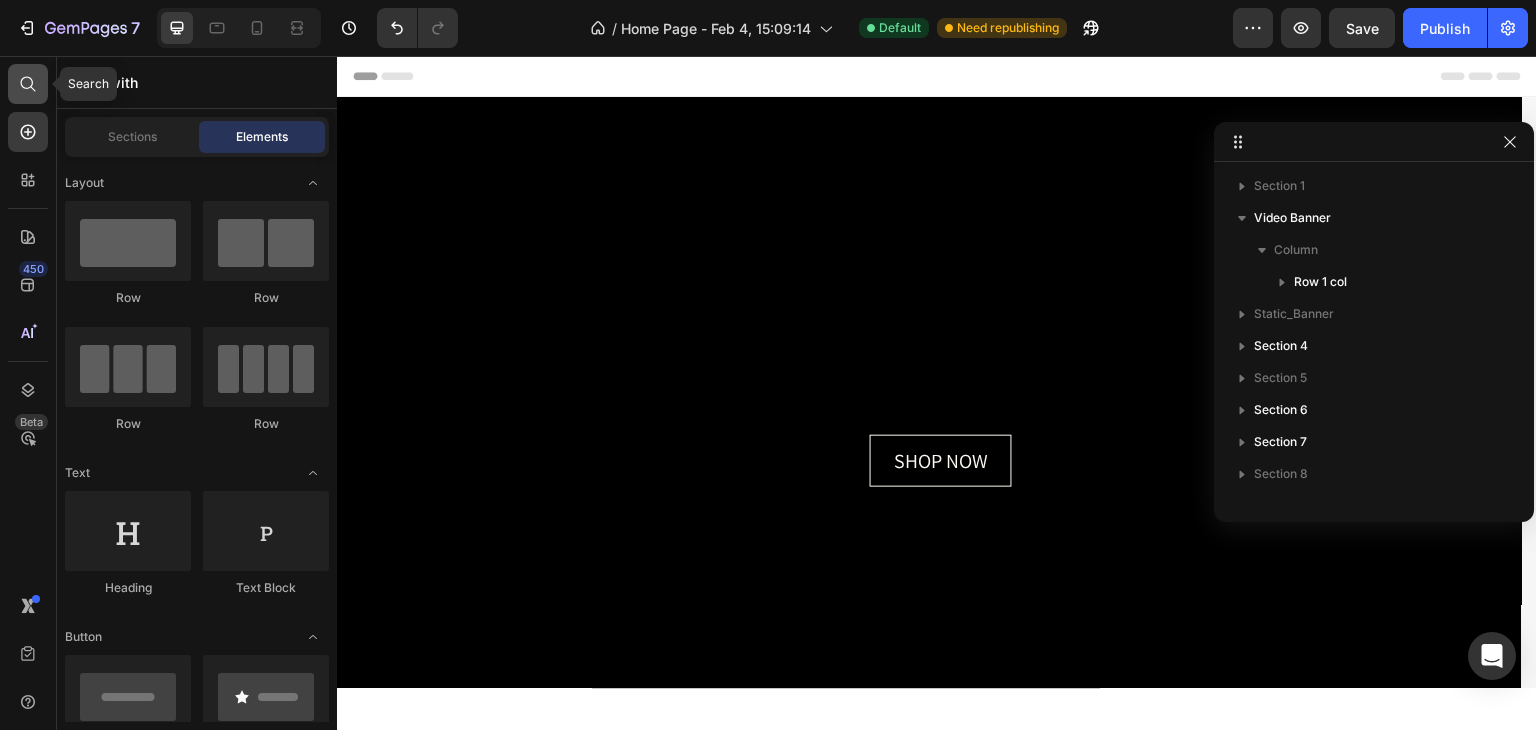 click 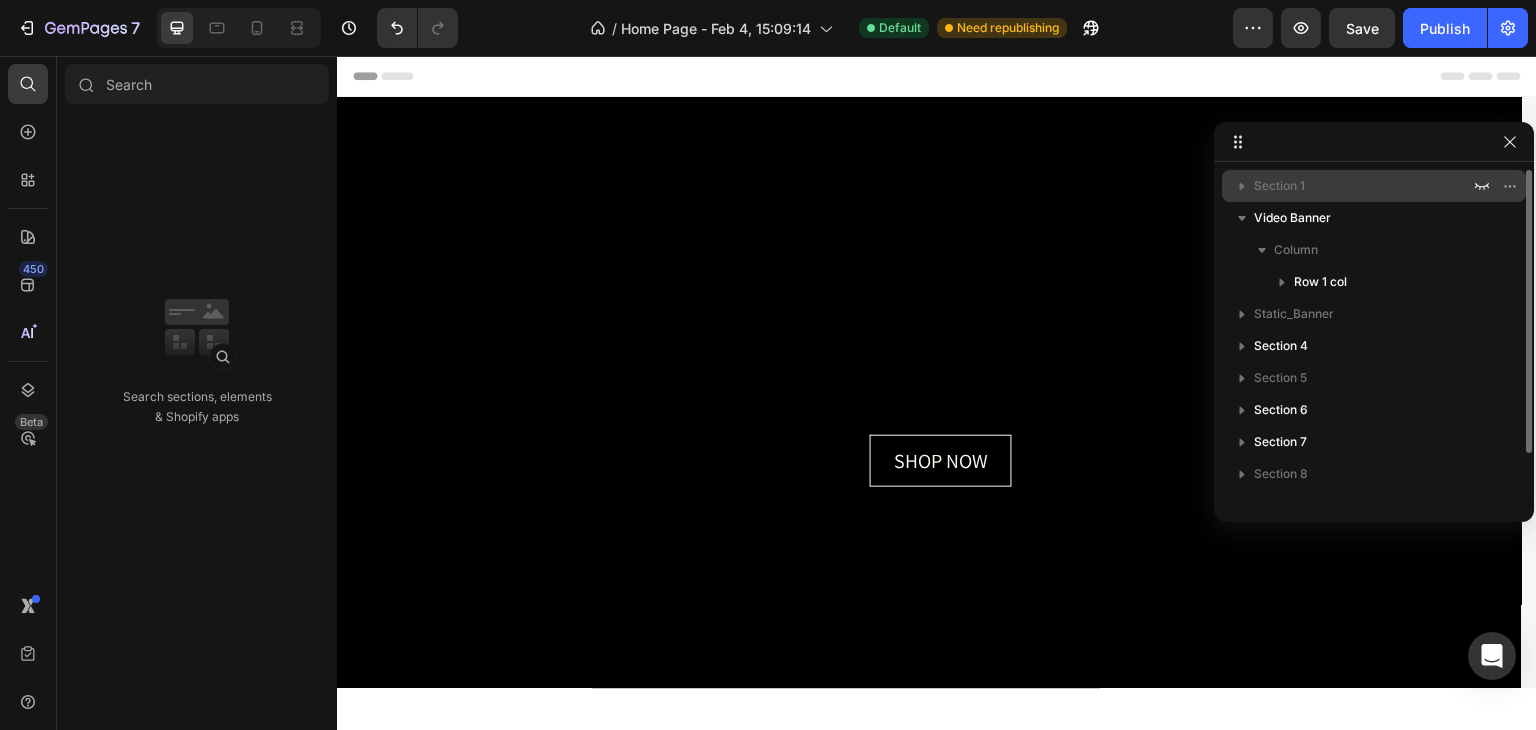 click on "Section 1" at bounding box center [1374, 186] 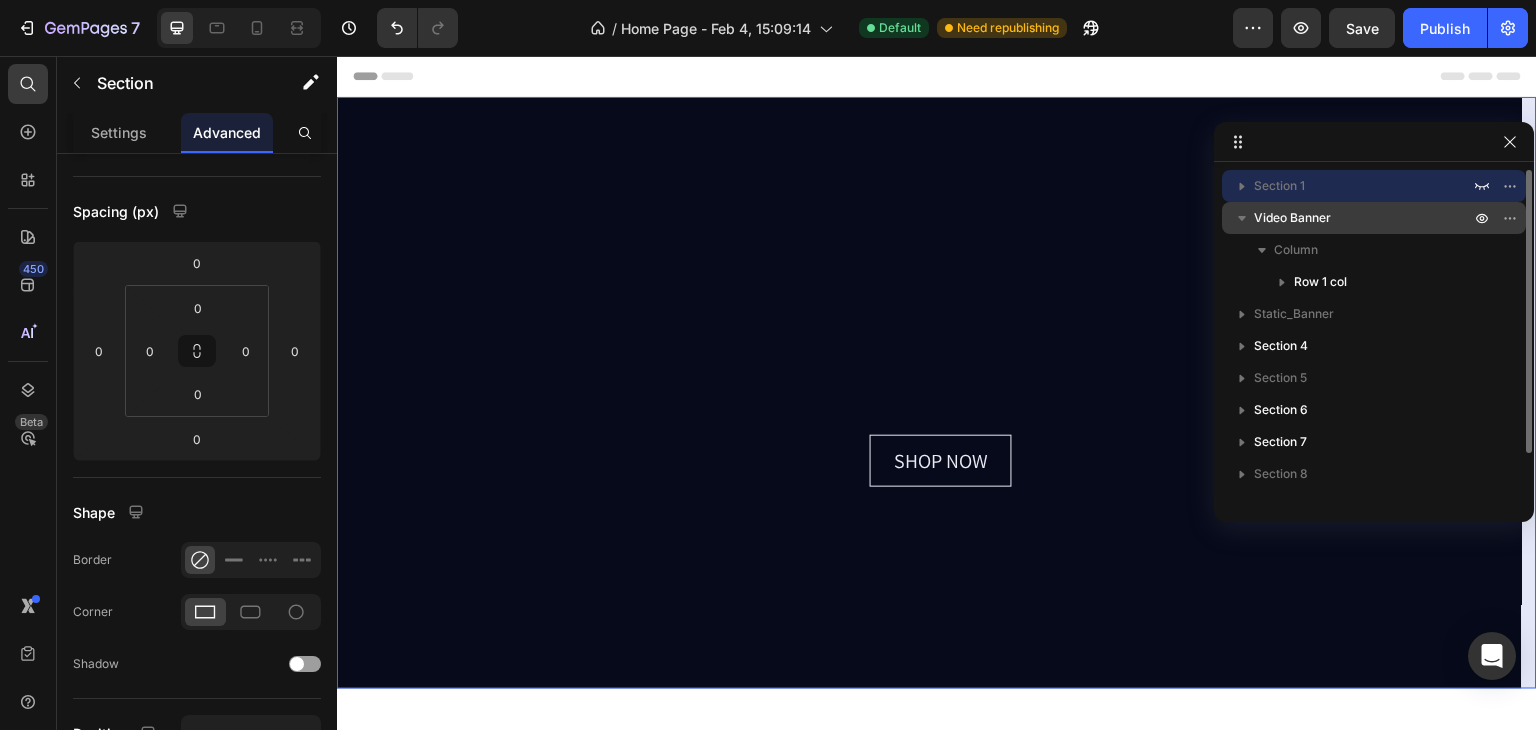 click on "Video Banner" at bounding box center (1292, 218) 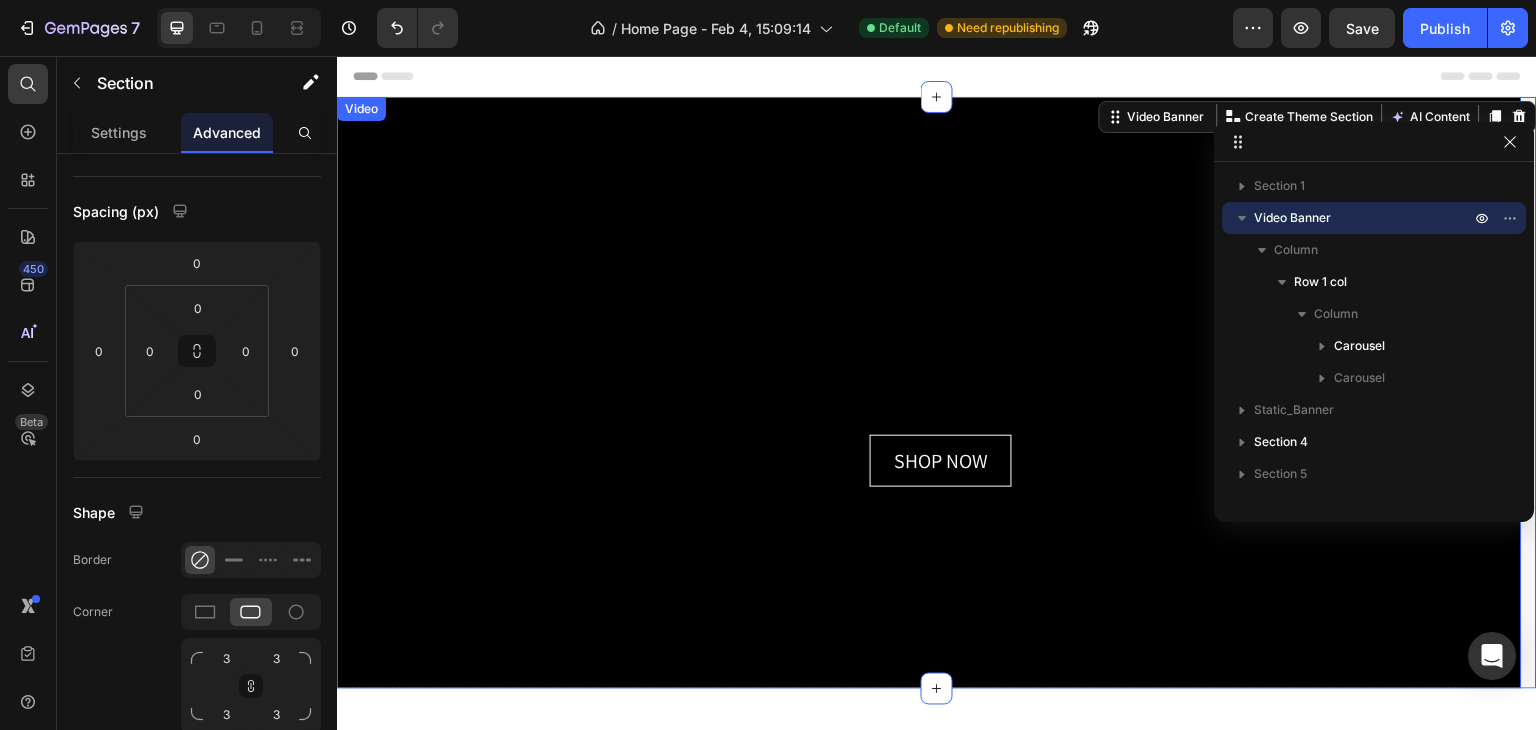 click at bounding box center [929, 393] 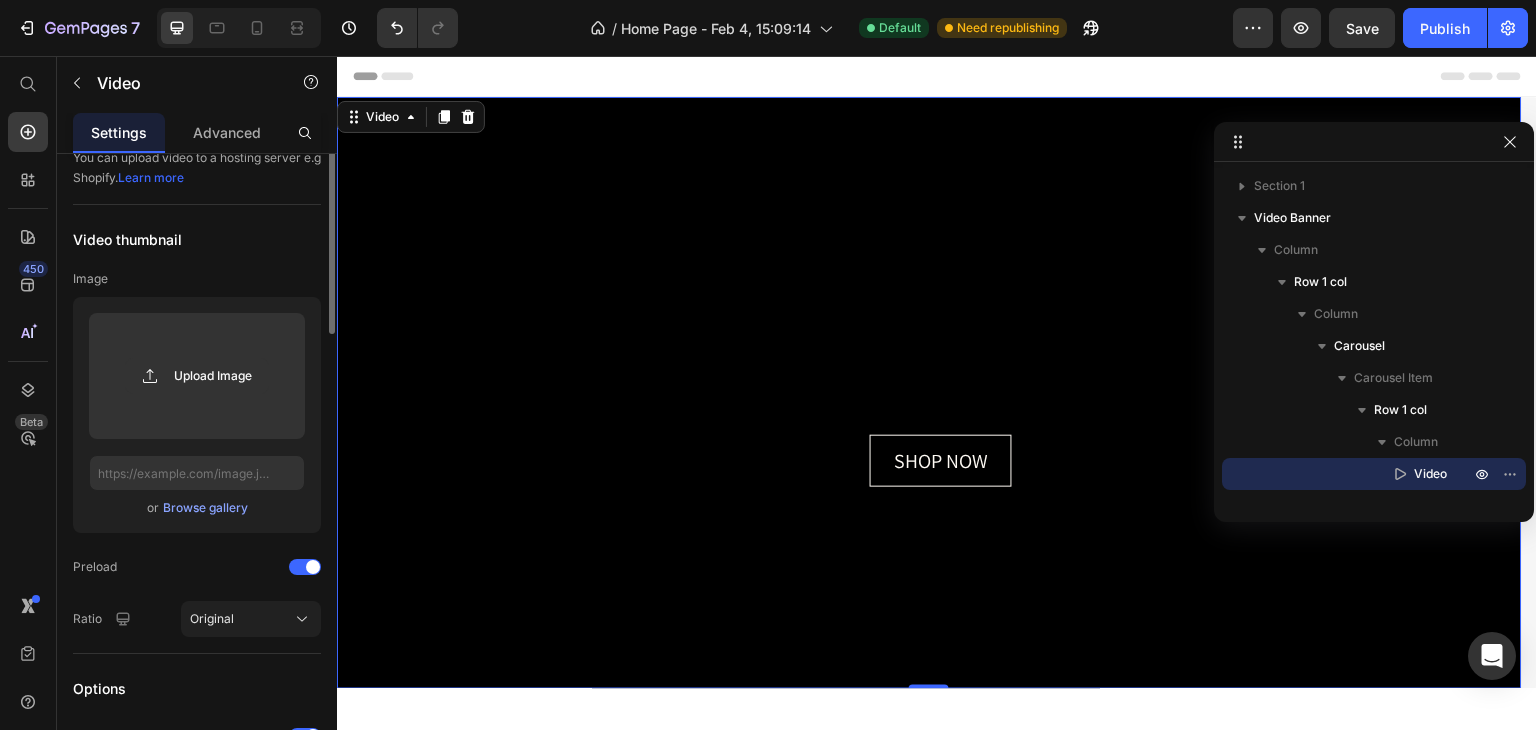 scroll, scrollTop: 0, scrollLeft: 0, axis: both 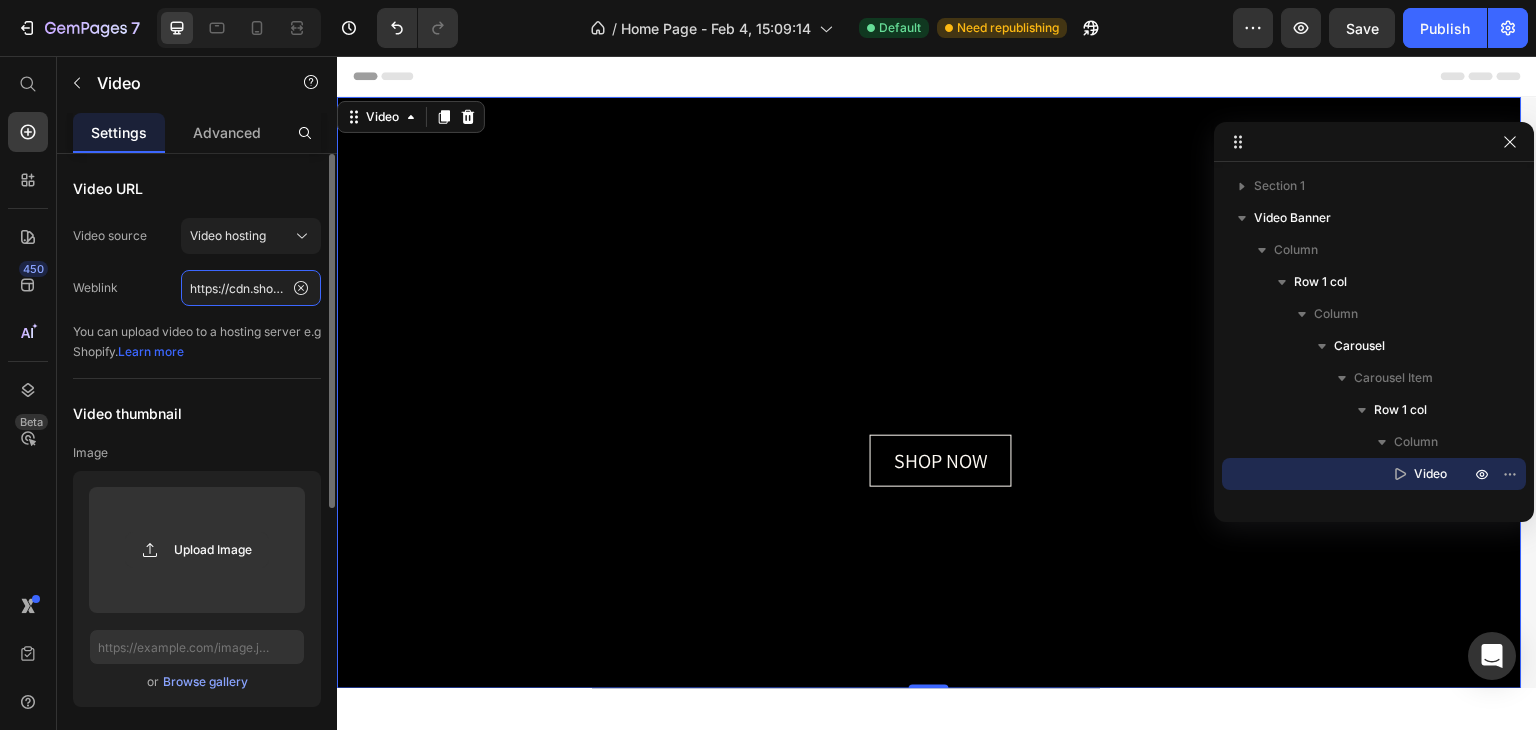 click on "https://cdn.shopify.com/videos/c/o/v/74a6aedf53ce477cbc7e6a9e081f0994.mp4" 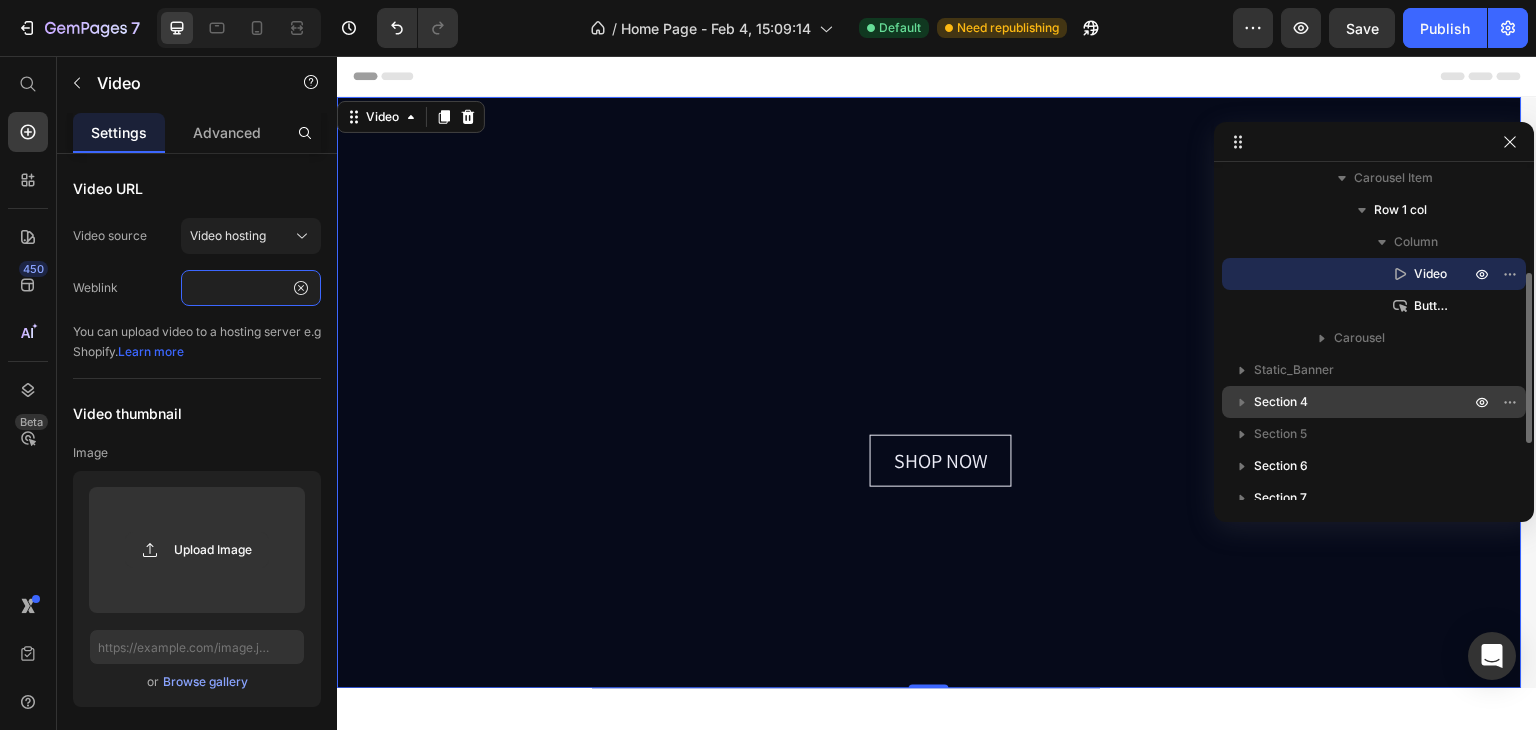 scroll, scrollTop: 0, scrollLeft: 0, axis: both 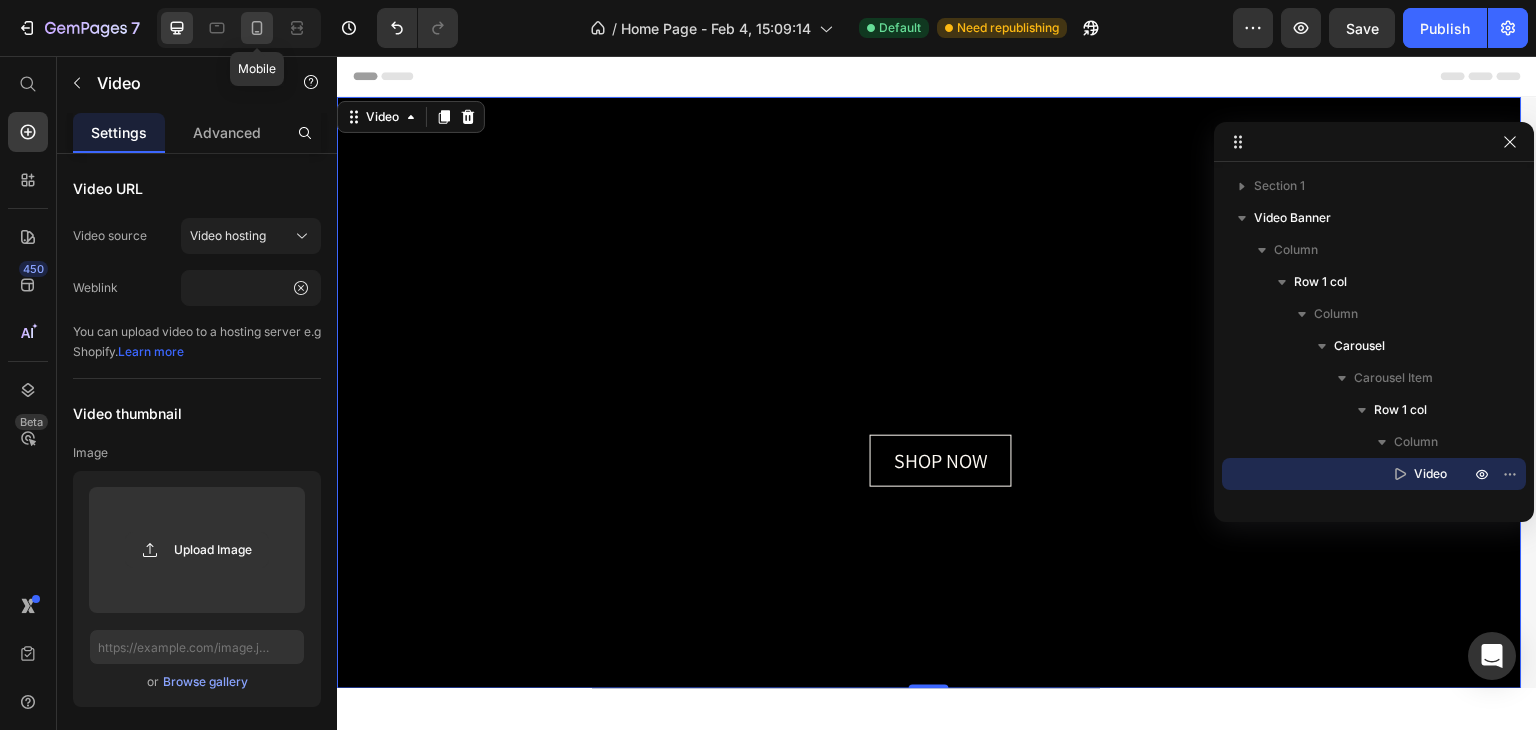 click 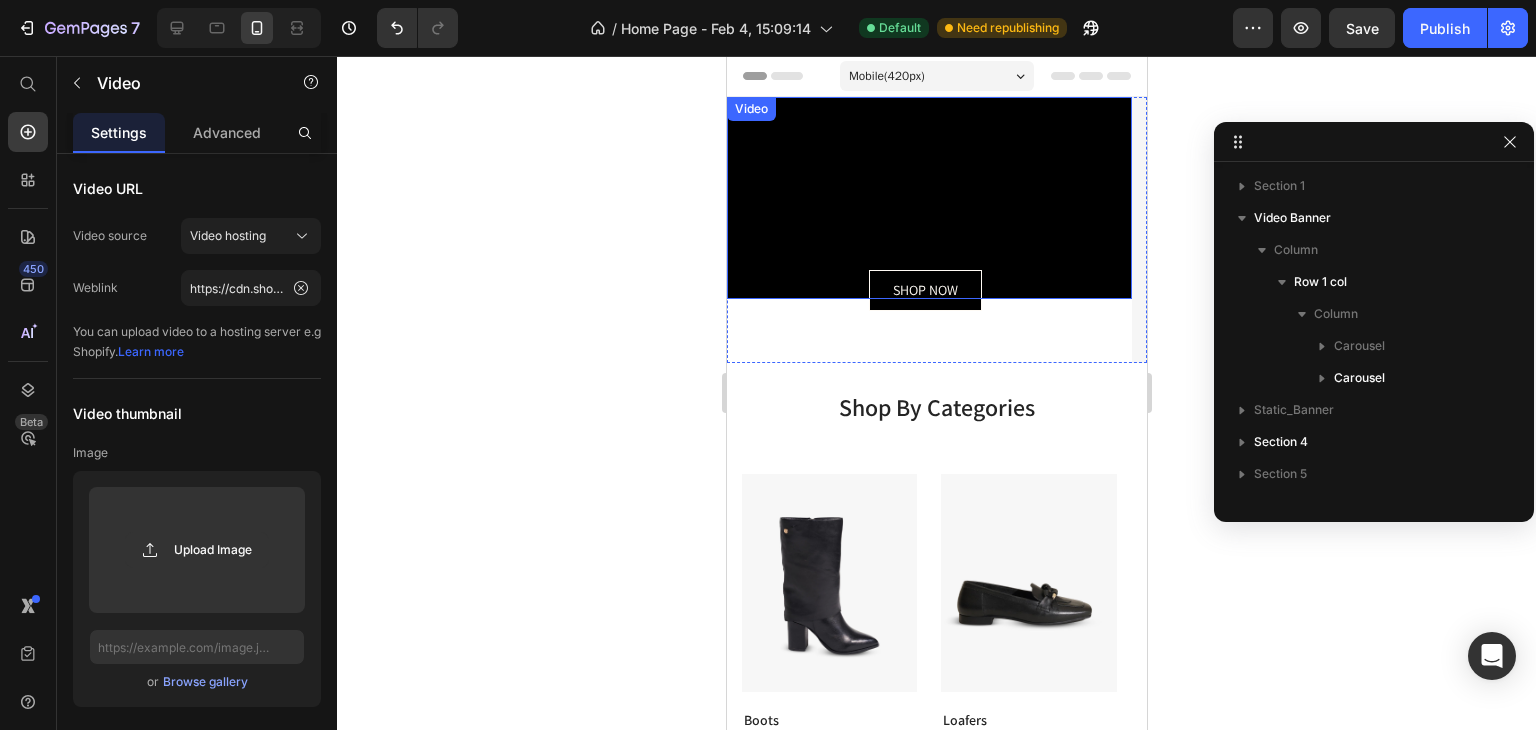 click at bounding box center (928, 198) 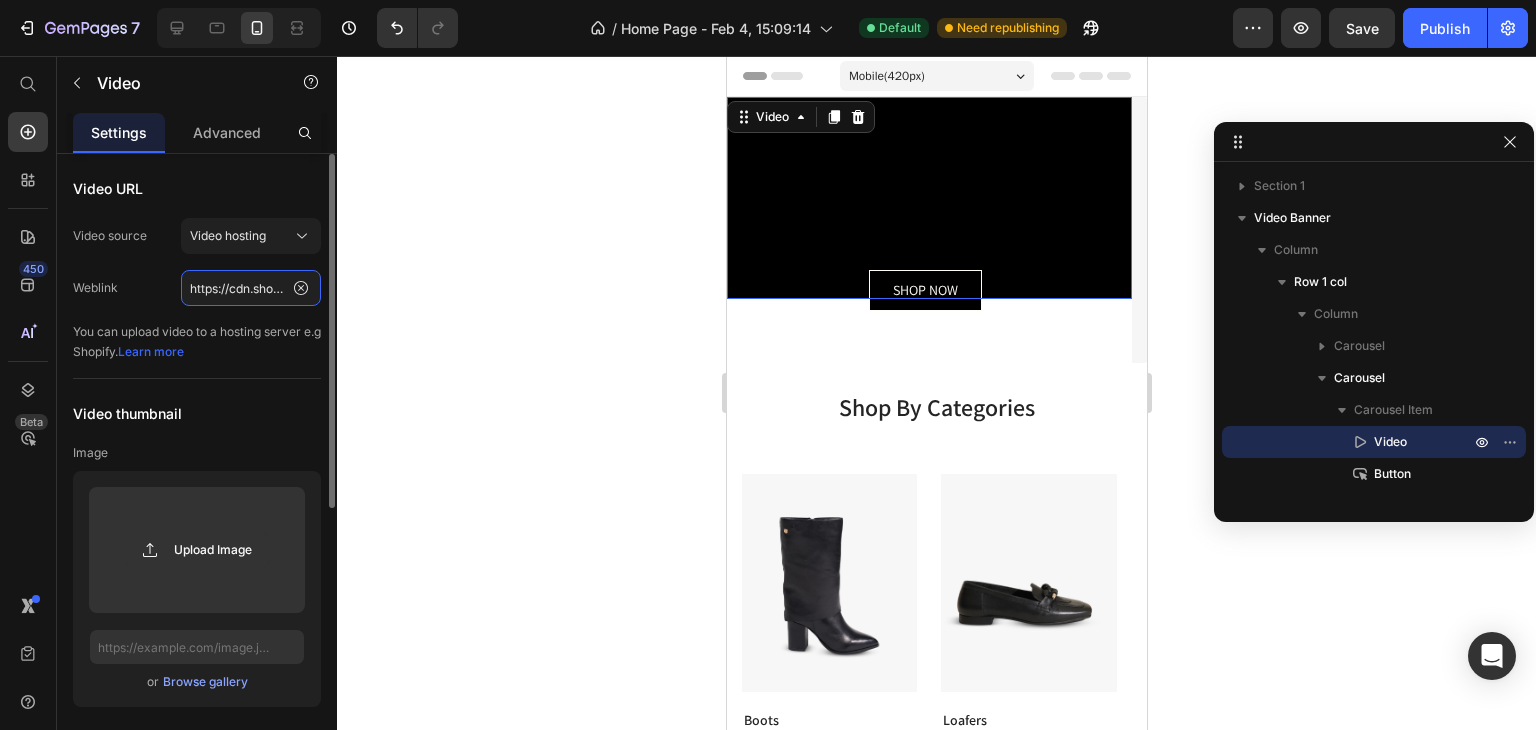 click on "https://cdn.shopify.com/videos/c/o/v/5271acdd1ab7462e8d592eb12507ce6c.mp4" 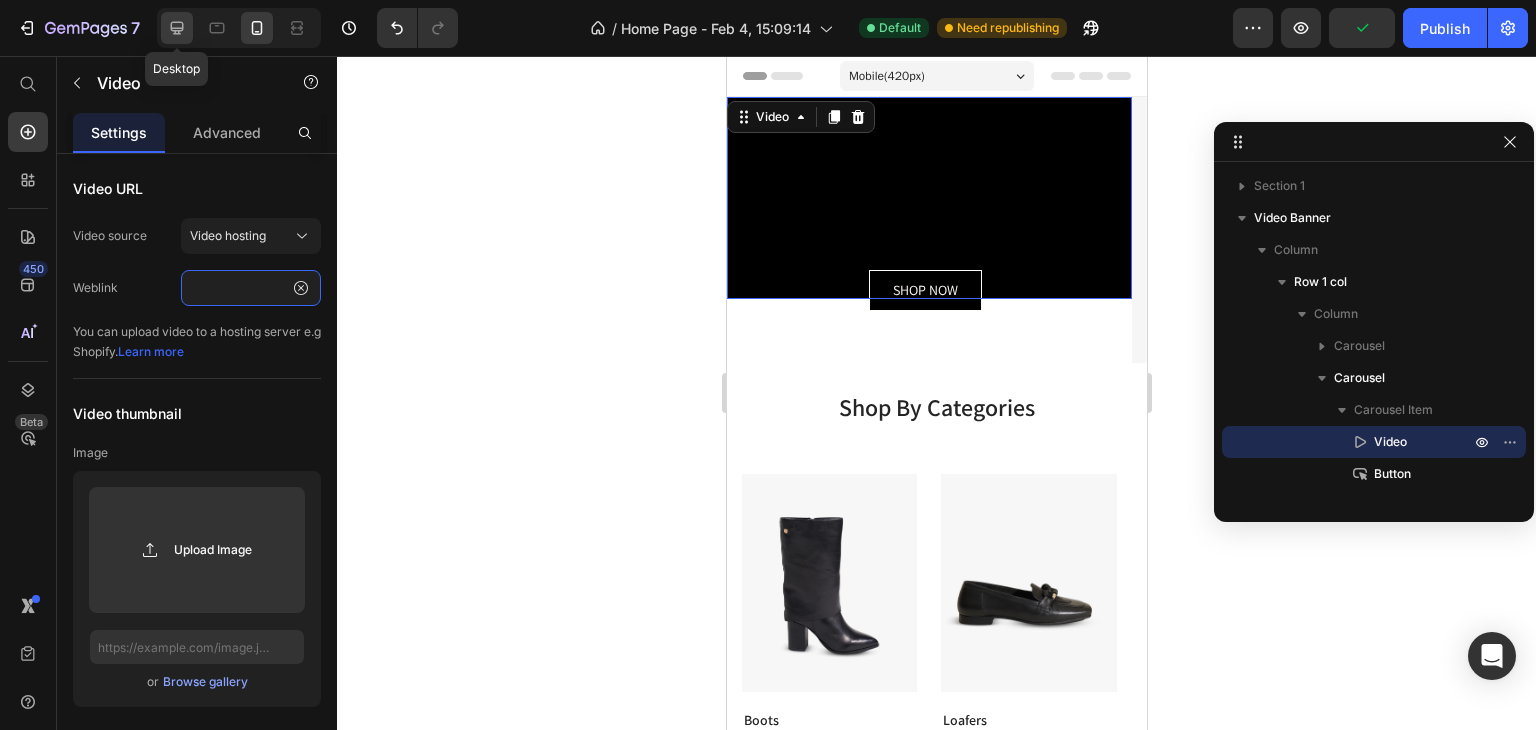 type on "https://cdn.shopify.com/videos/c/o/v/c9ea383ca4b746a6bc5de9e2a9de270f.mp4" 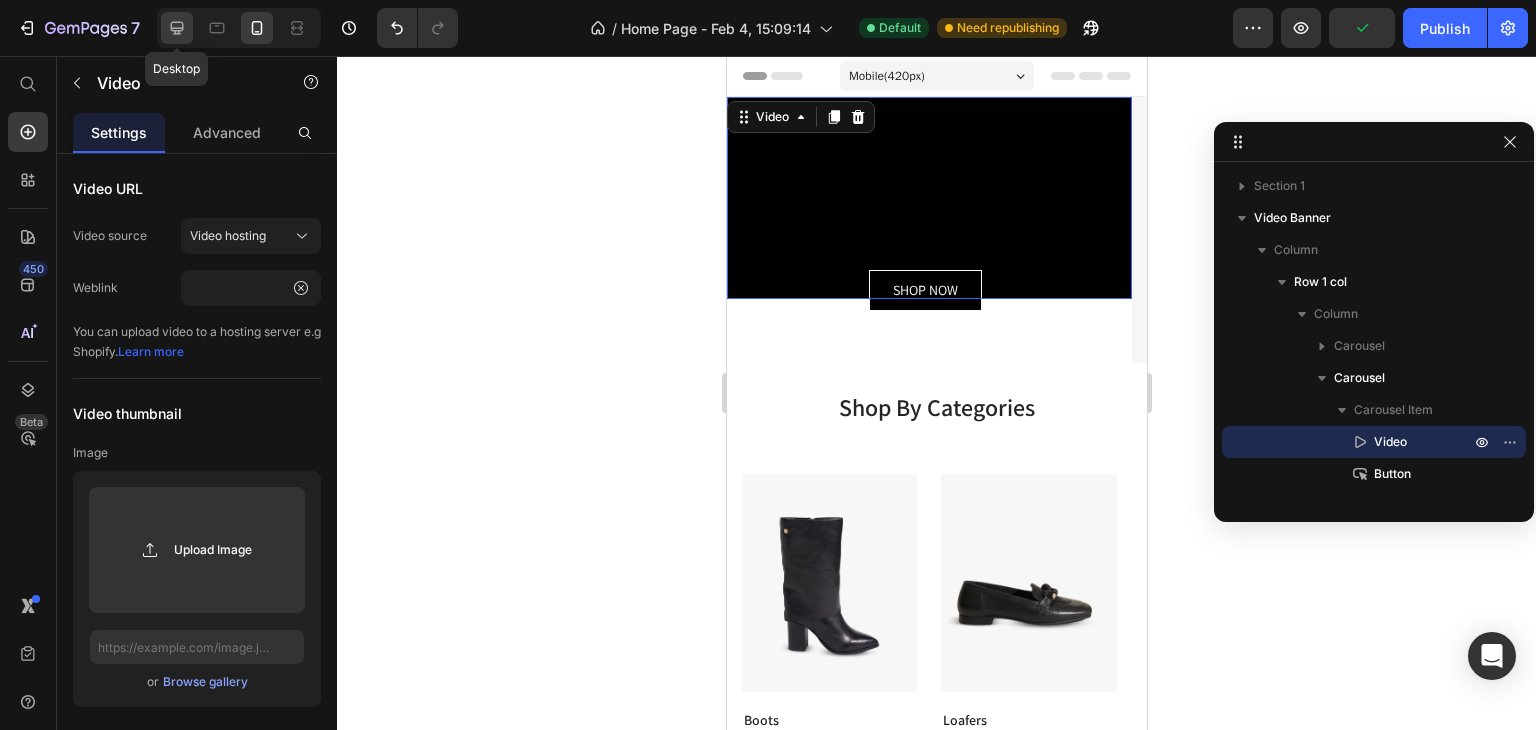 click 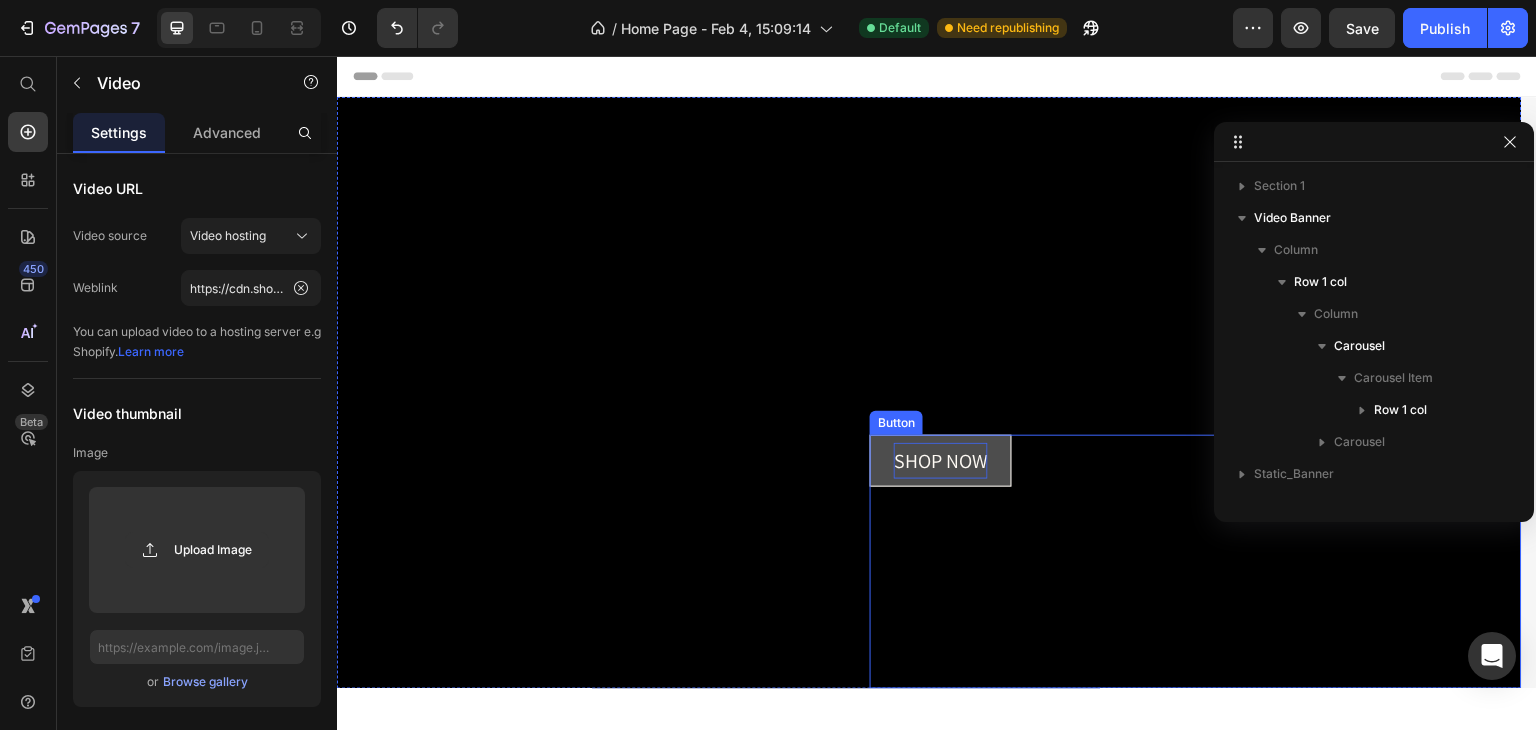 click on "SHOP NOW" at bounding box center [941, 461] 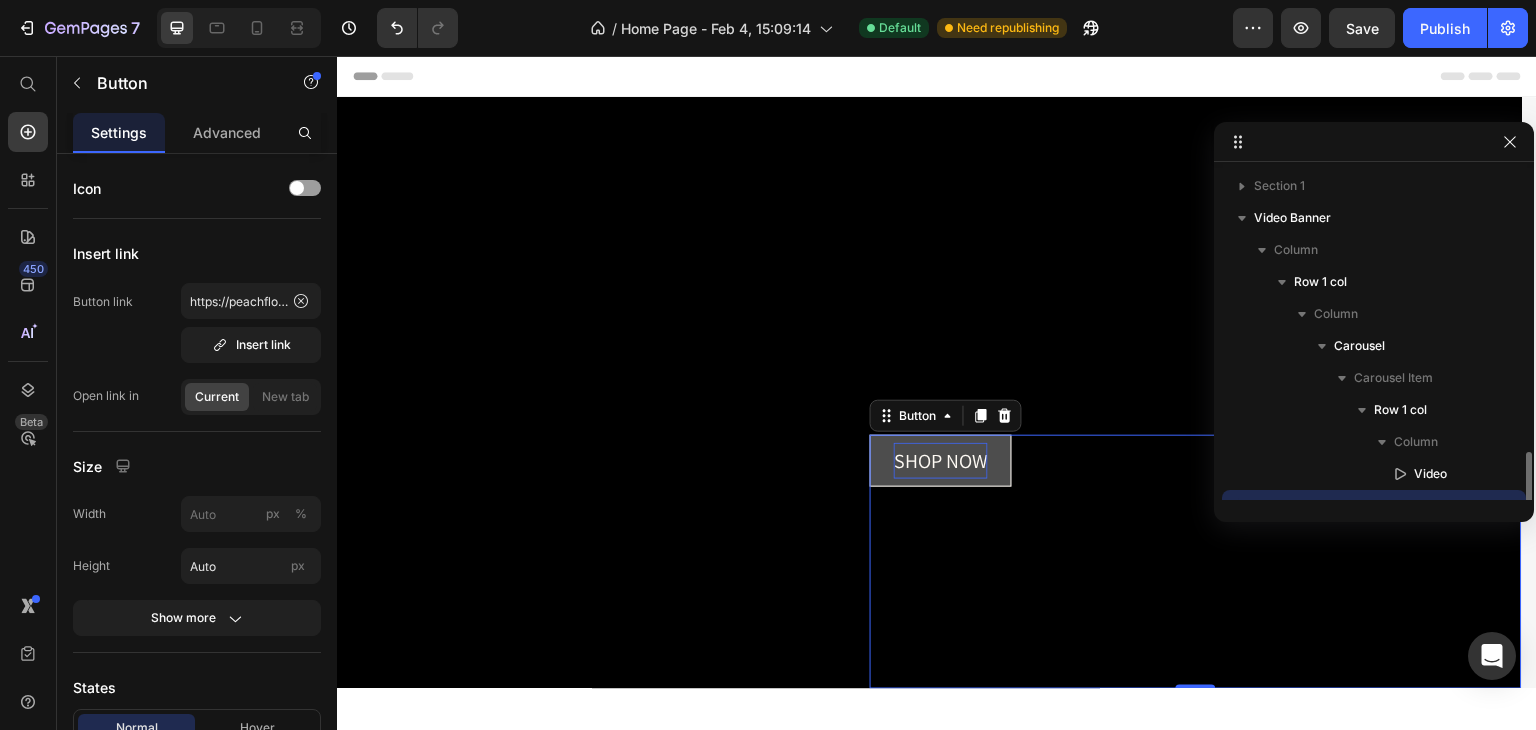 scroll, scrollTop: 186, scrollLeft: 0, axis: vertical 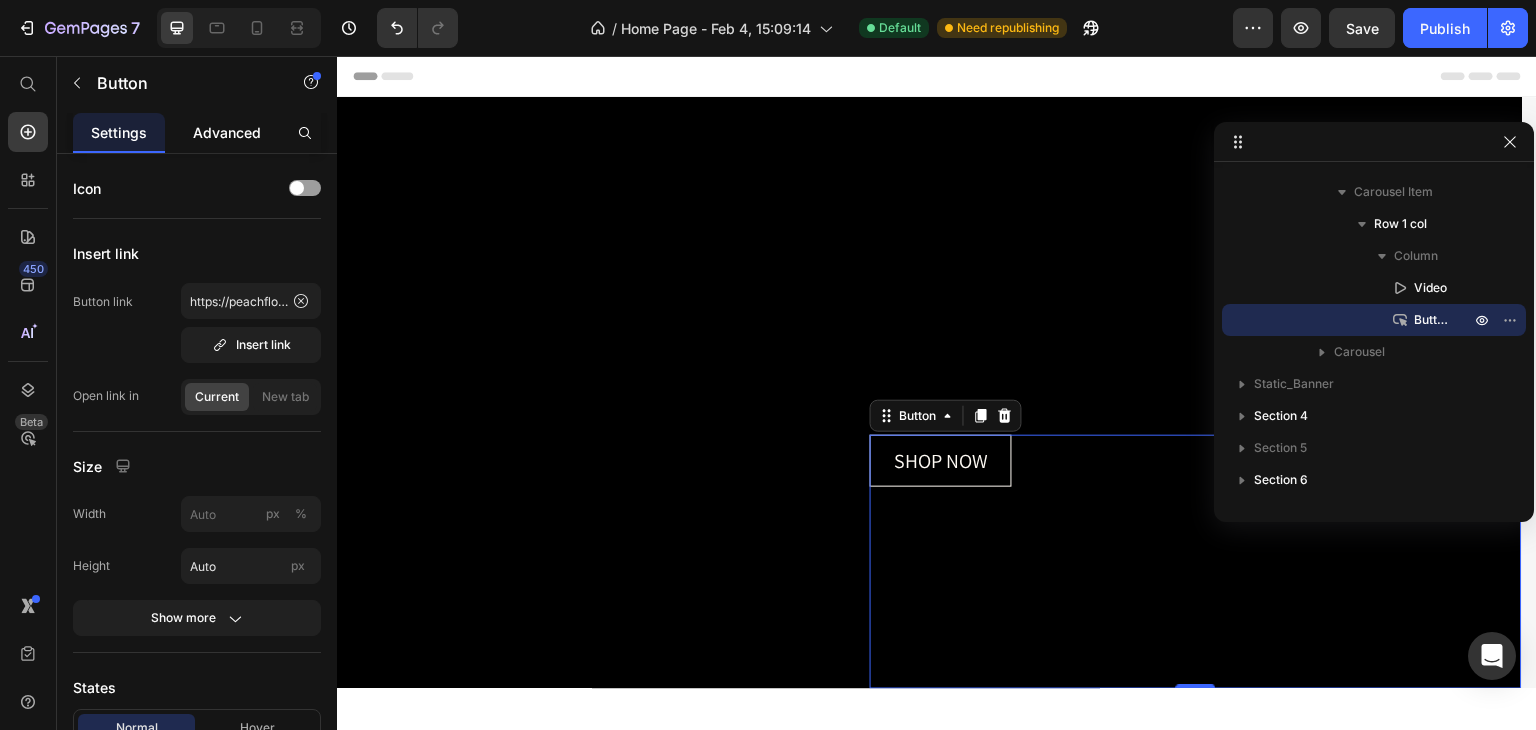 click on "Advanced" at bounding box center (227, 132) 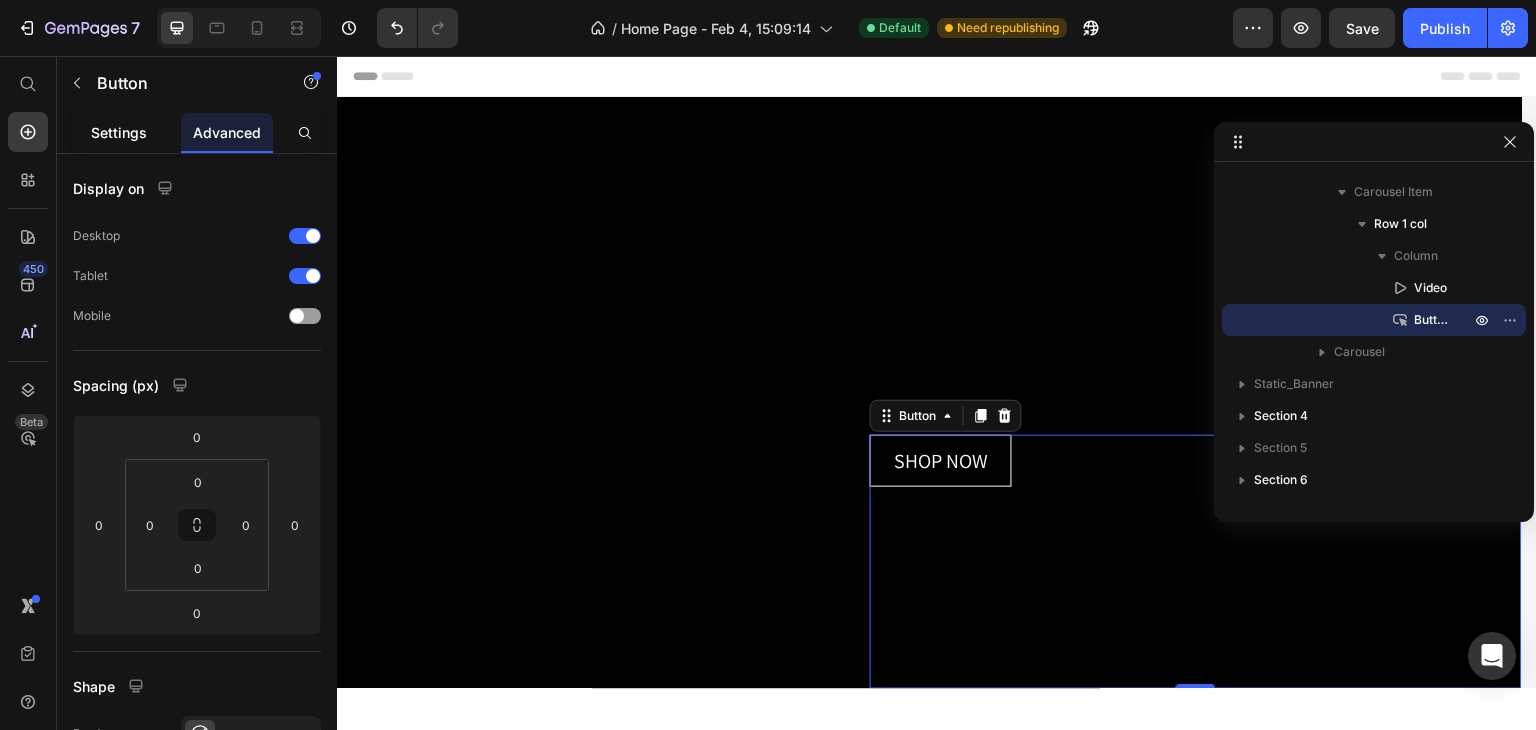 click on "Settings" at bounding box center [119, 132] 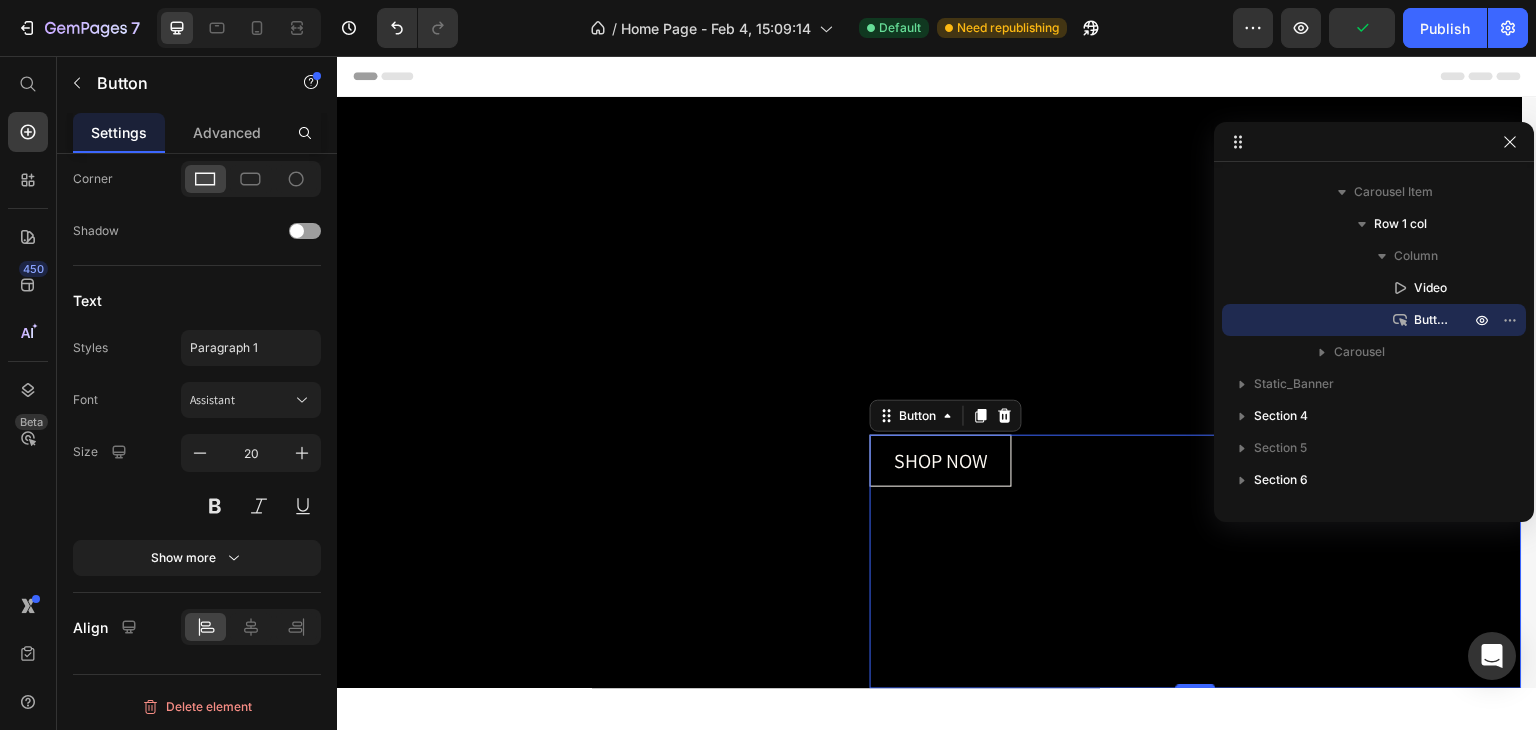 scroll, scrollTop: 202, scrollLeft: 0, axis: vertical 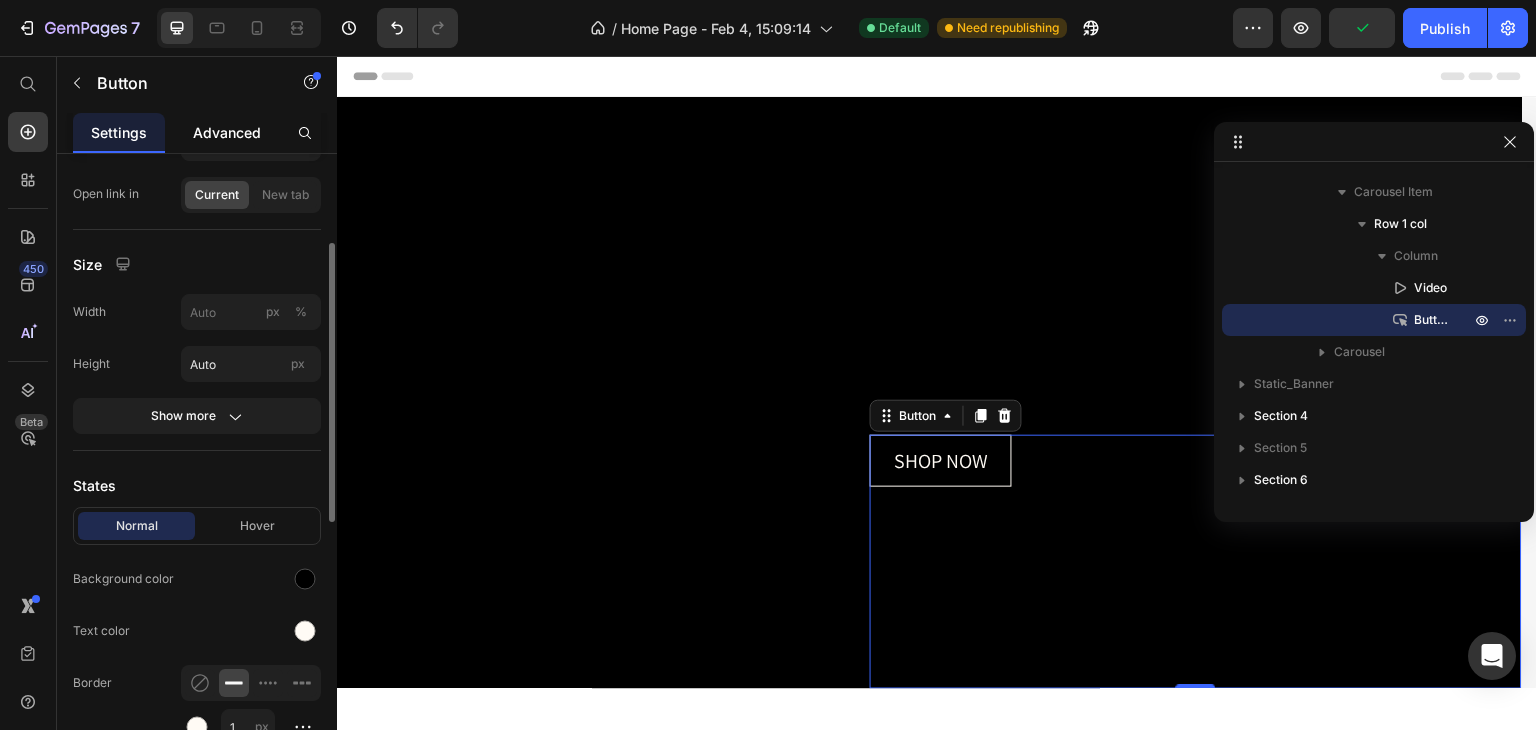 click on "Advanced" at bounding box center [227, 132] 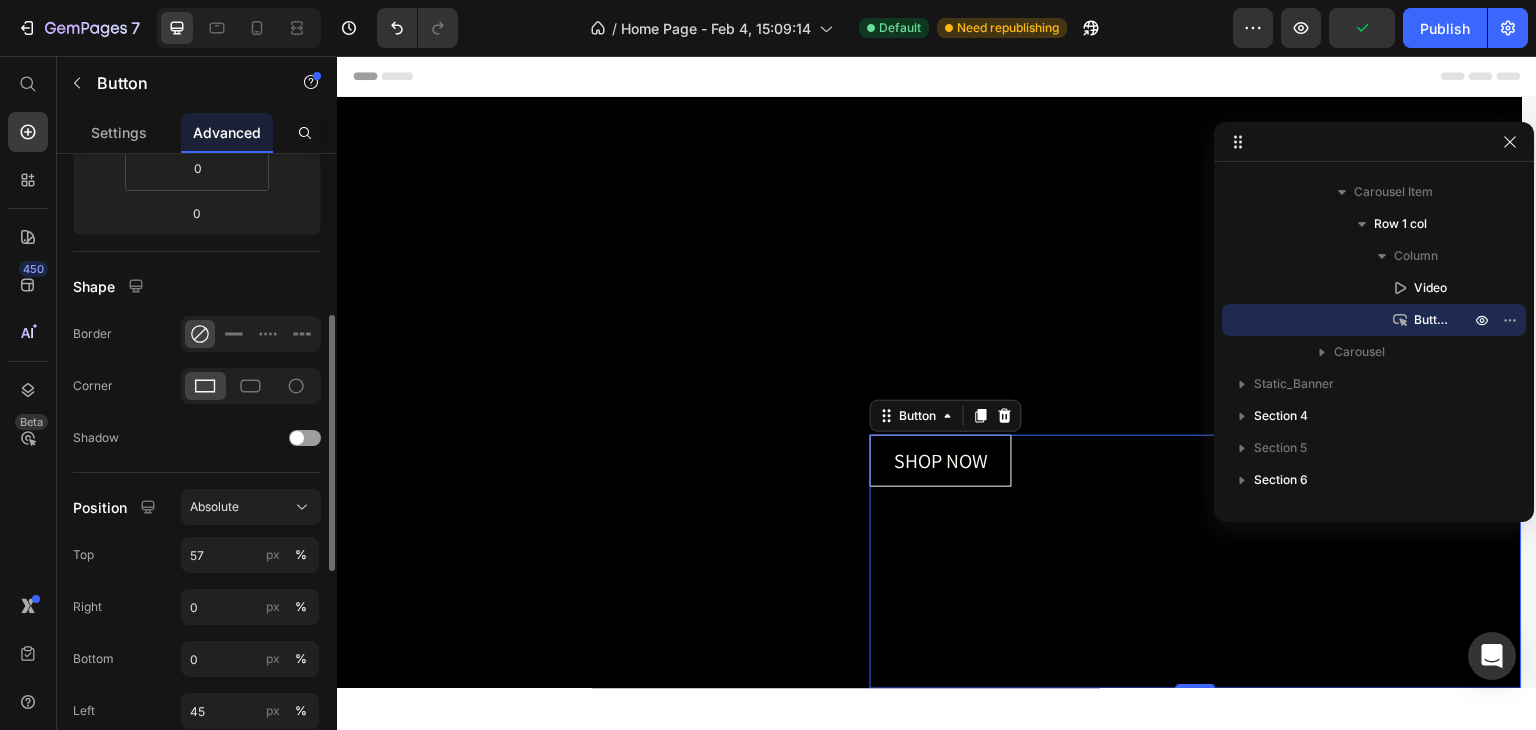 scroll, scrollTop: 700, scrollLeft: 0, axis: vertical 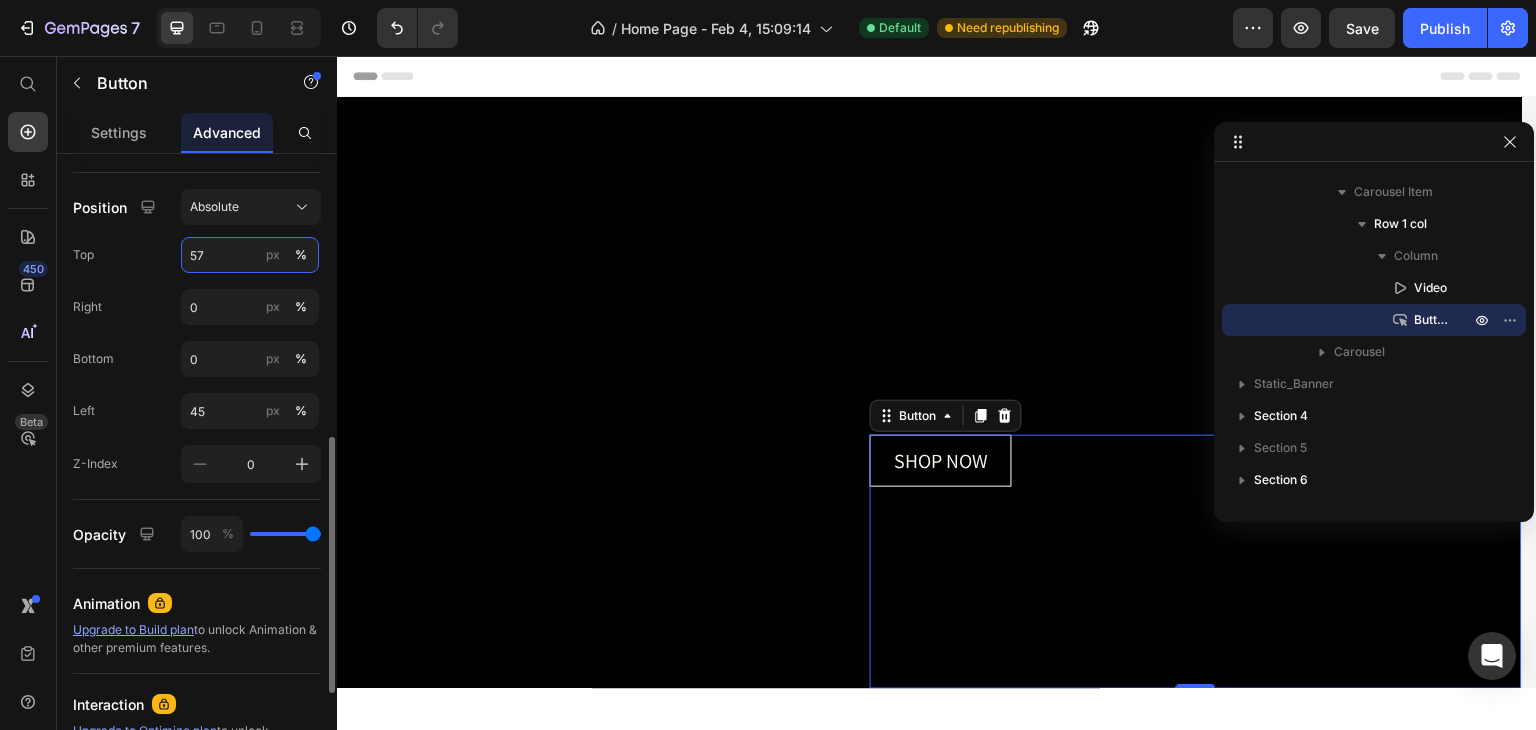 click on "57" at bounding box center [250, 255] 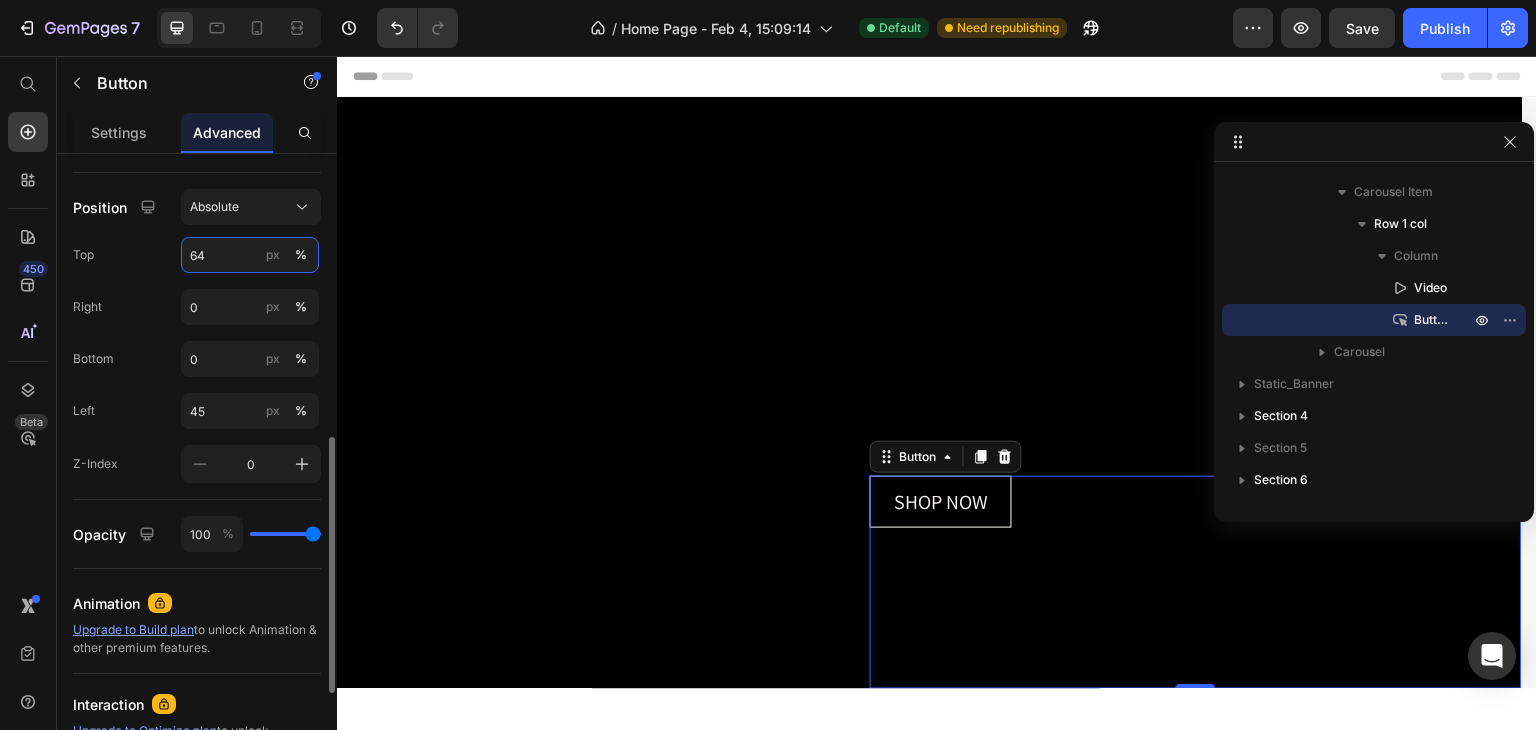 type on "65" 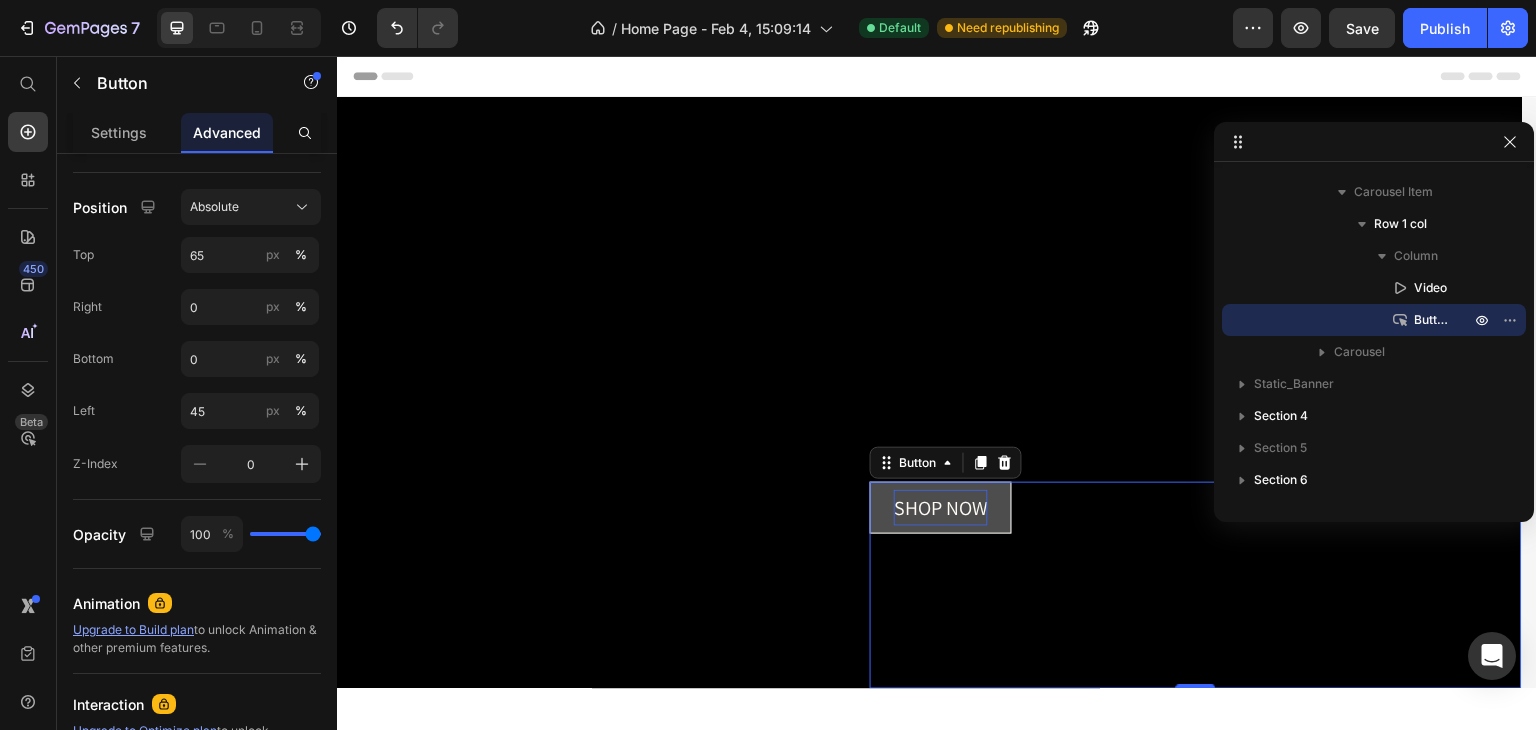 click on "SHOP NOW" at bounding box center [941, 508] 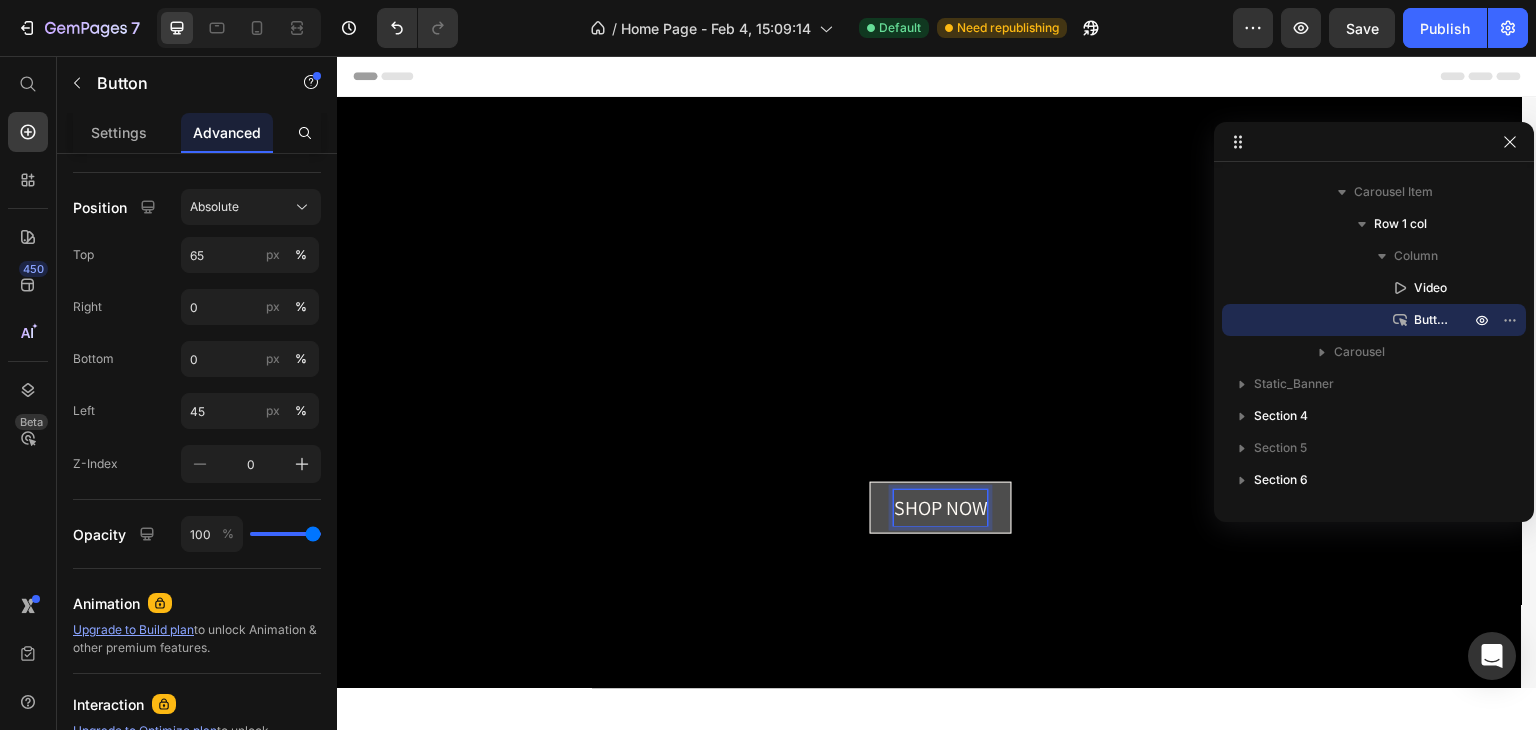 click on "SHOP NOW" at bounding box center [941, 508] 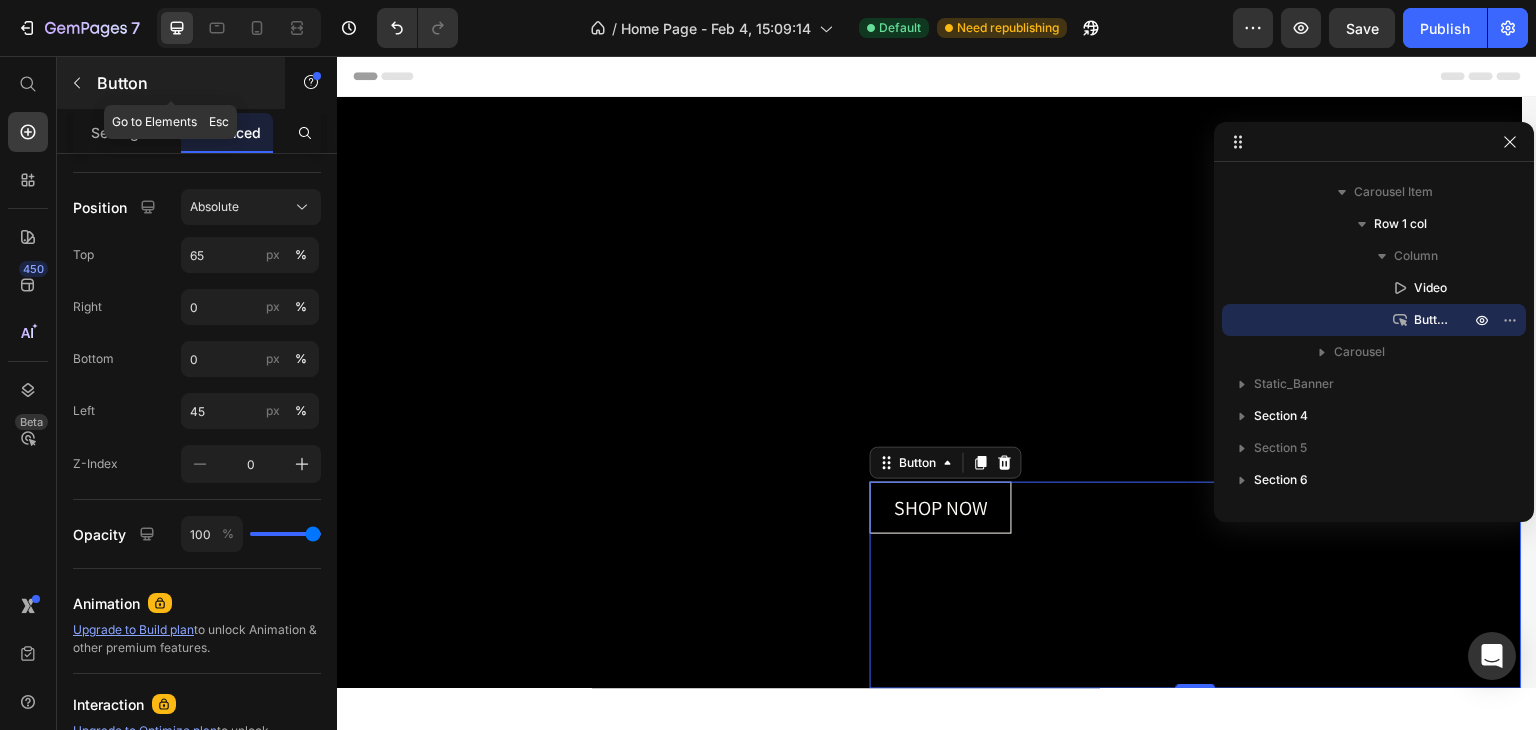 click 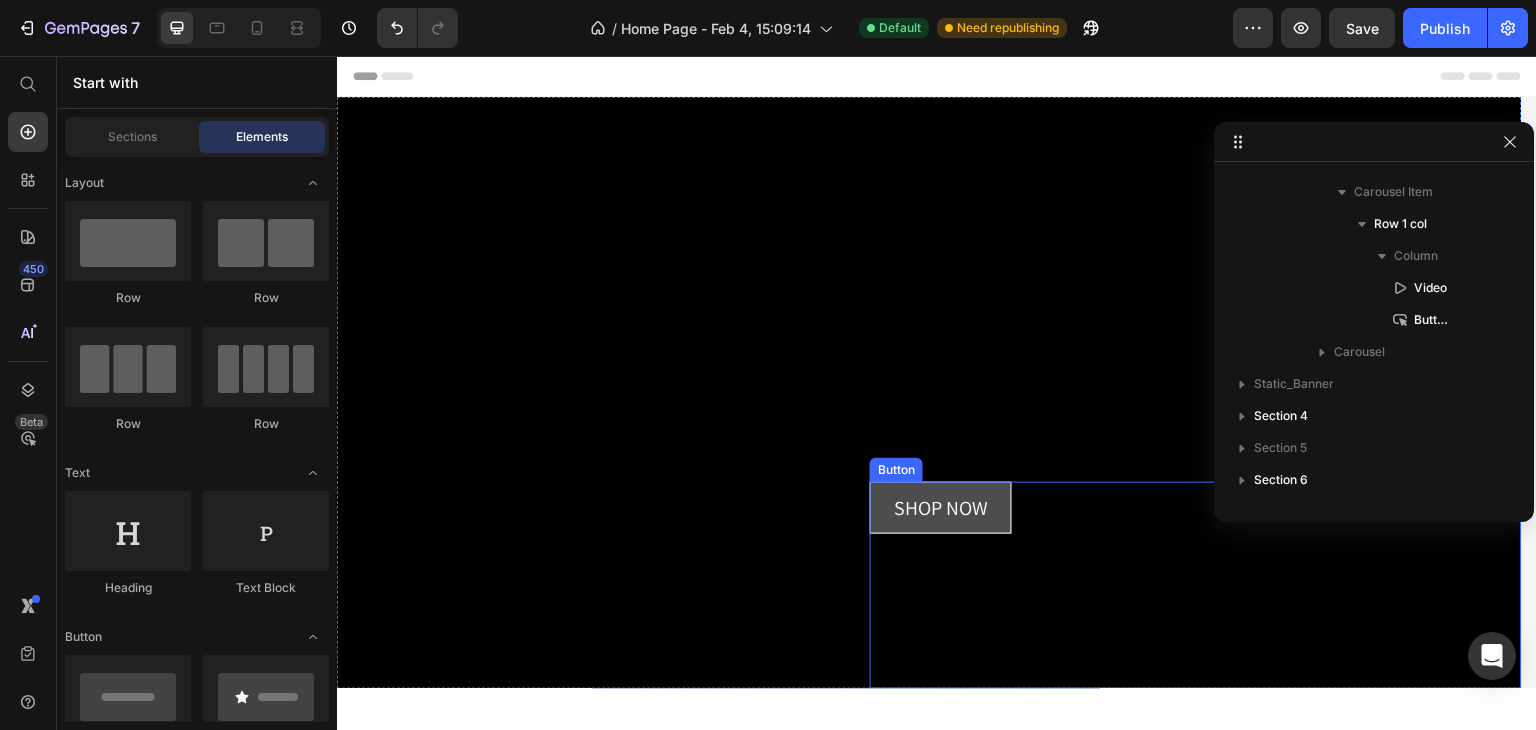 click on "SHOP NOW" at bounding box center (941, 508) 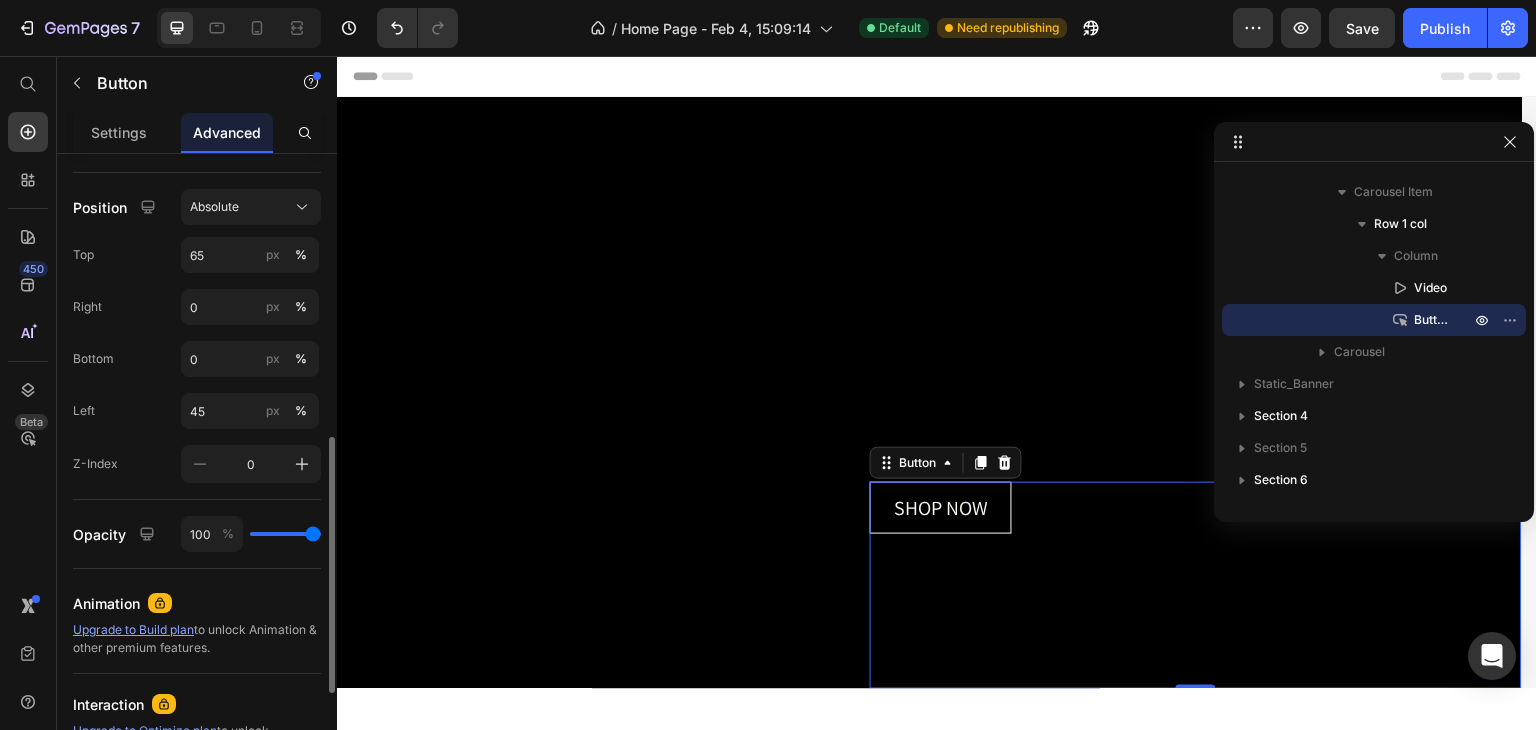 scroll, scrollTop: 200, scrollLeft: 0, axis: vertical 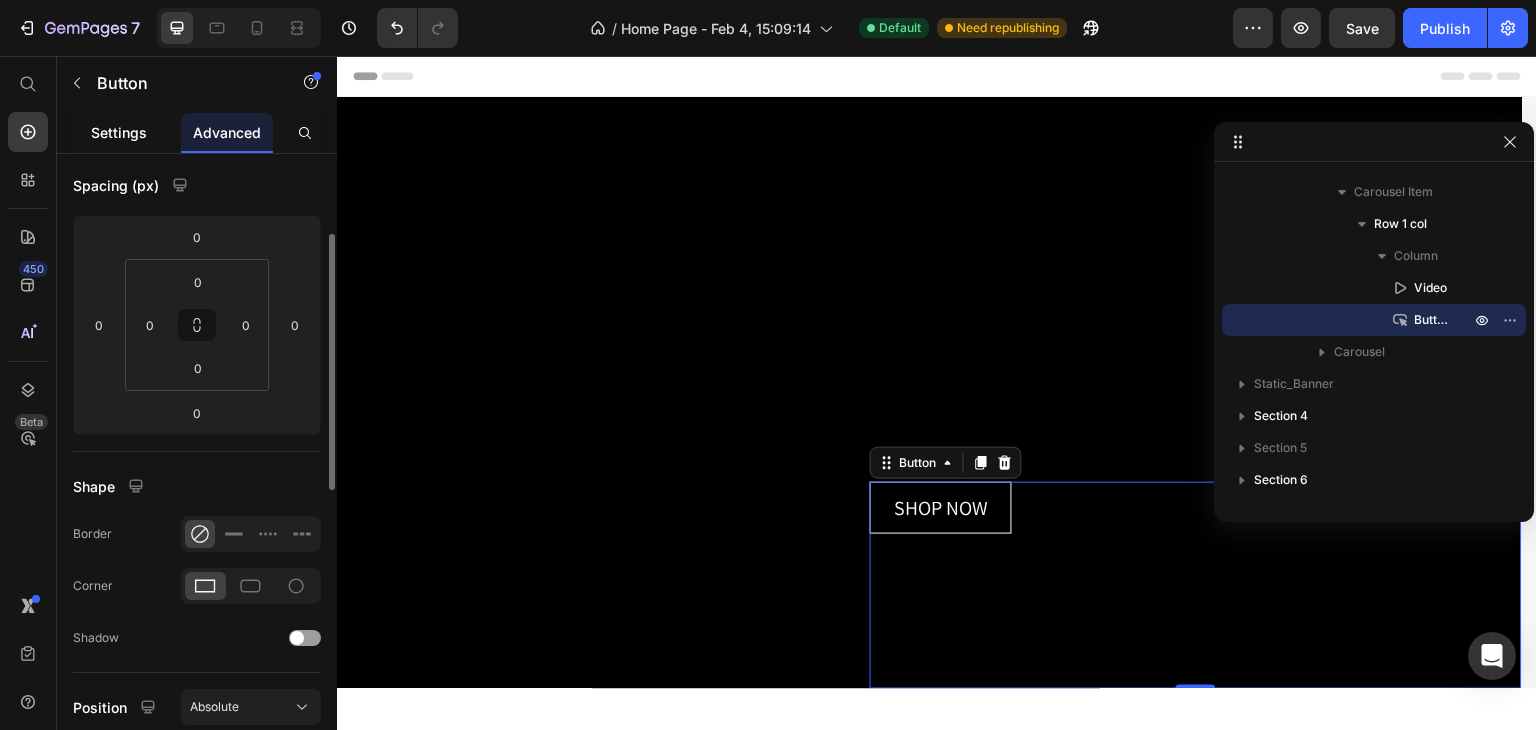 click on "Settings" 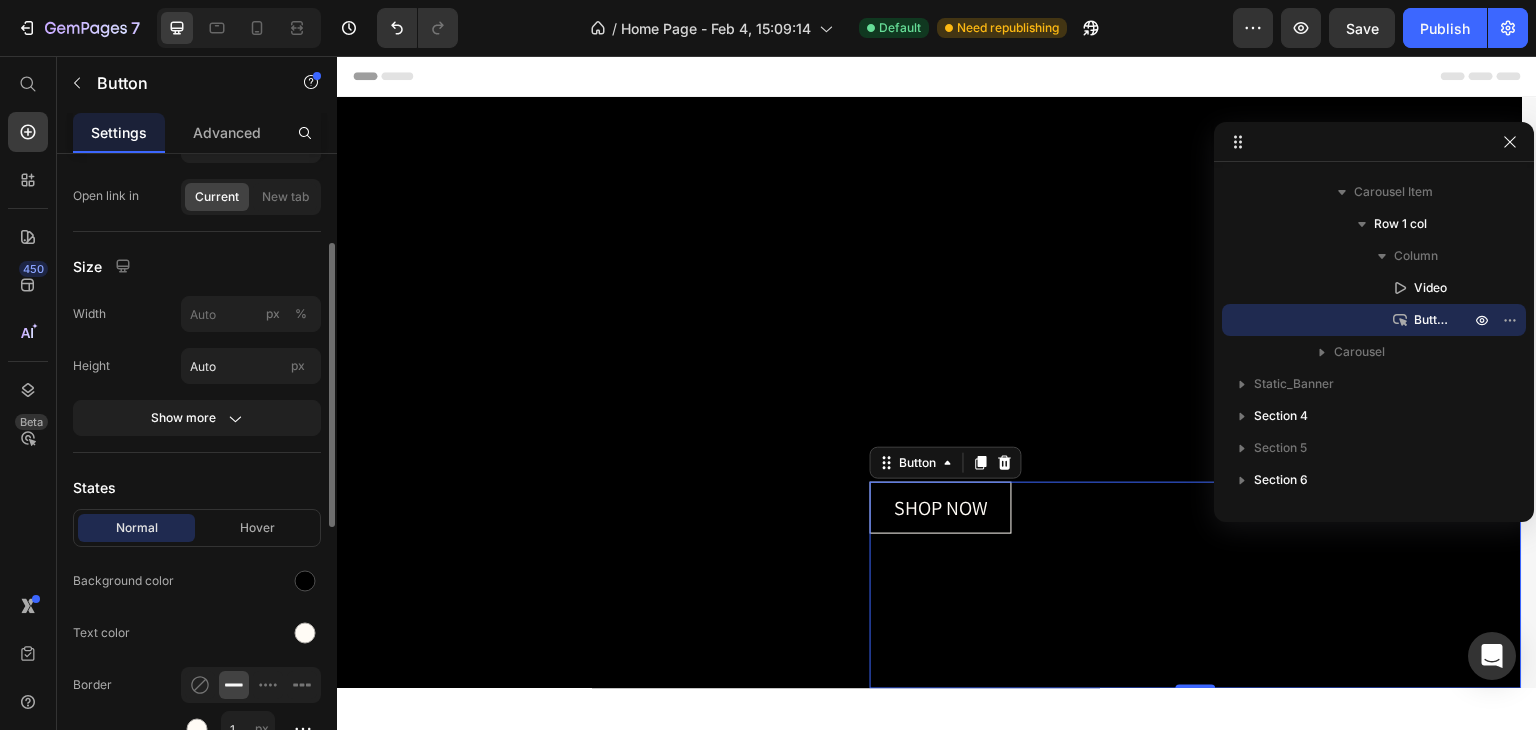 scroll, scrollTop: 0, scrollLeft: 0, axis: both 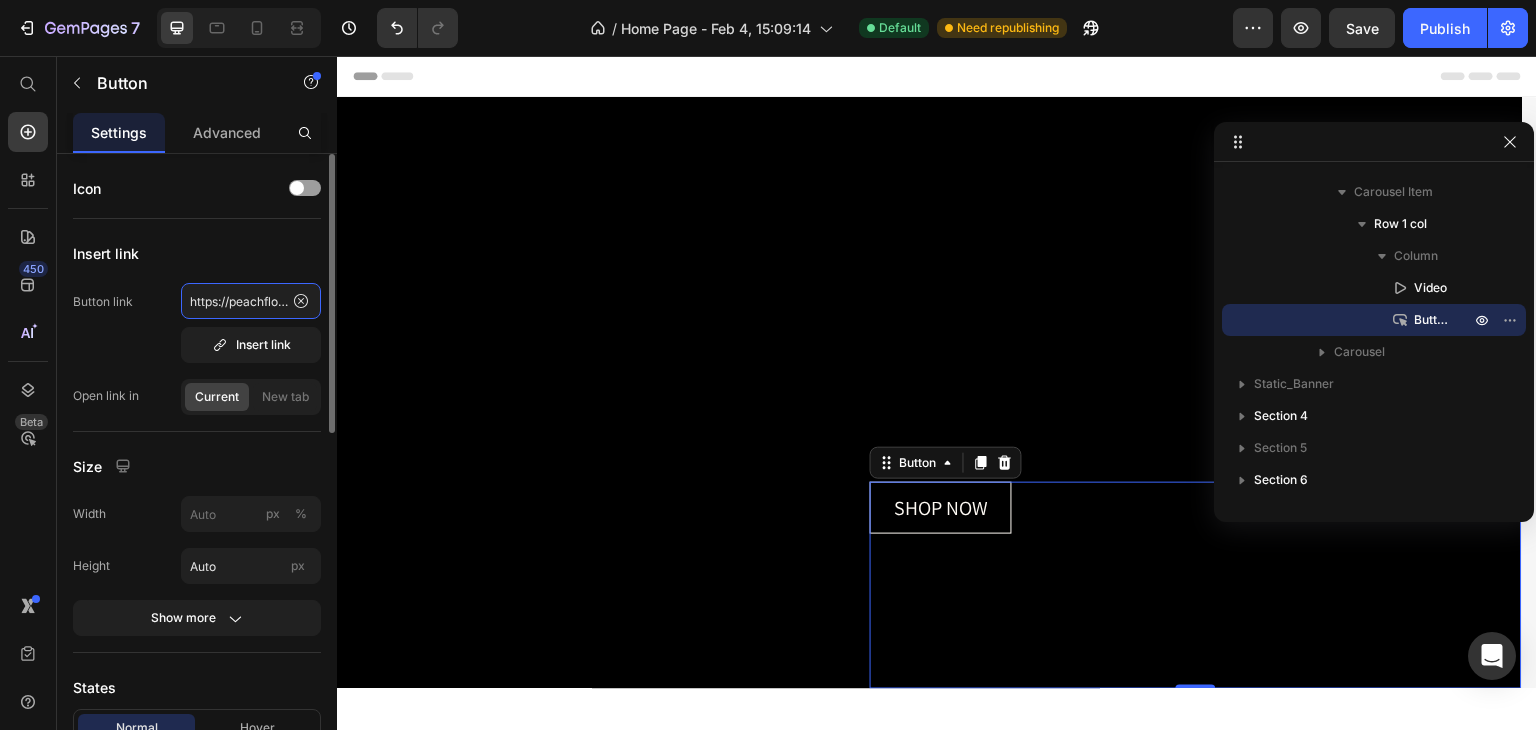 click on "https://peachflores.com/collections/new-arrivals" 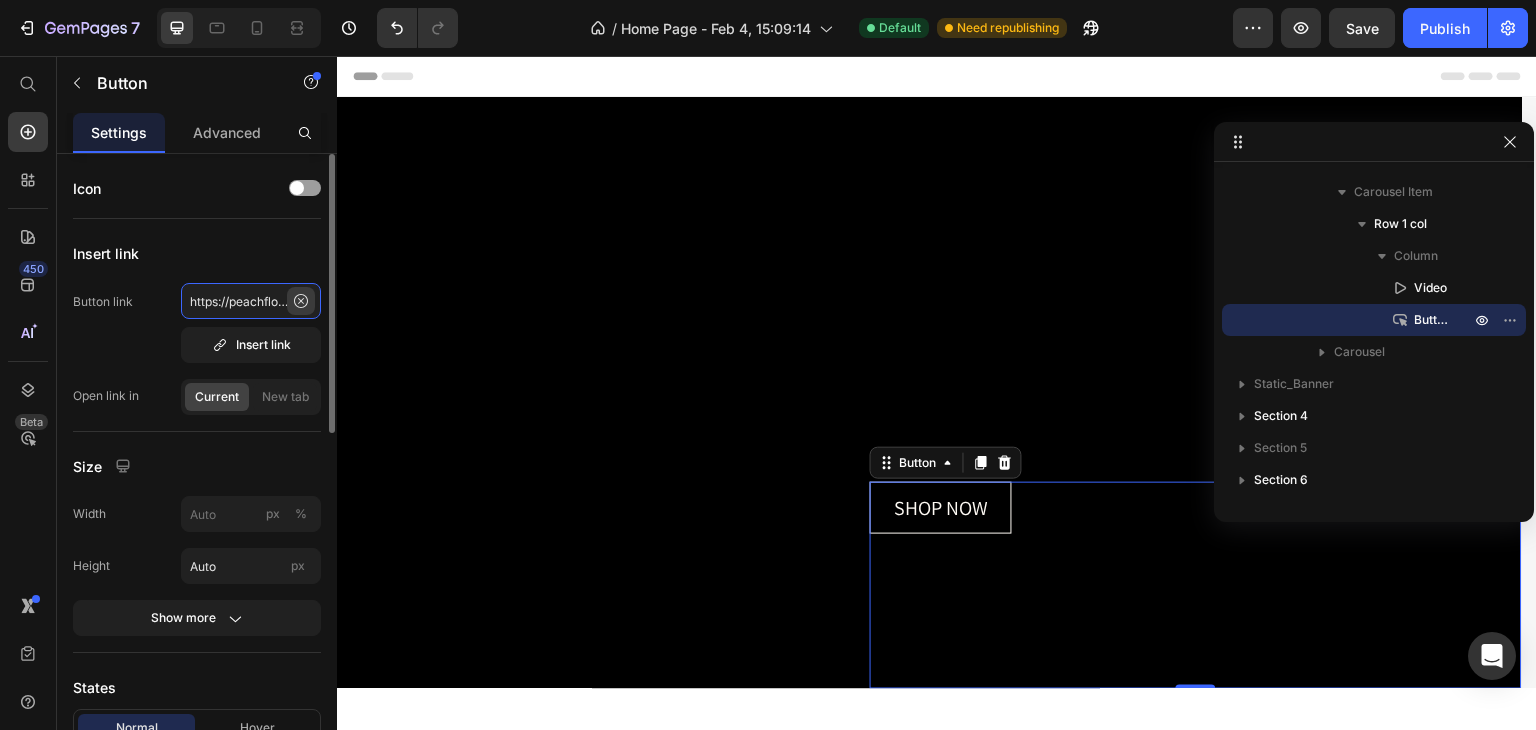 paste on "clearance-sale" 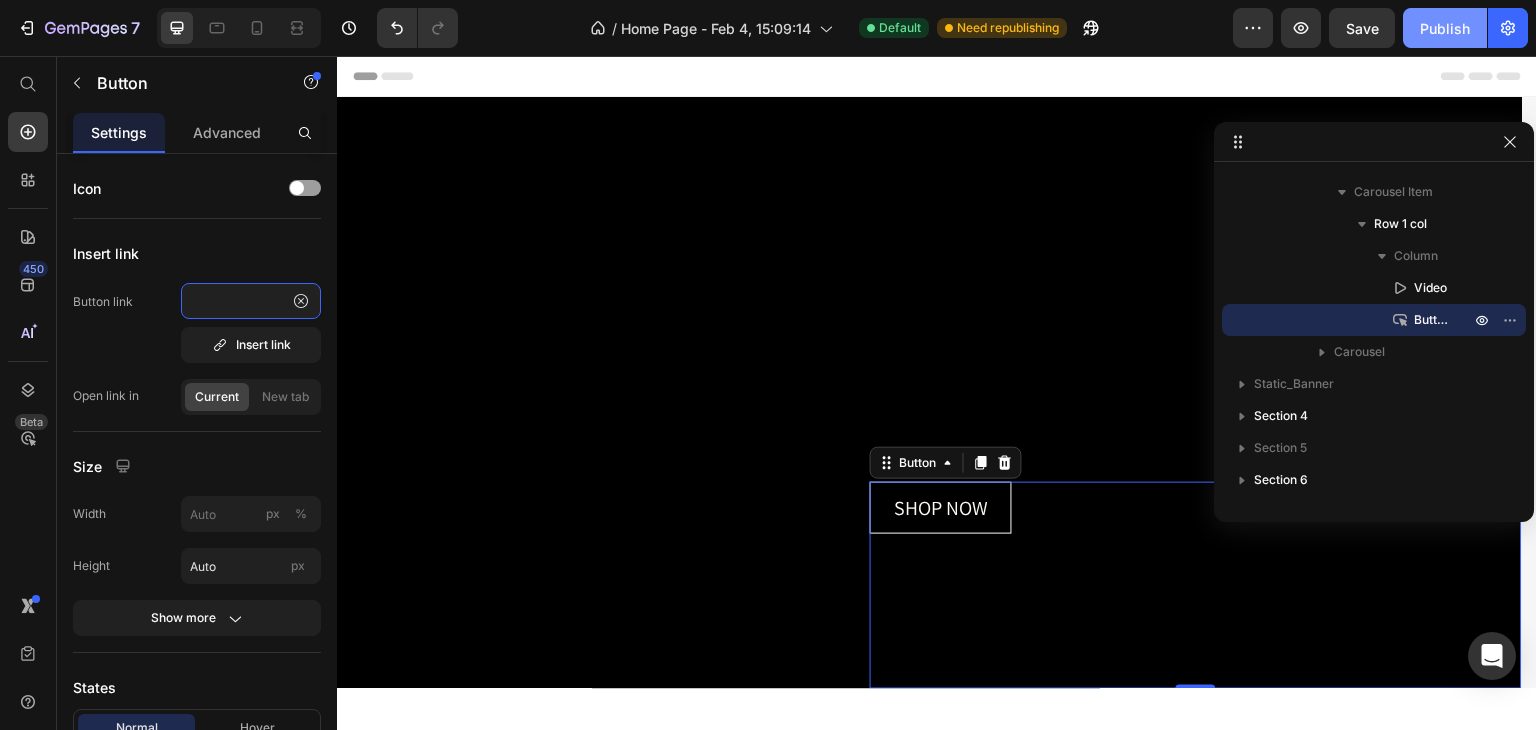 type on "https://peachflores.com/collections/clearance-sale" 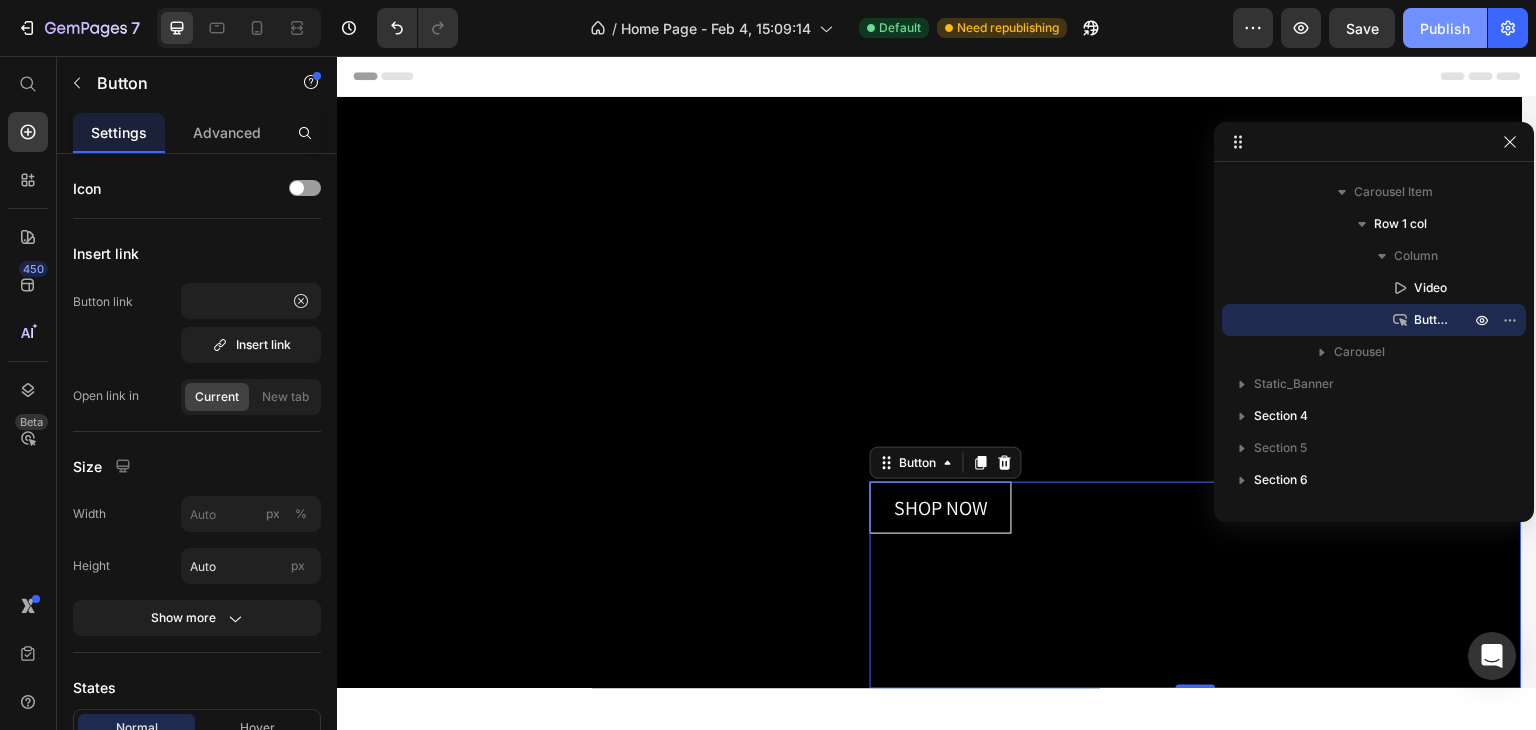 scroll, scrollTop: 0, scrollLeft: 0, axis: both 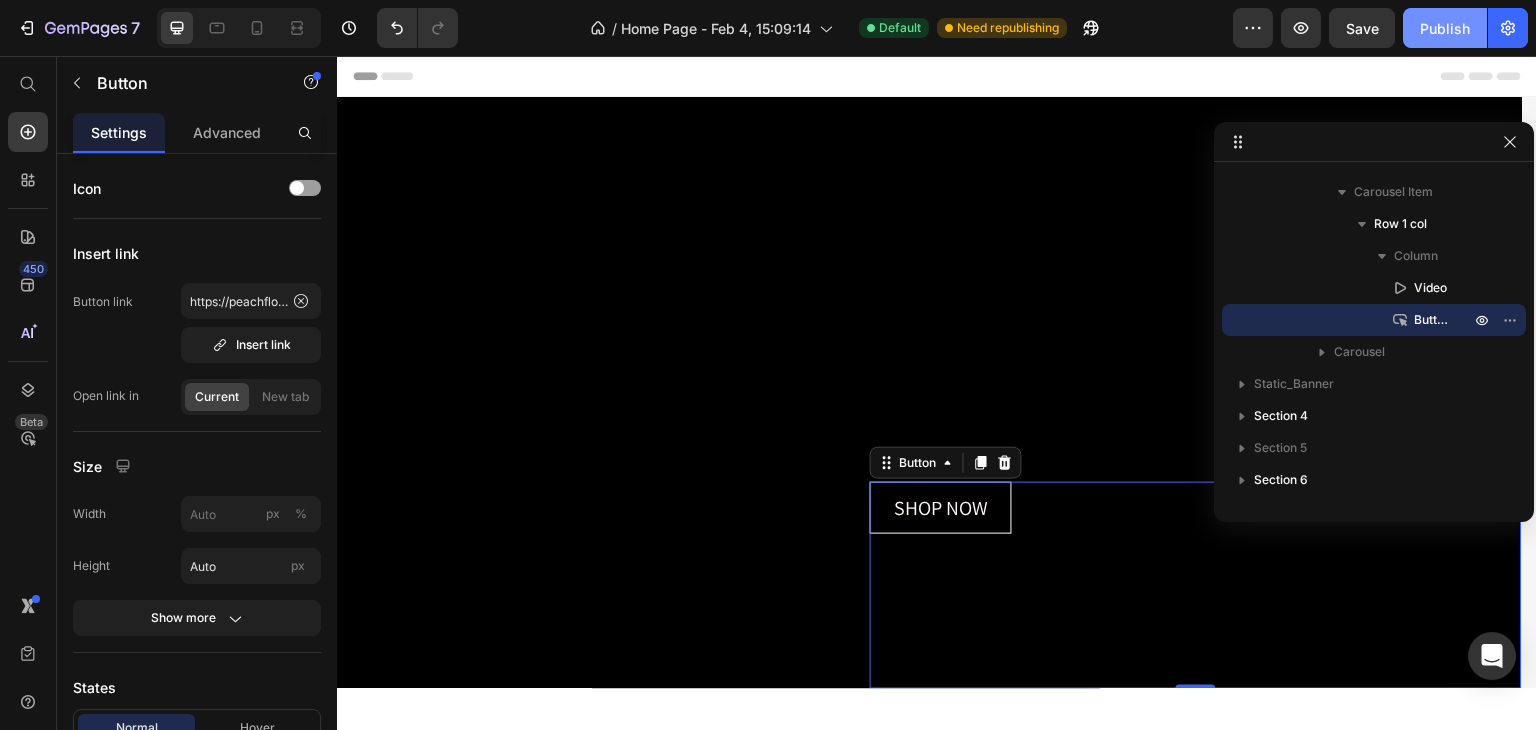 click on "Publish" at bounding box center (1445, 28) 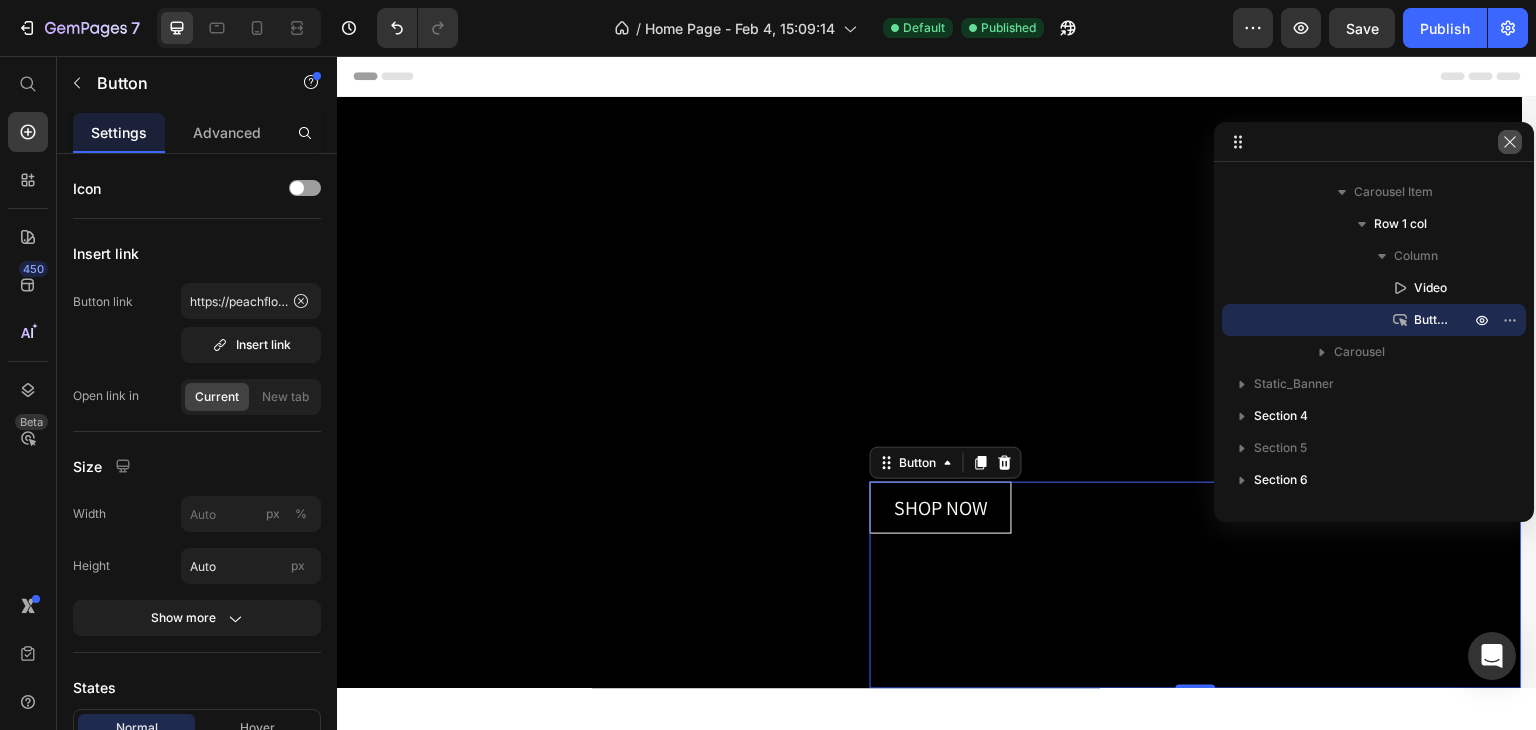 click 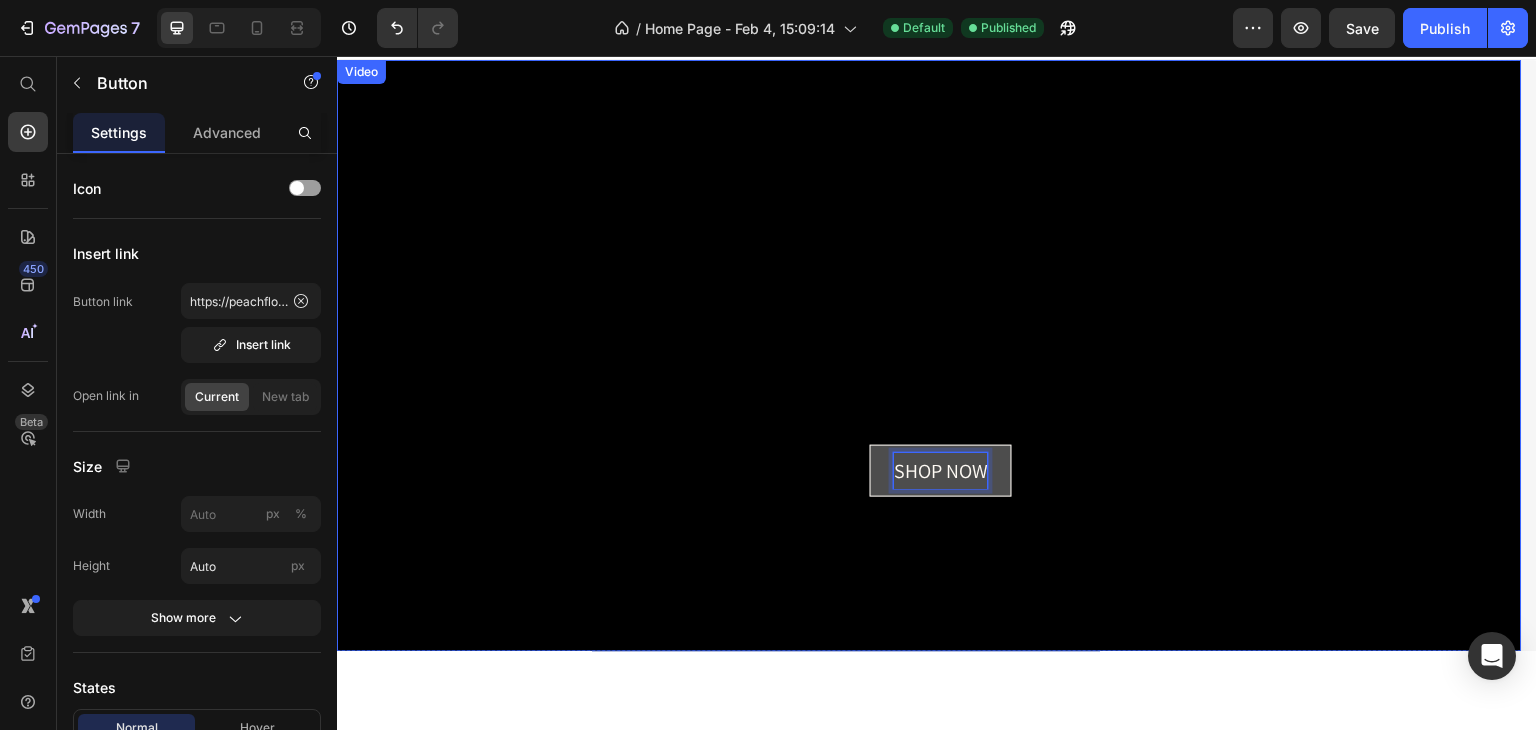 scroll, scrollTop: 100, scrollLeft: 0, axis: vertical 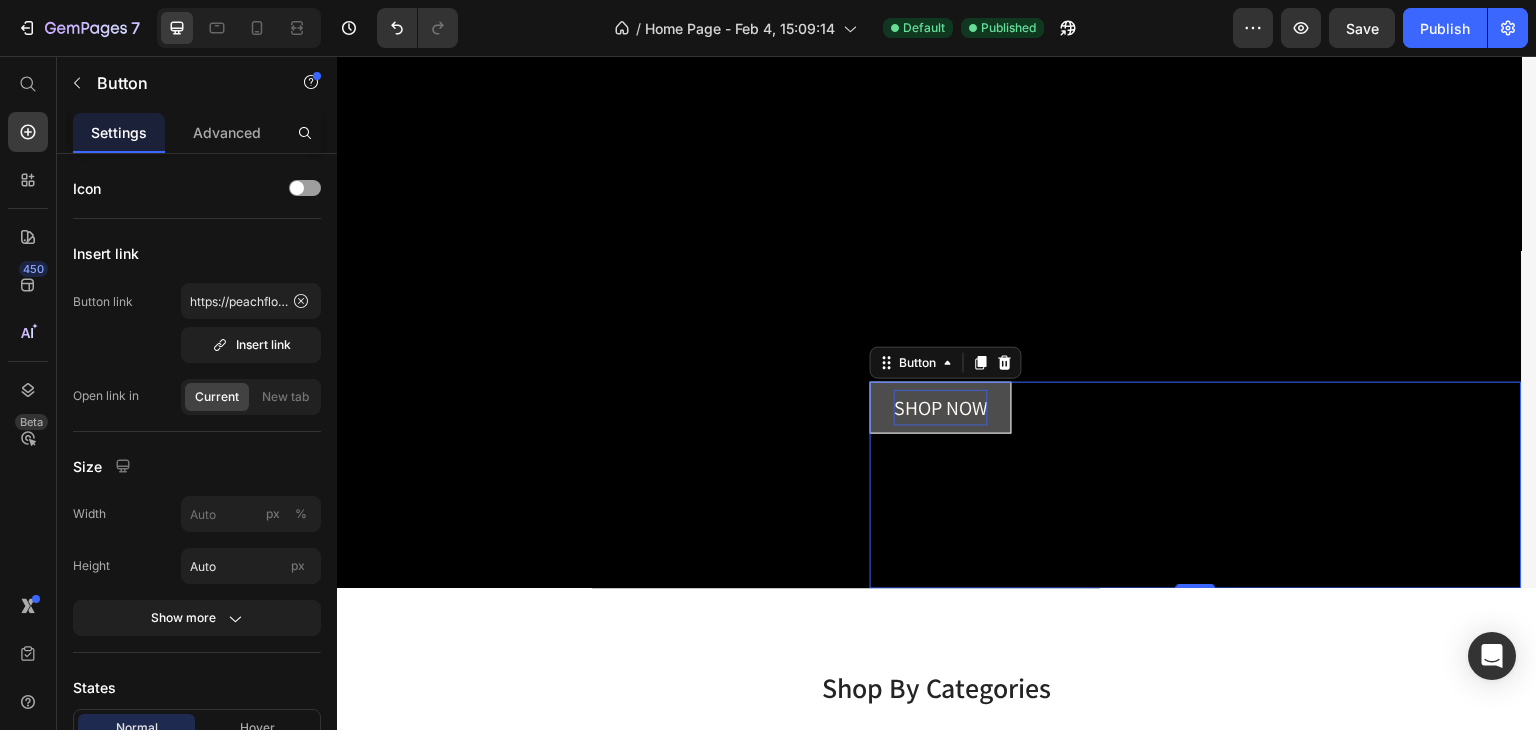 click on "SHOP NOW" at bounding box center [941, 408] 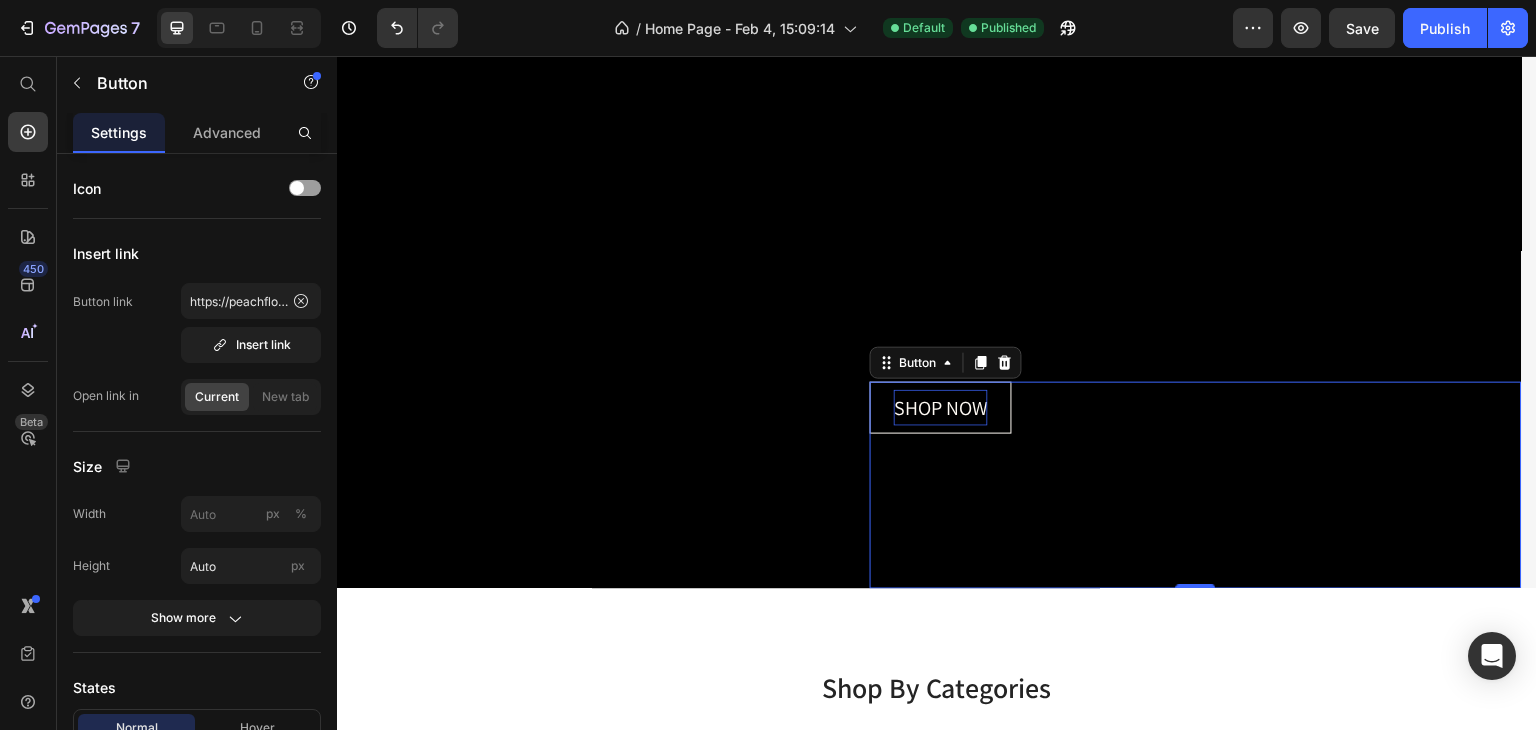 click on "SHOP NOW" at bounding box center [941, 408] 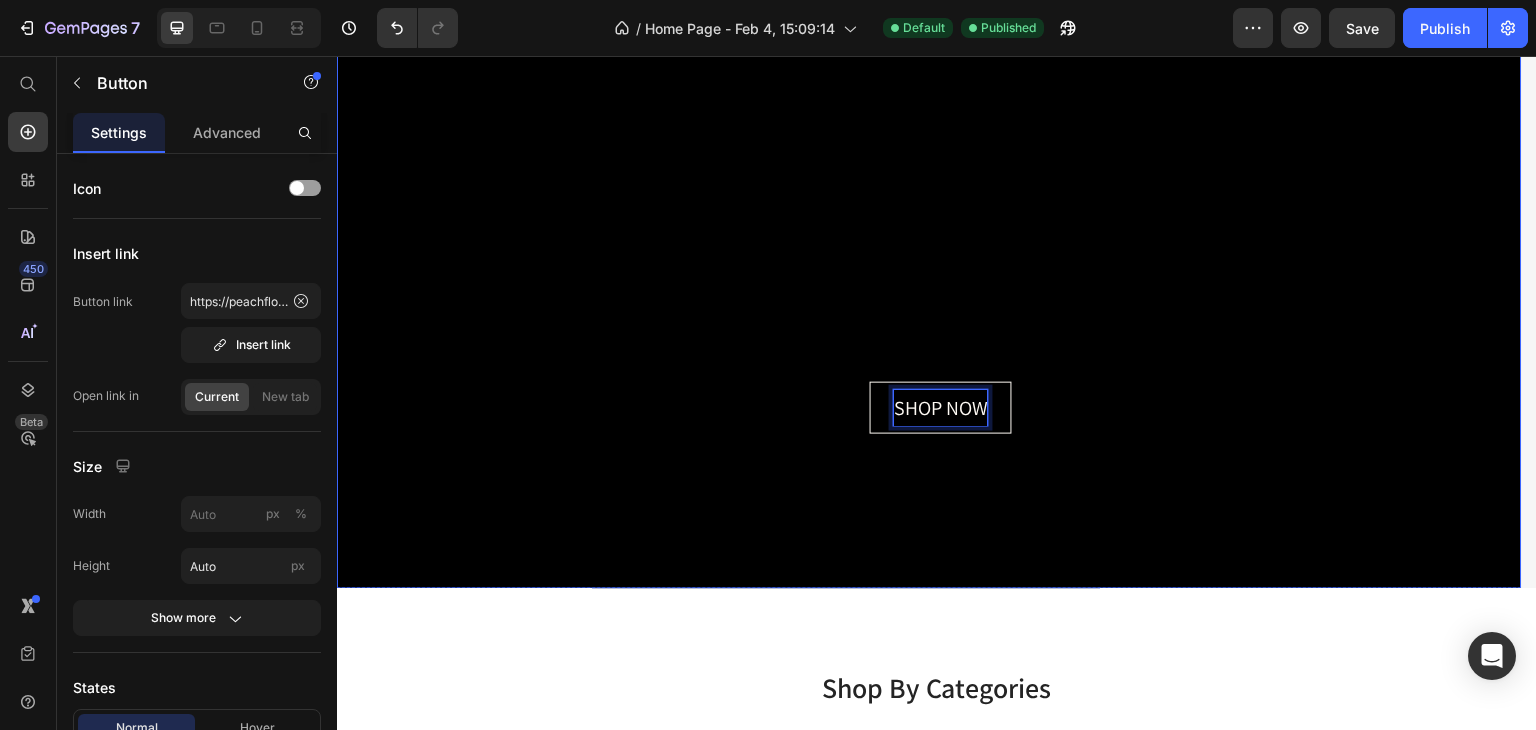 click at bounding box center (929, 293) 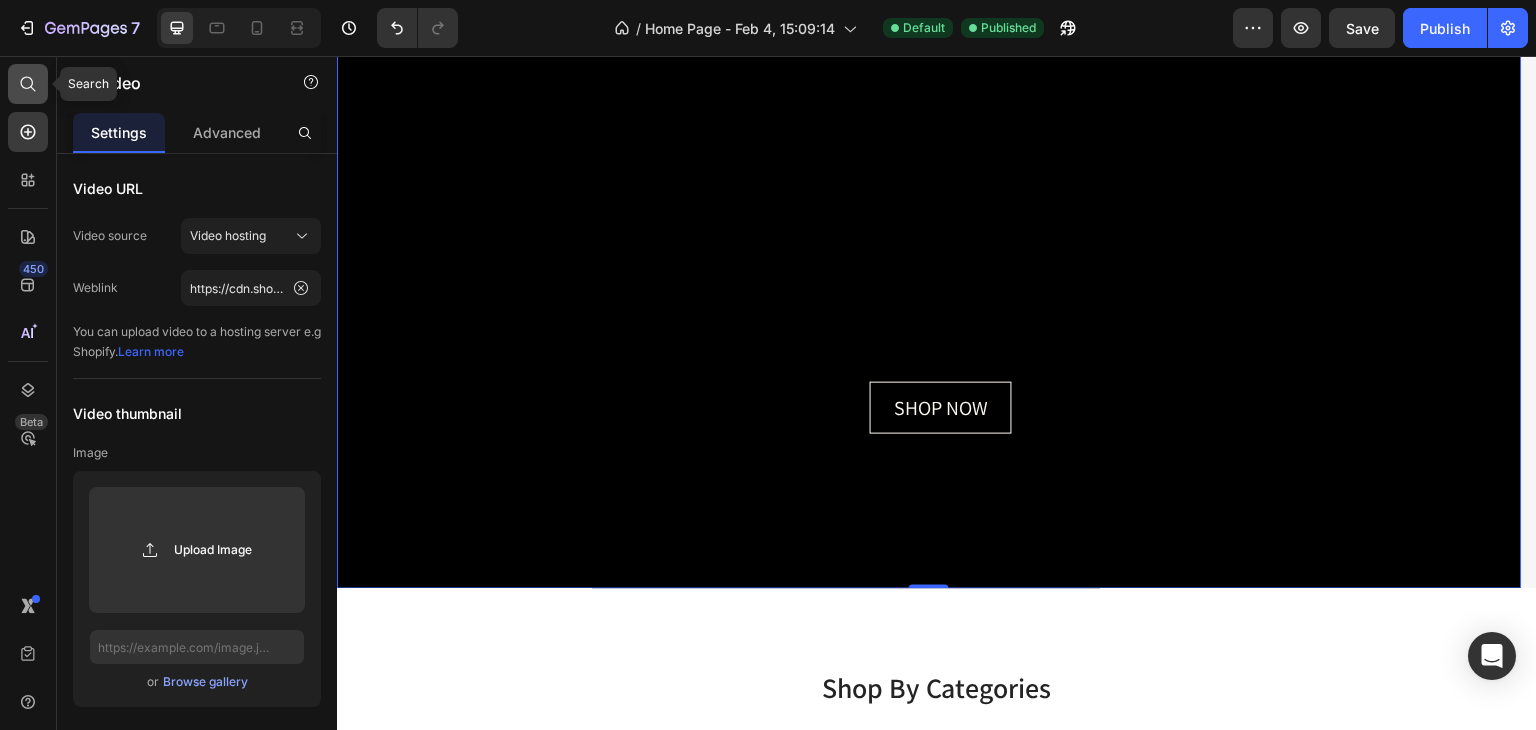 click 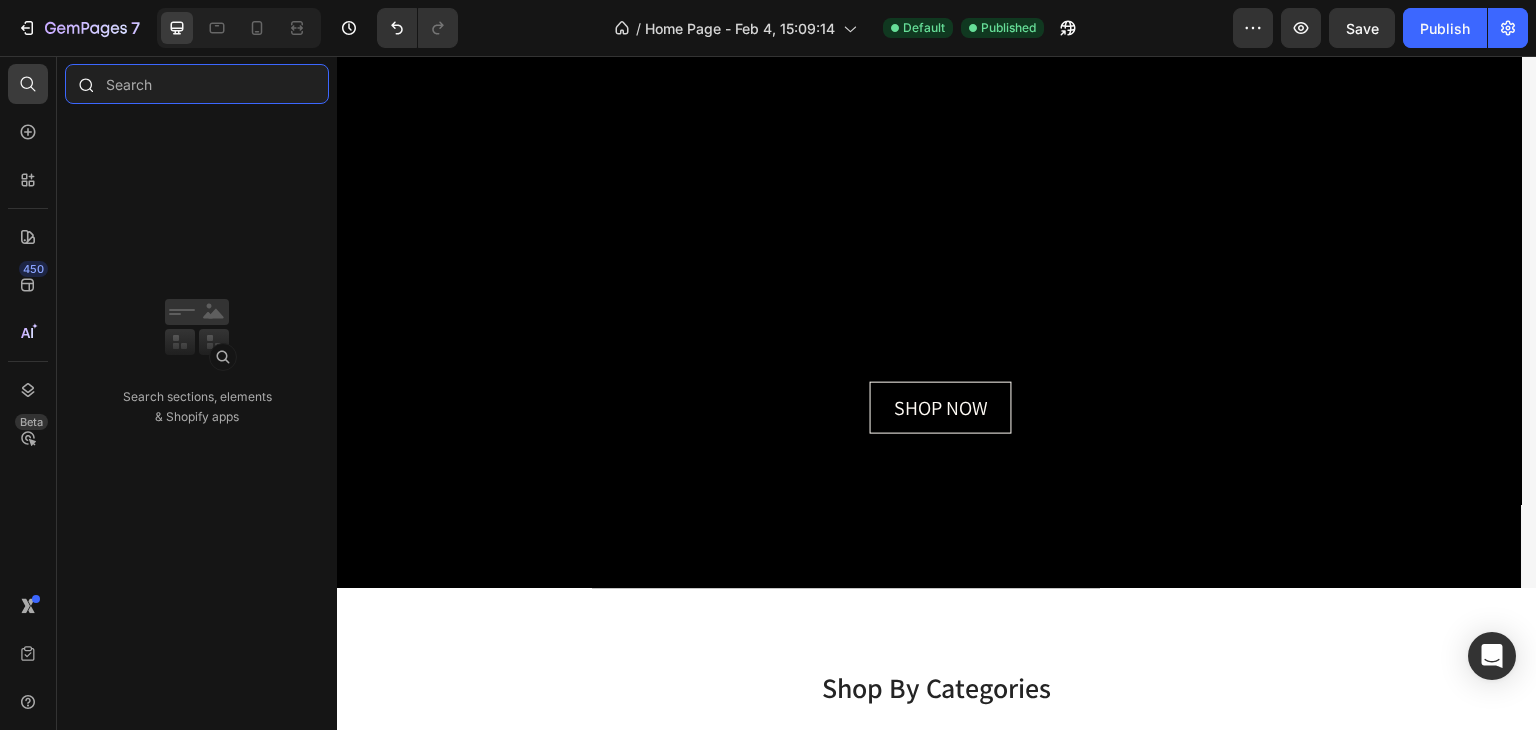 click at bounding box center [197, 84] 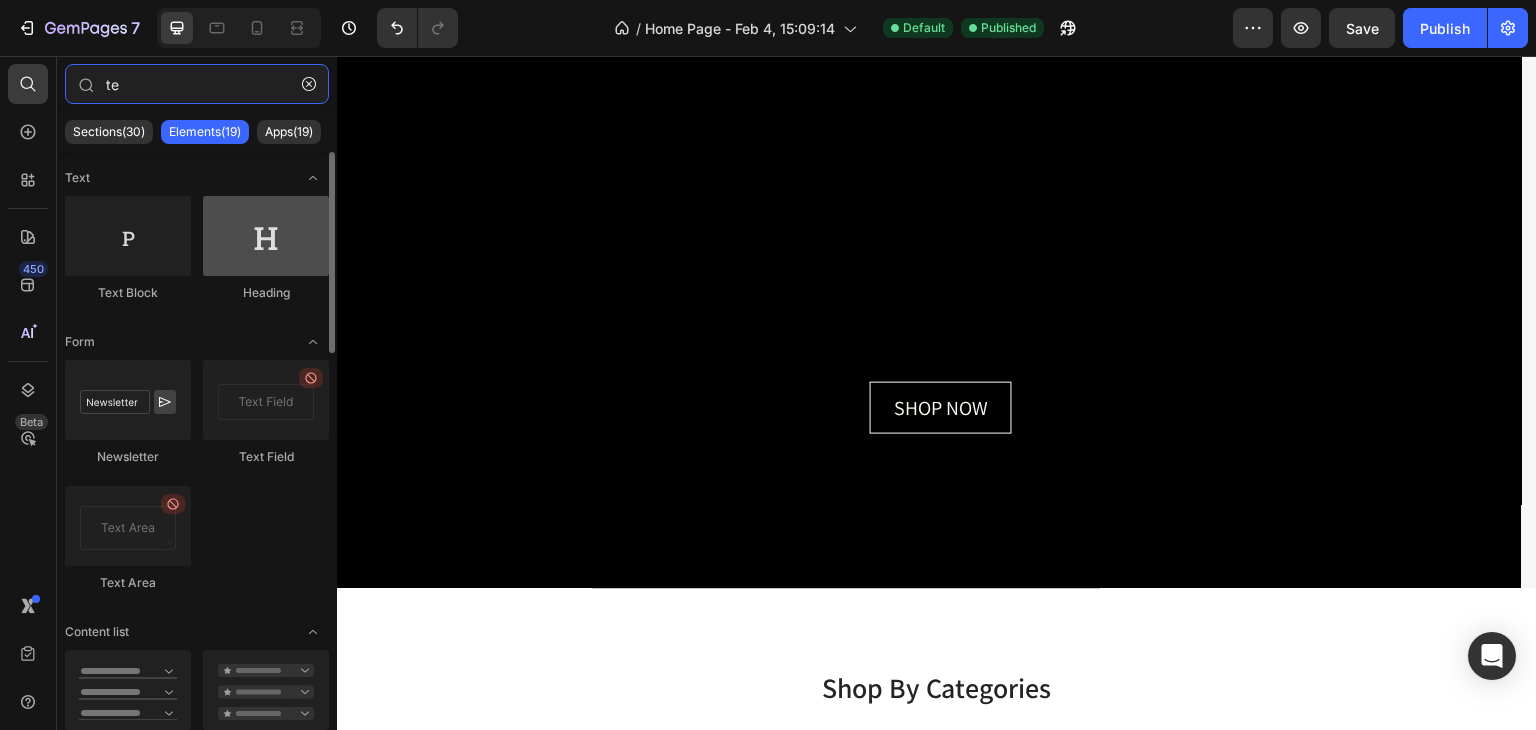 type on "te" 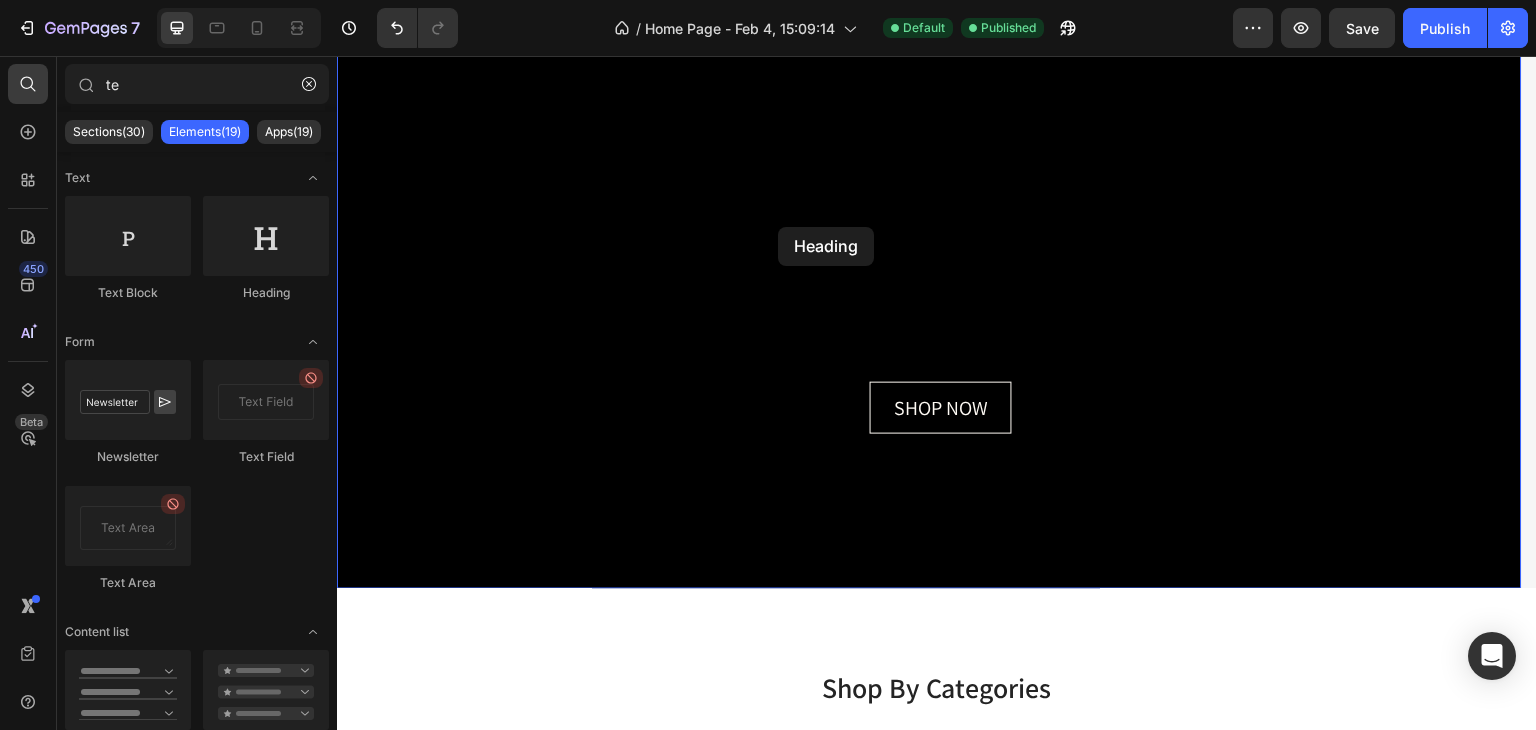 drag, startPoint x: 571, startPoint y: 275, endPoint x: 778, endPoint y: 227, distance: 212.49236 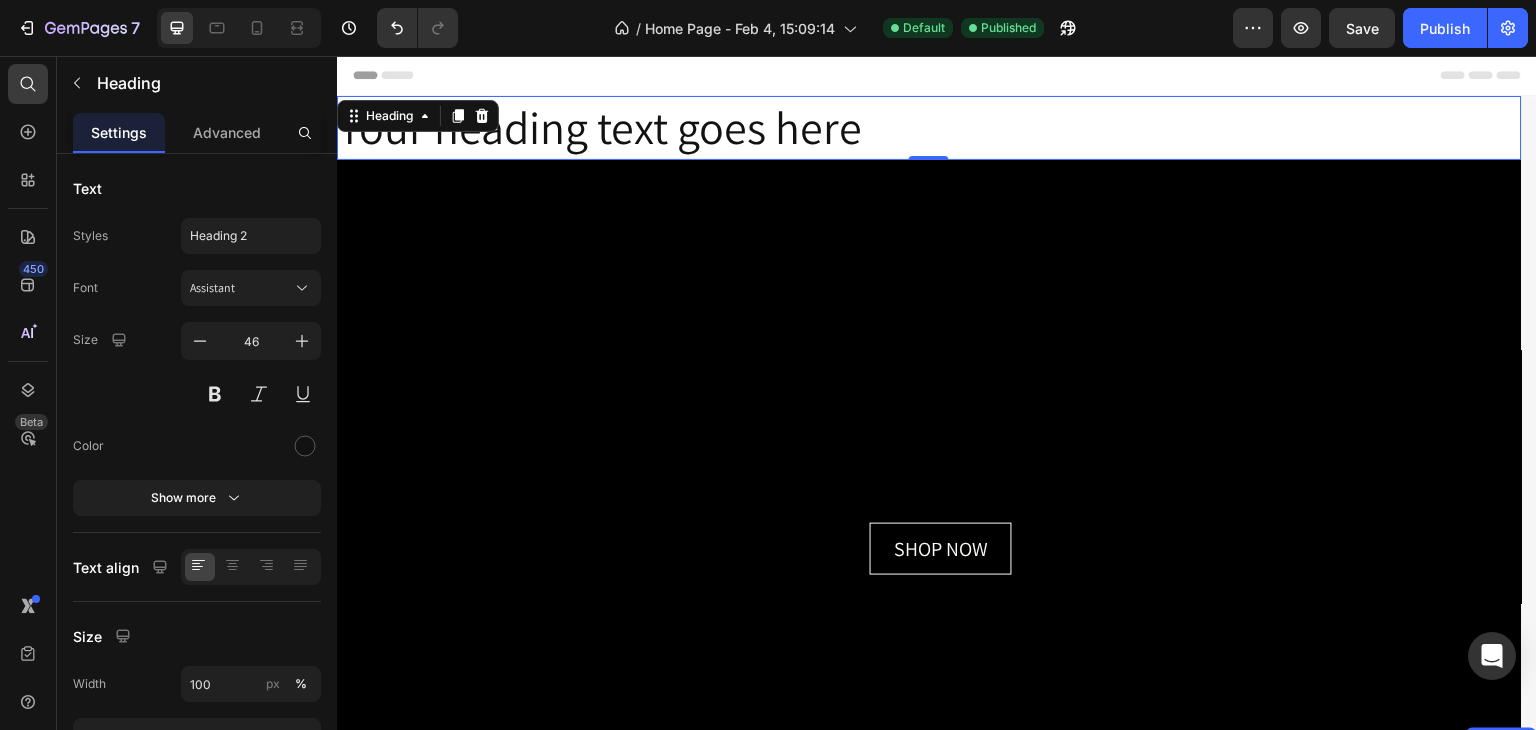 scroll, scrollTop: 0, scrollLeft: 0, axis: both 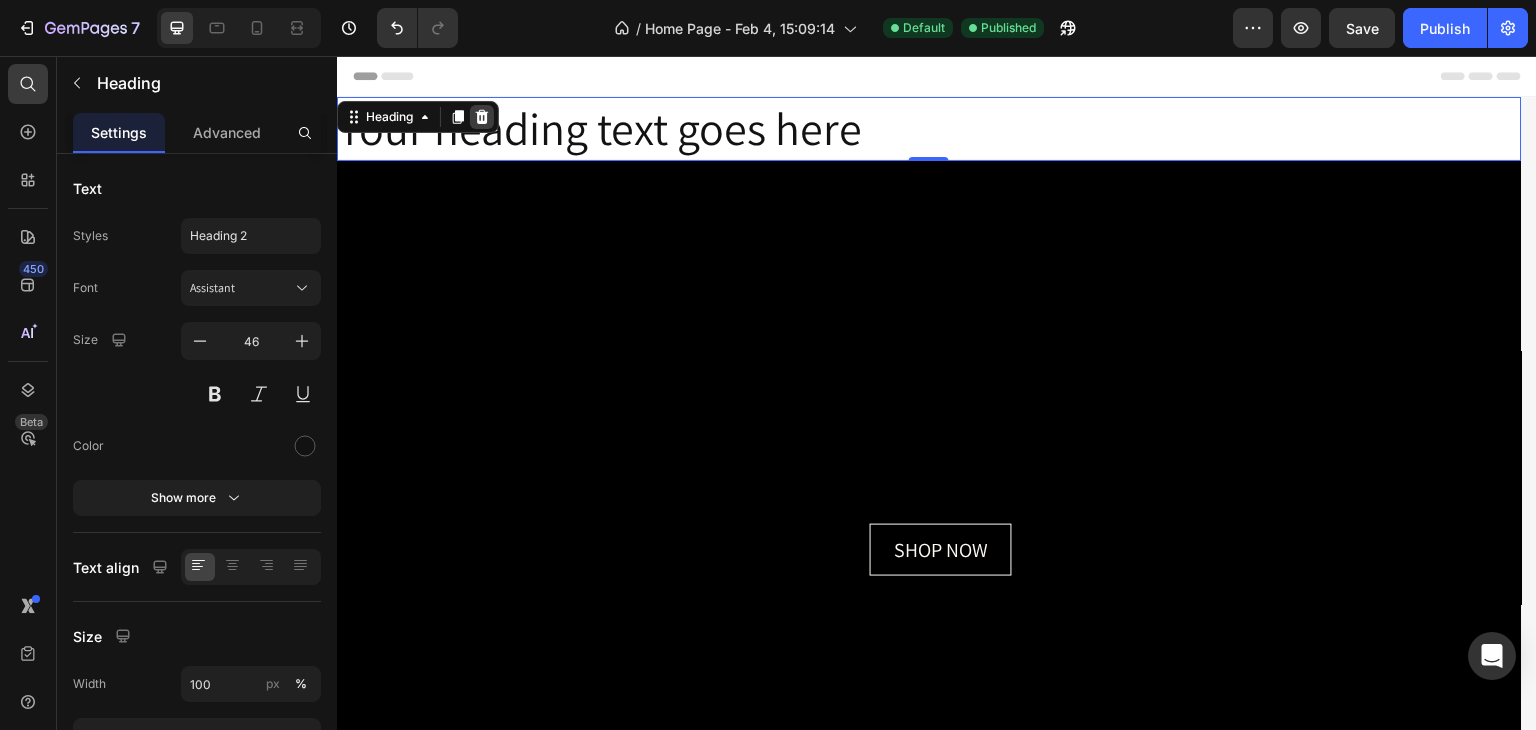 click 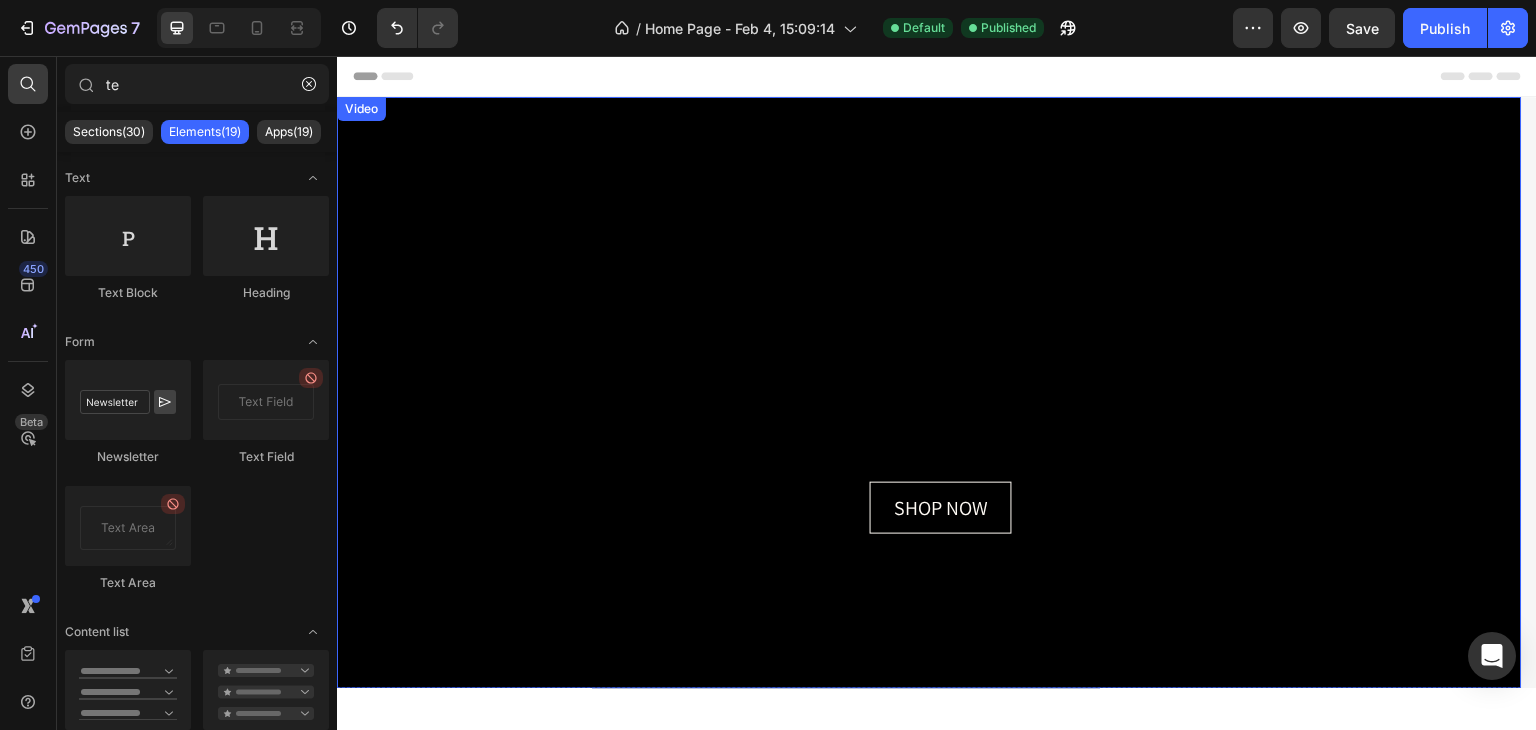 click at bounding box center (929, 393) 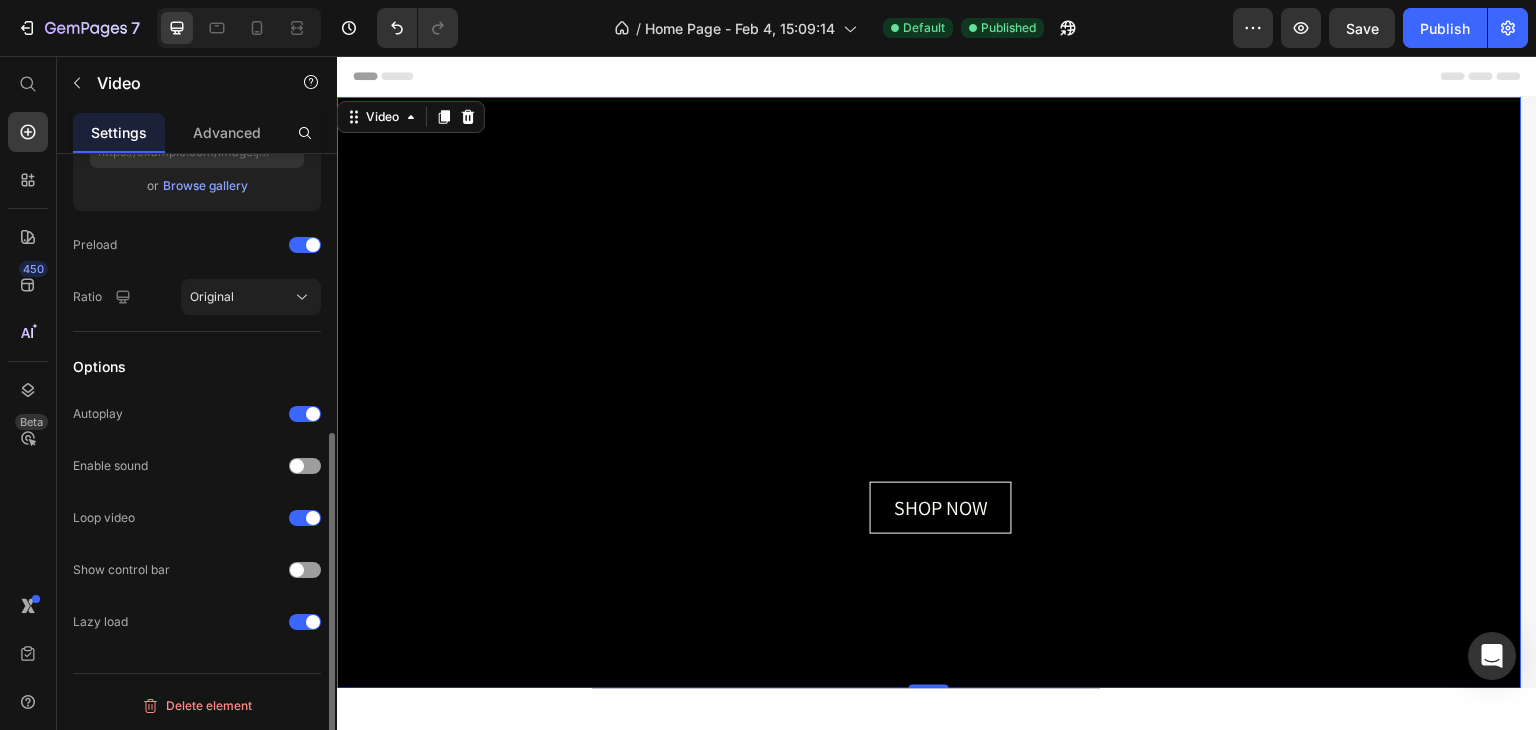 scroll, scrollTop: 0, scrollLeft: 0, axis: both 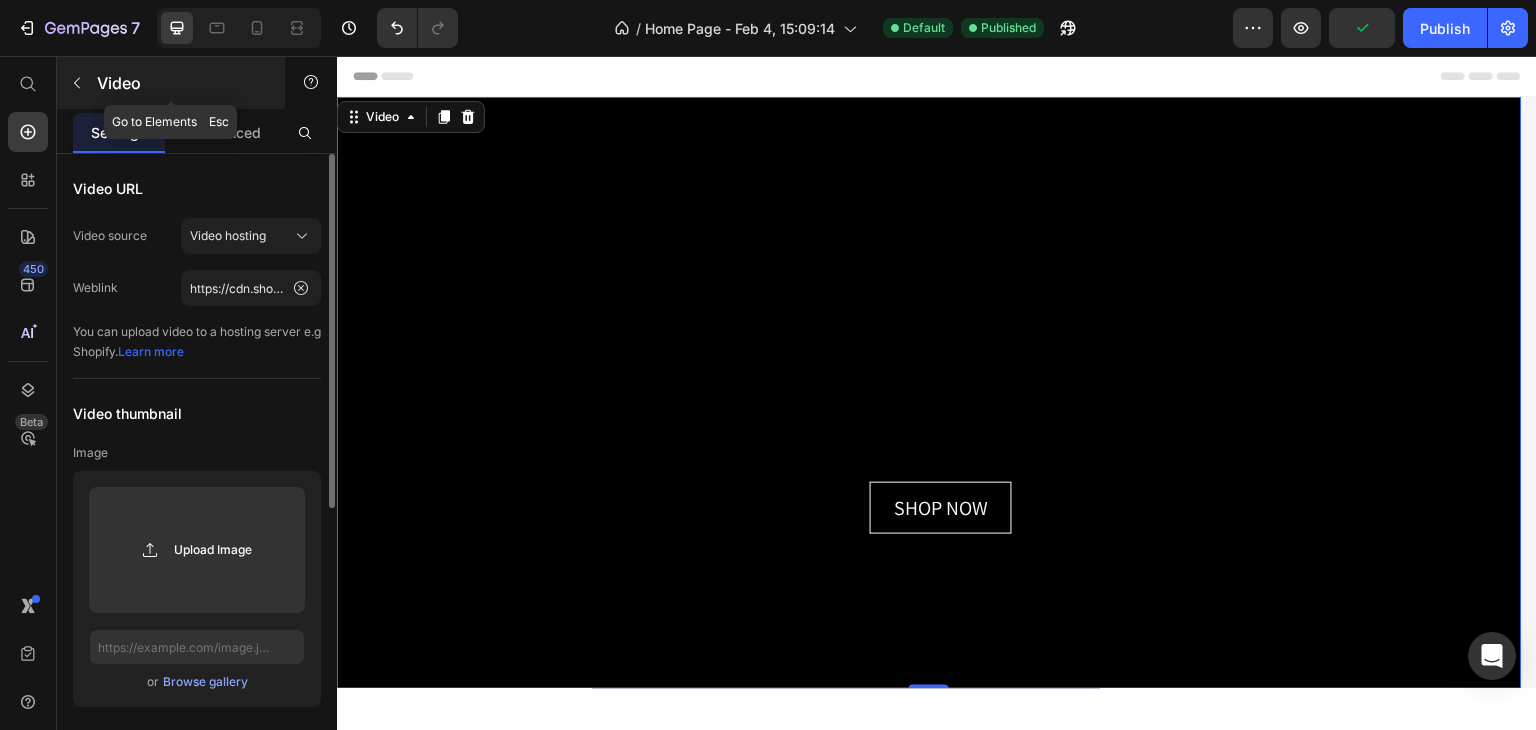 click 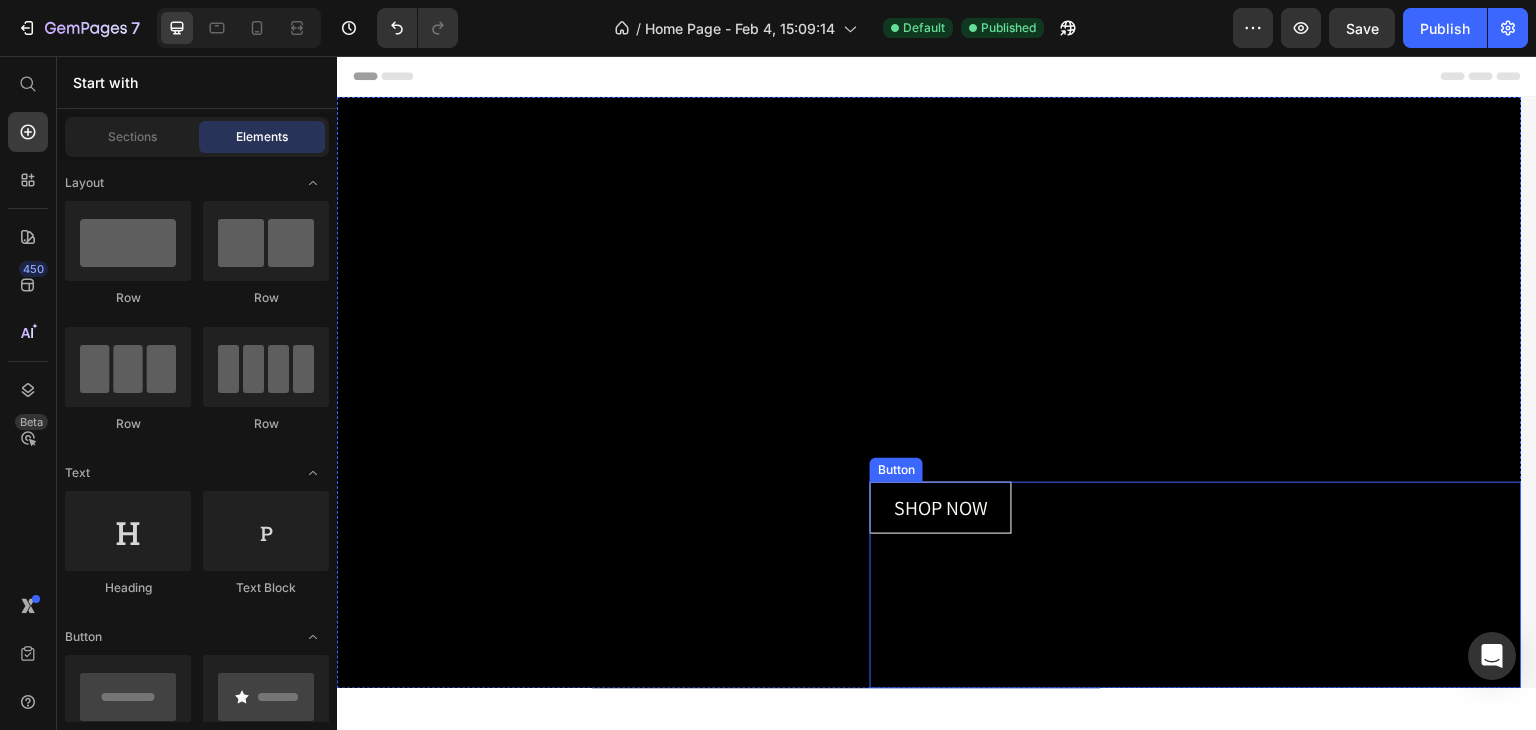 click on "SHOP NOW Button" at bounding box center (1196, 585) 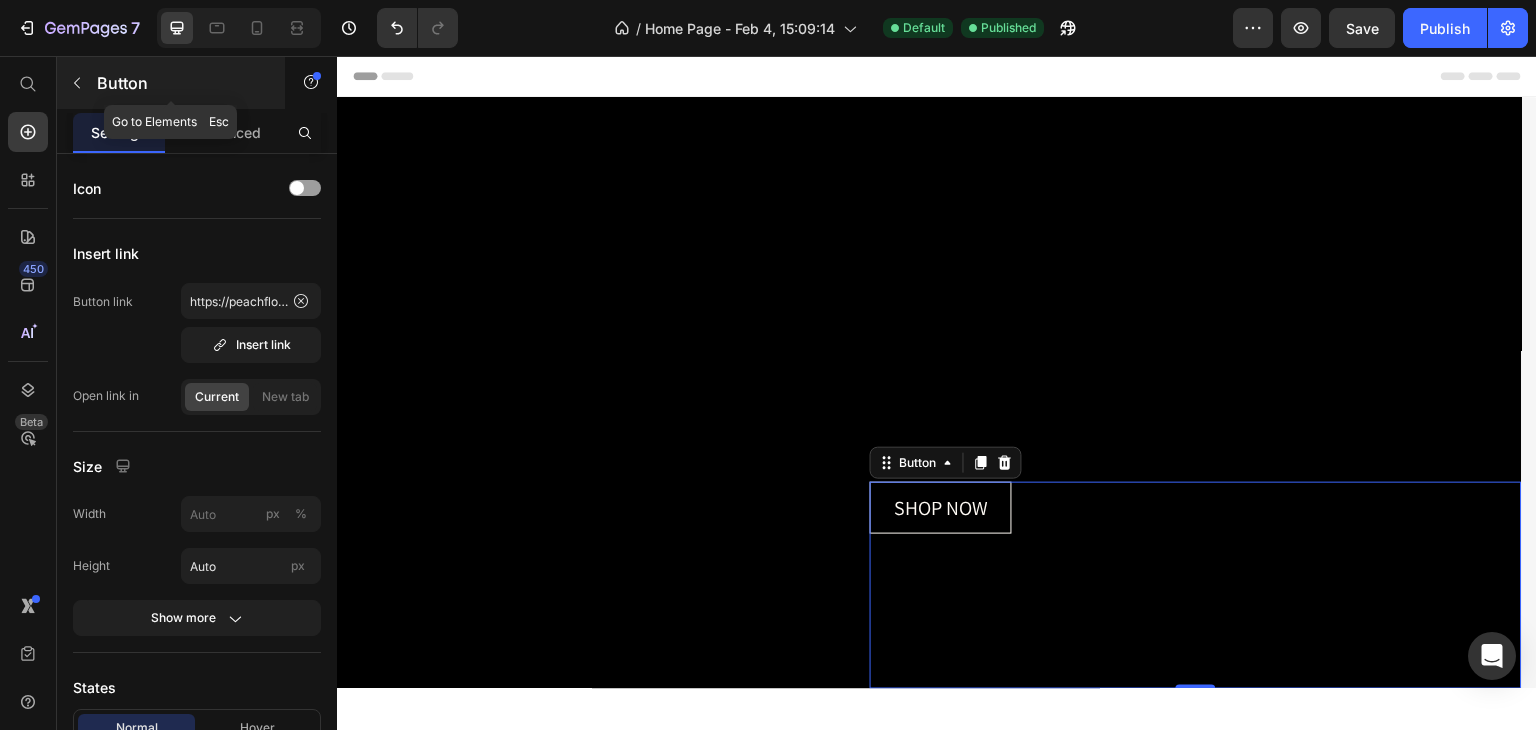 click 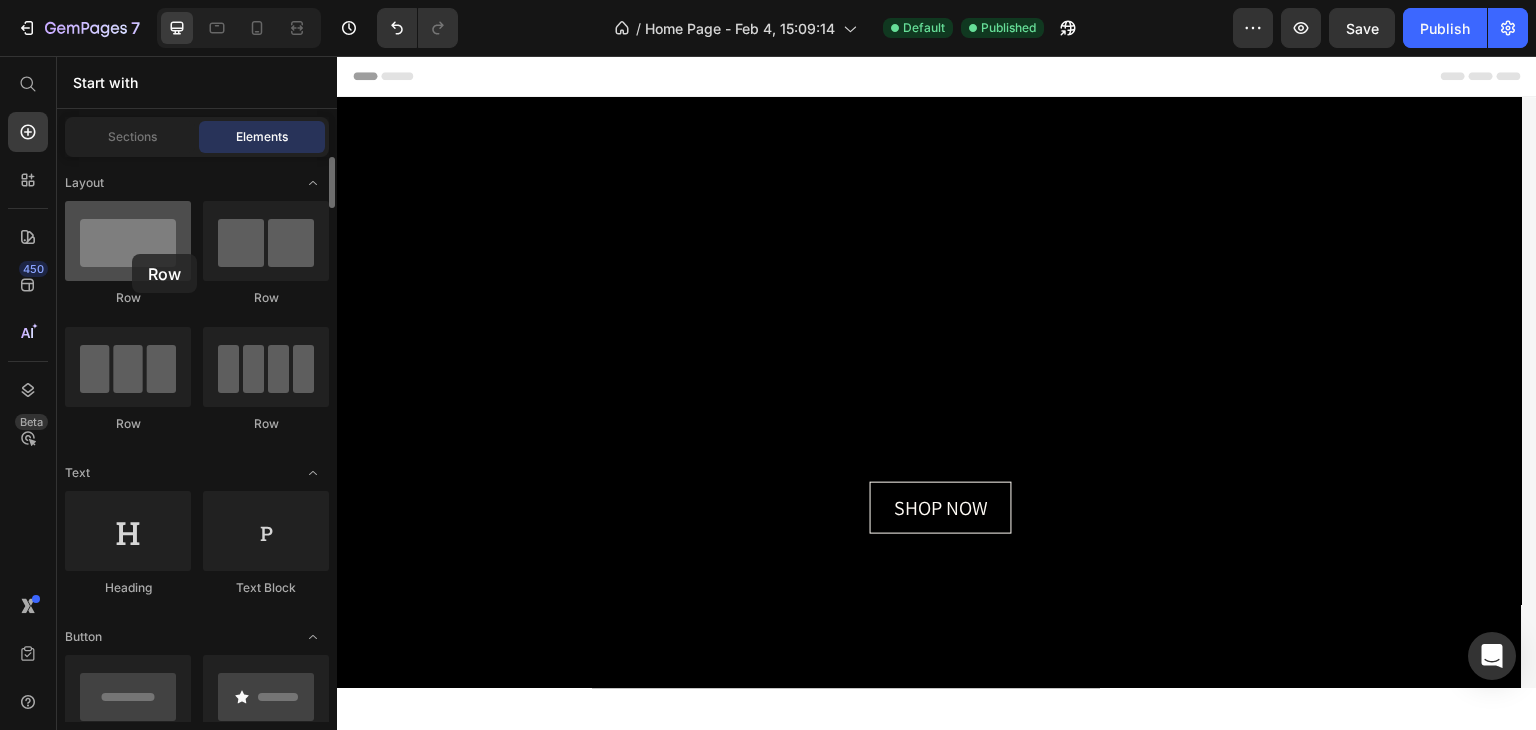 drag, startPoint x: 146, startPoint y: 258, endPoint x: 132, endPoint y: 254, distance: 14.56022 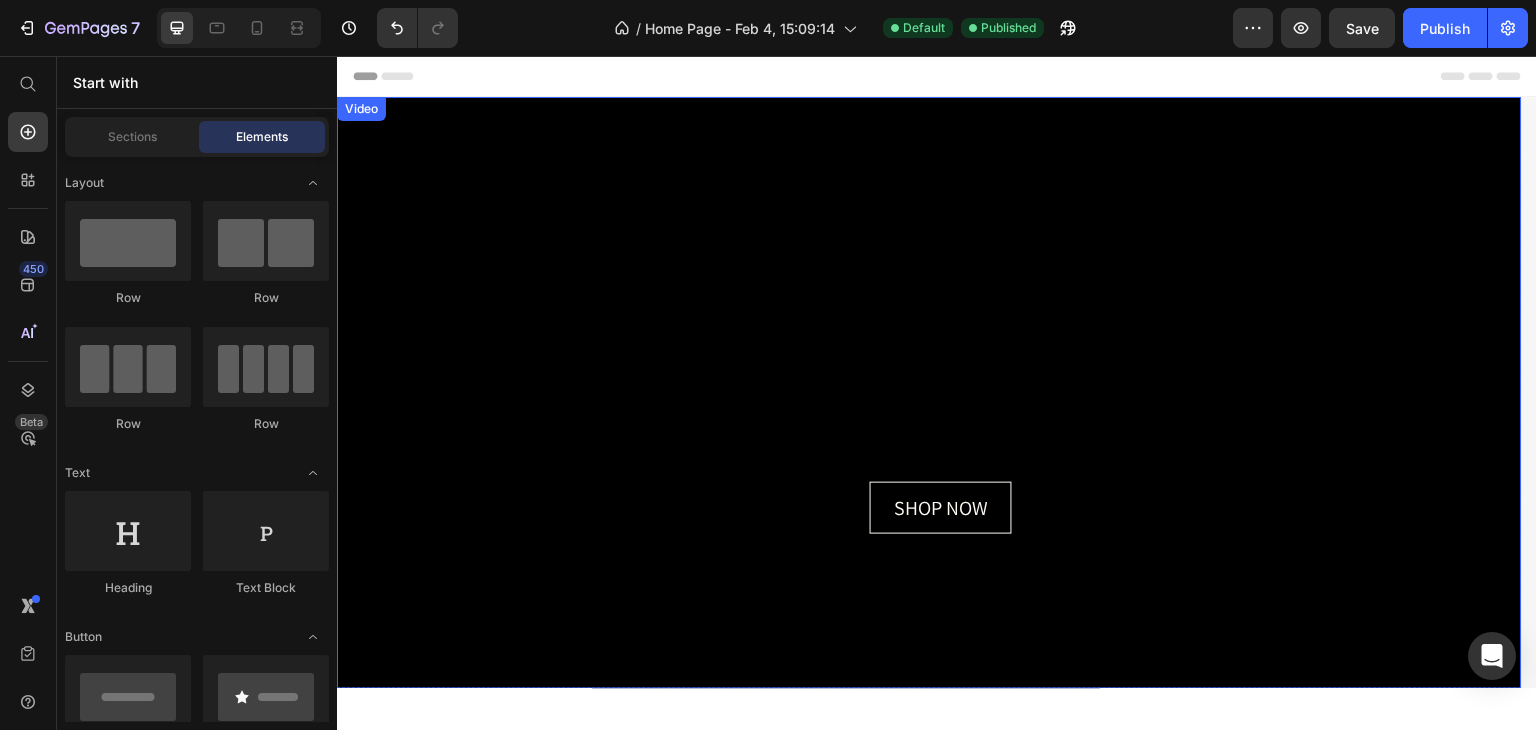 click at bounding box center (929, 393) 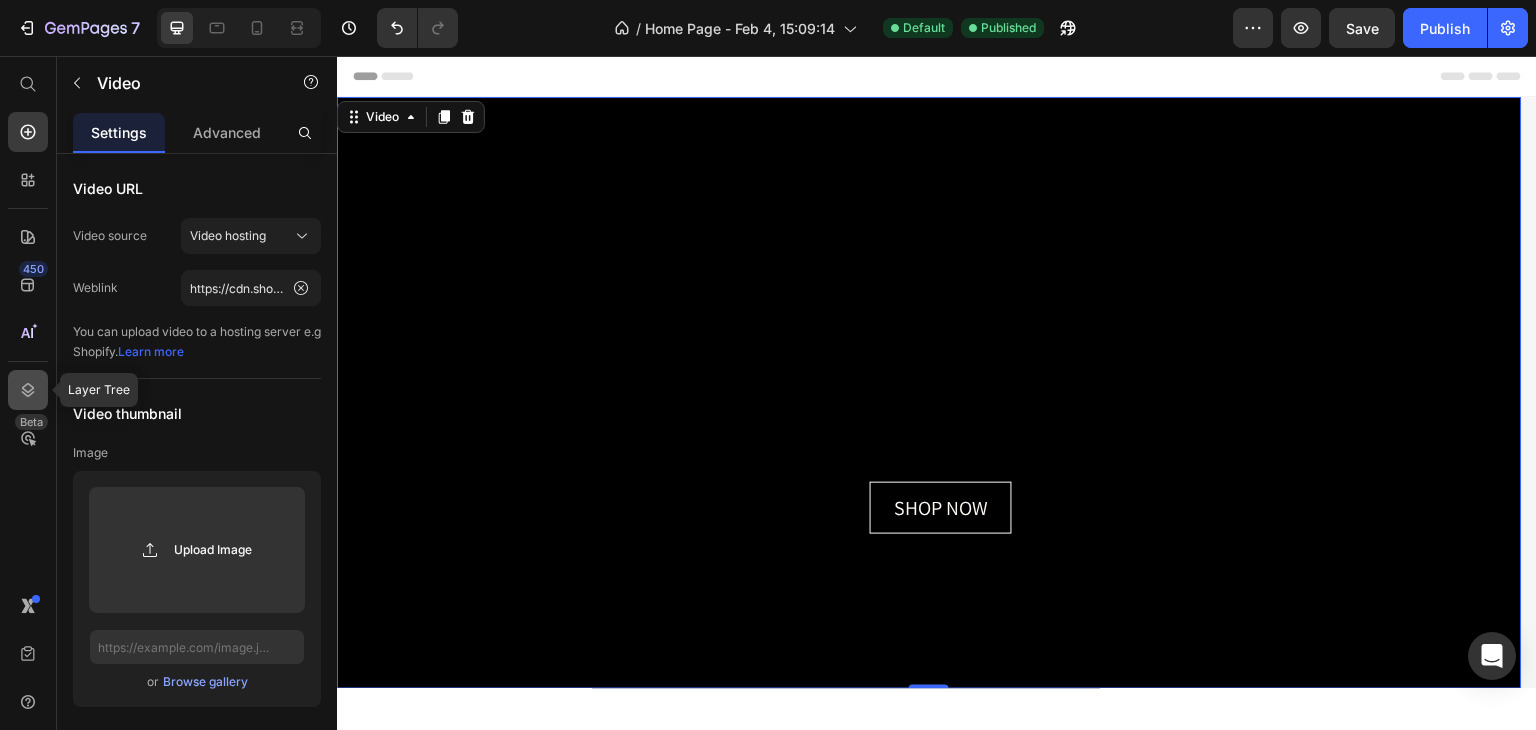 click 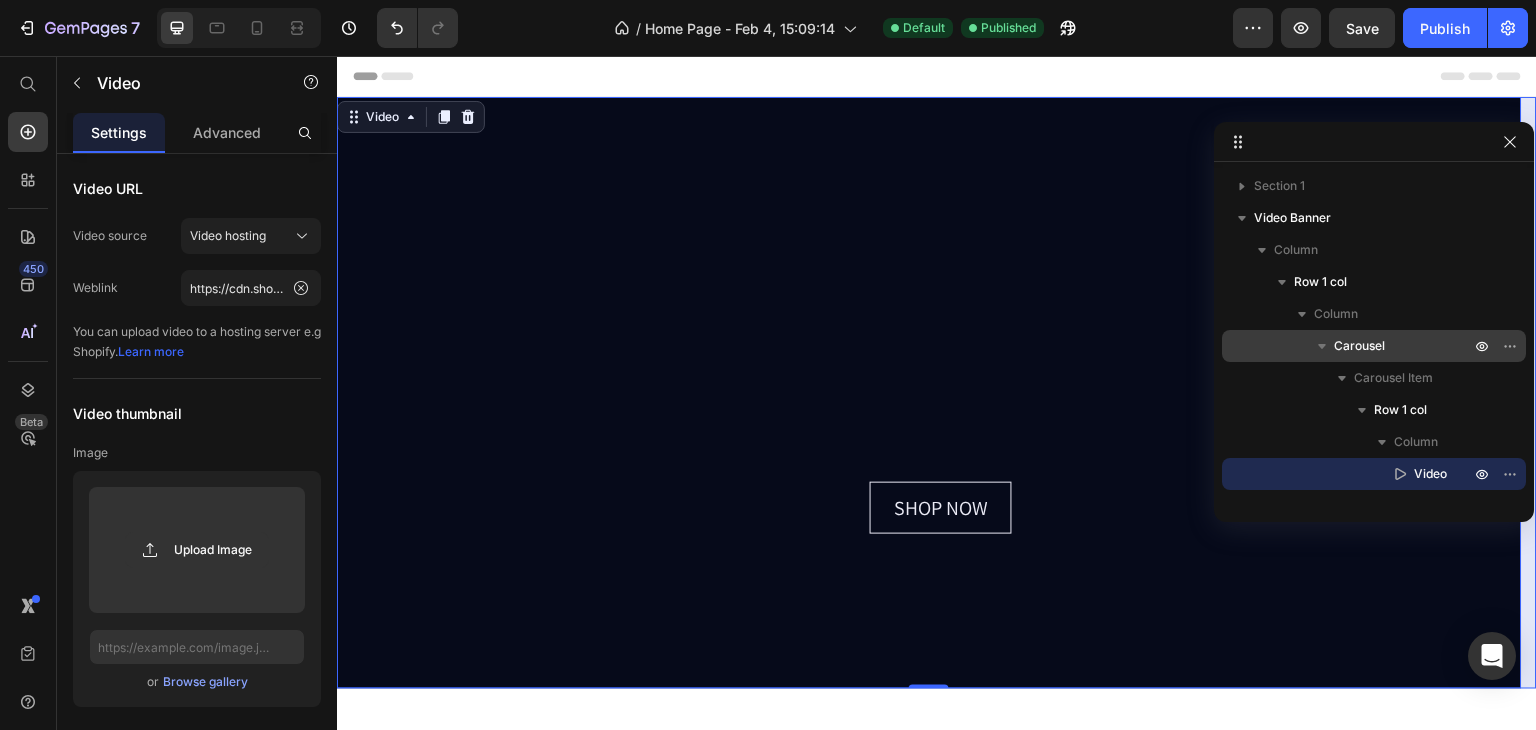 scroll, scrollTop: 100, scrollLeft: 0, axis: vertical 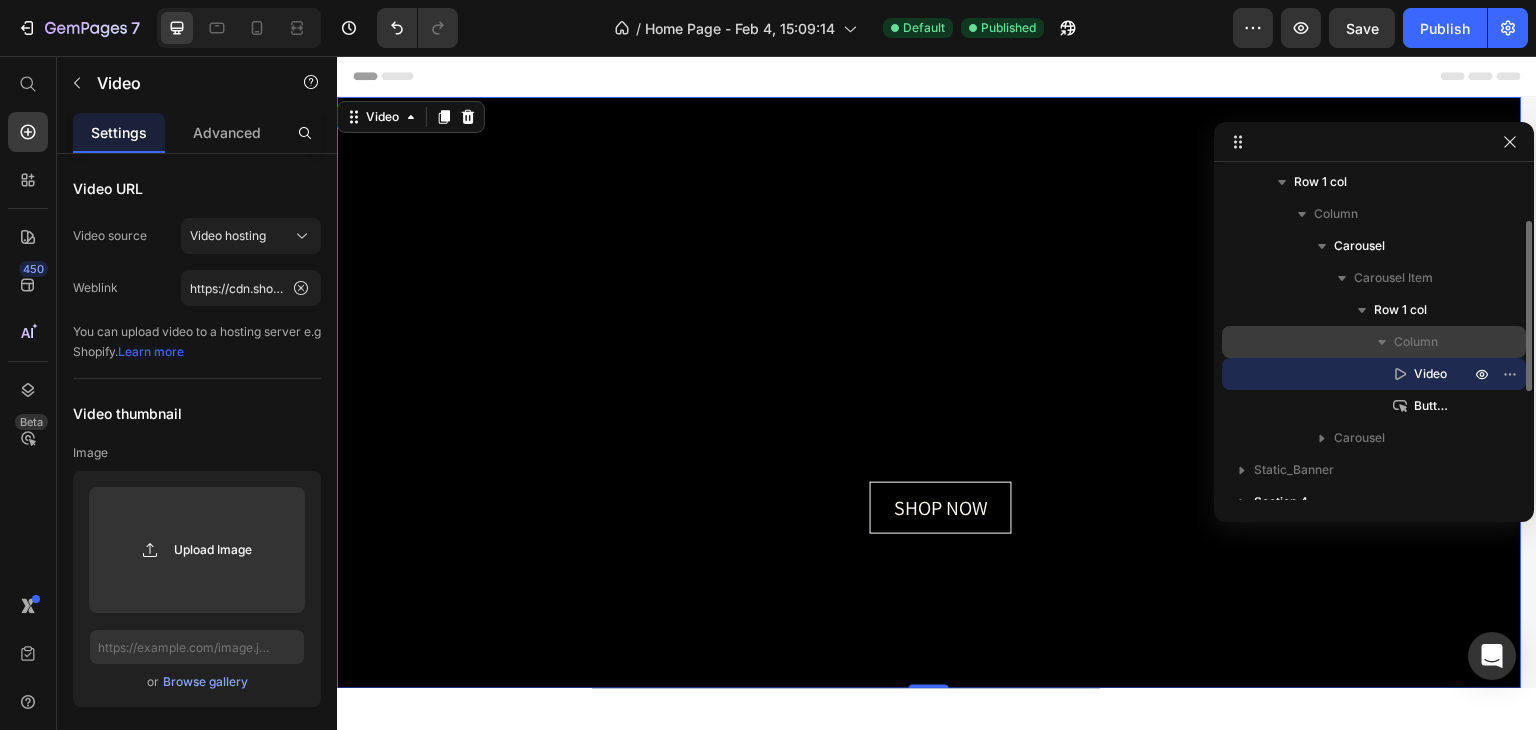 click on "Column" at bounding box center [1416, 342] 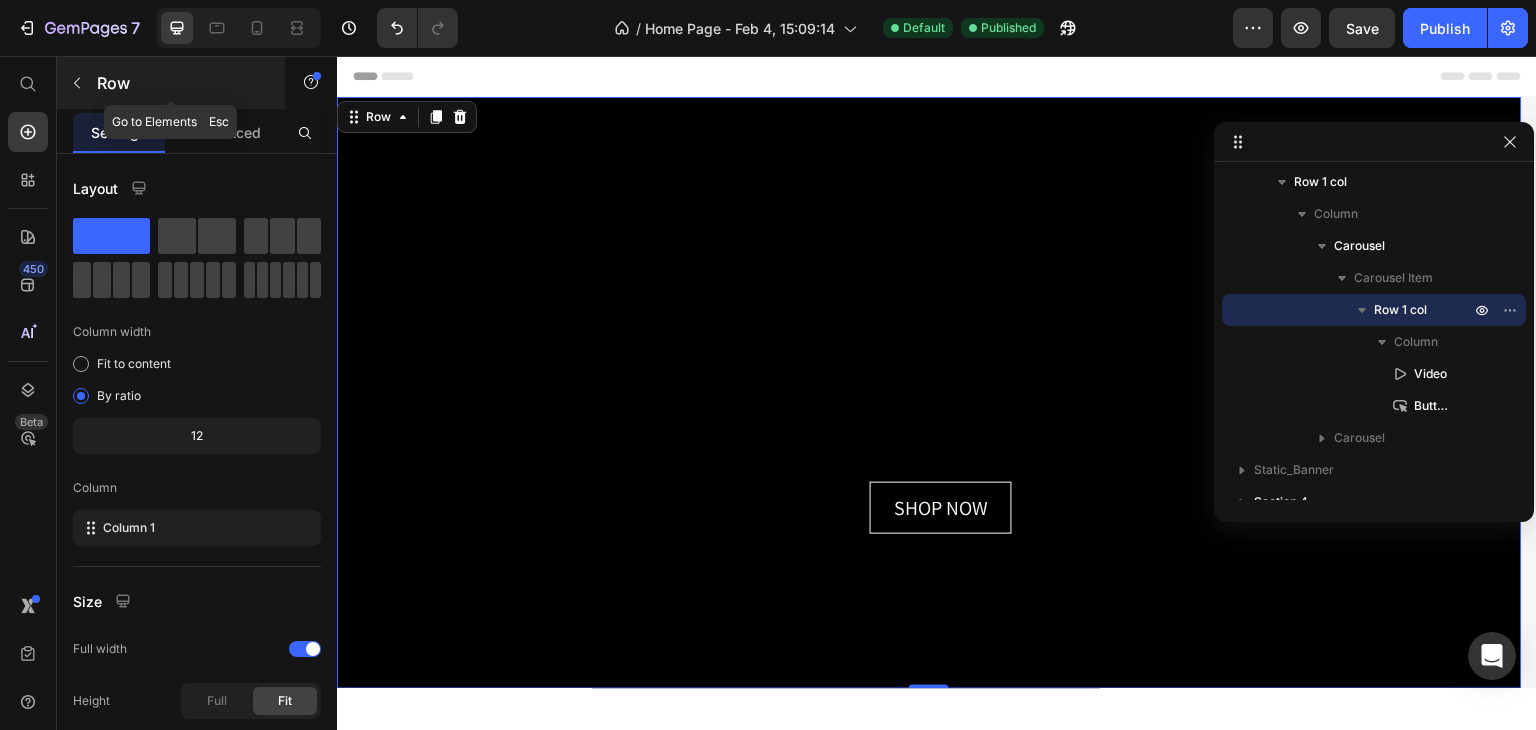 click 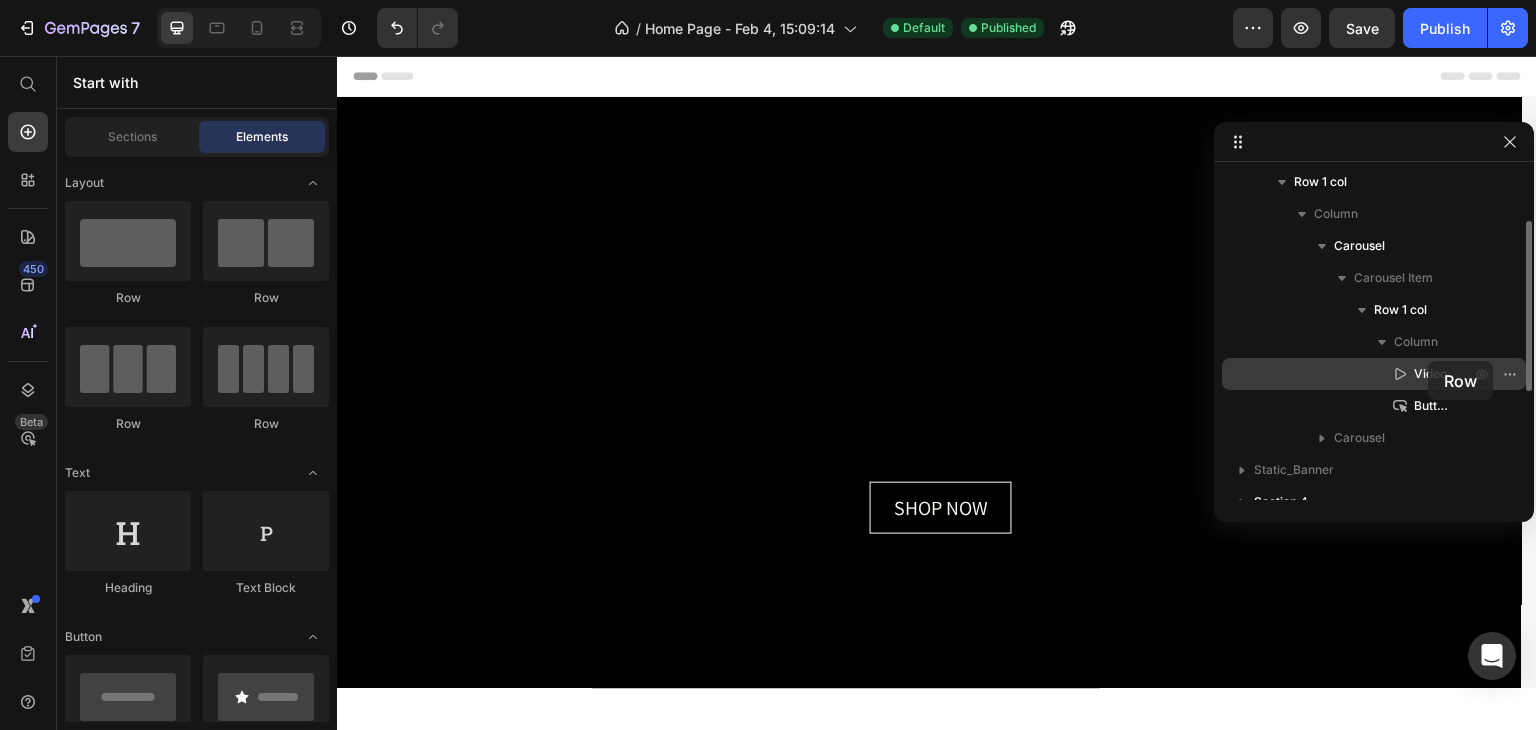 drag, startPoint x: 137, startPoint y: 273, endPoint x: 1428, endPoint y: 361, distance: 1293.9957 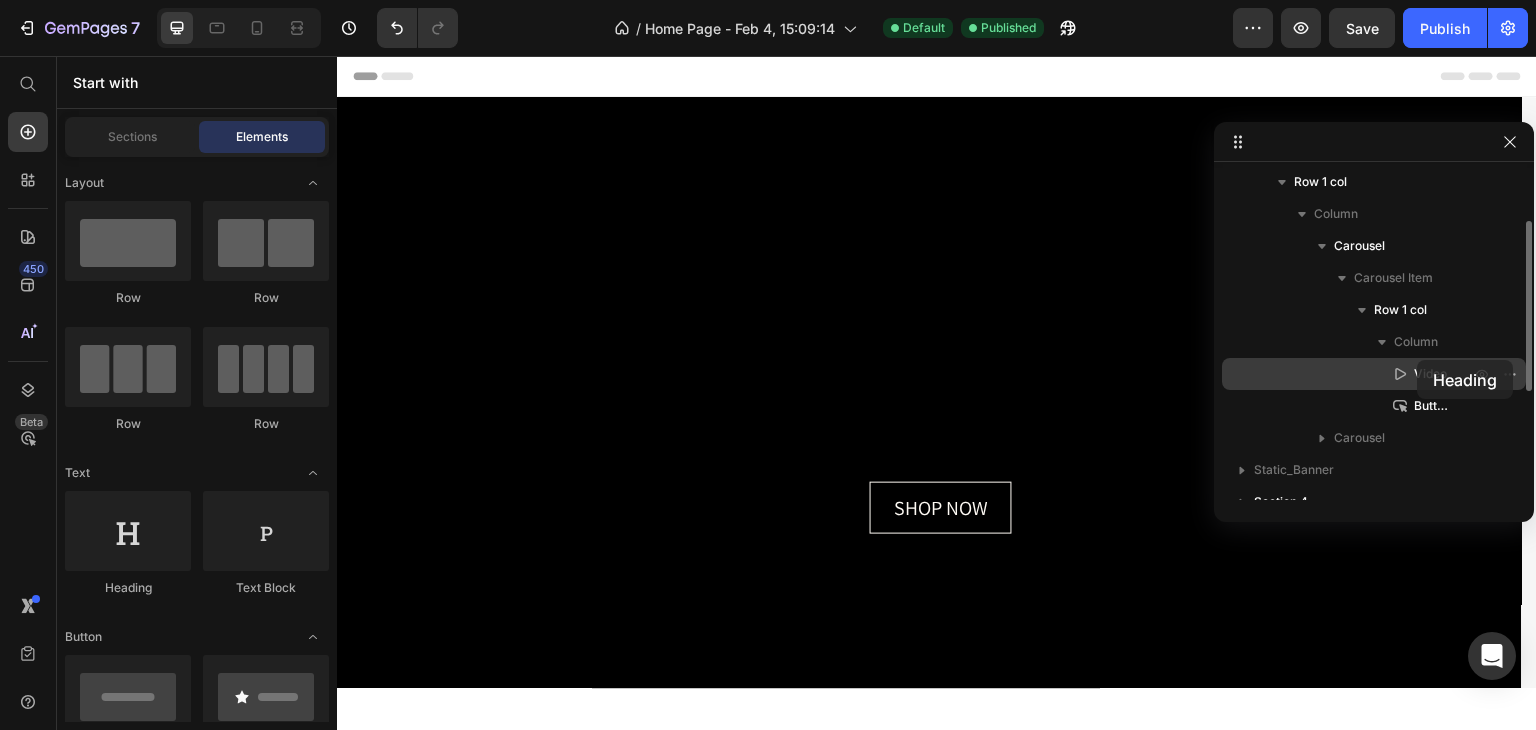 drag, startPoint x: 164, startPoint y: 536, endPoint x: 1417, endPoint y: 360, distance: 1265.3004 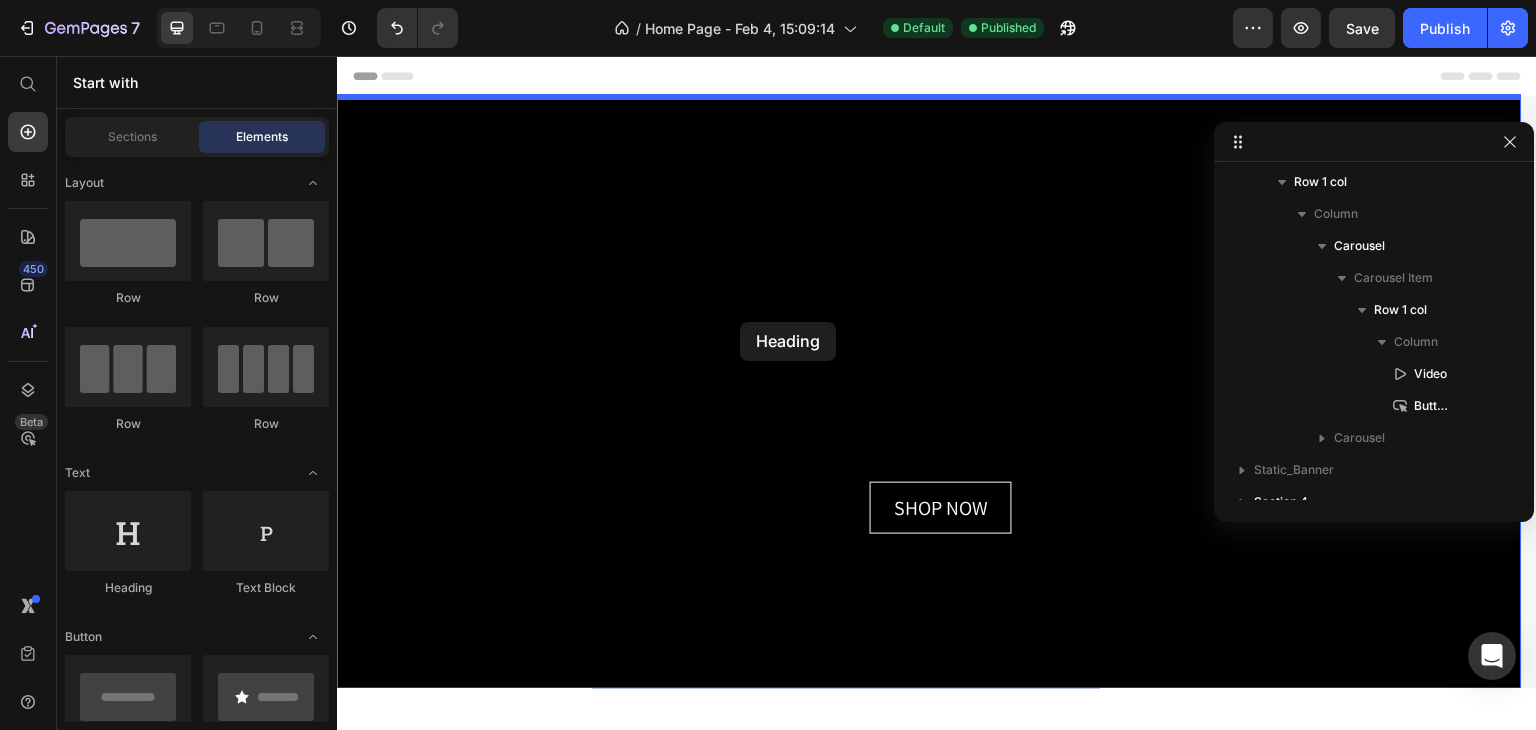 drag, startPoint x: 444, startPoint y: 588, endPoint x: 740, endPoint y: 322, distance: 397.9598 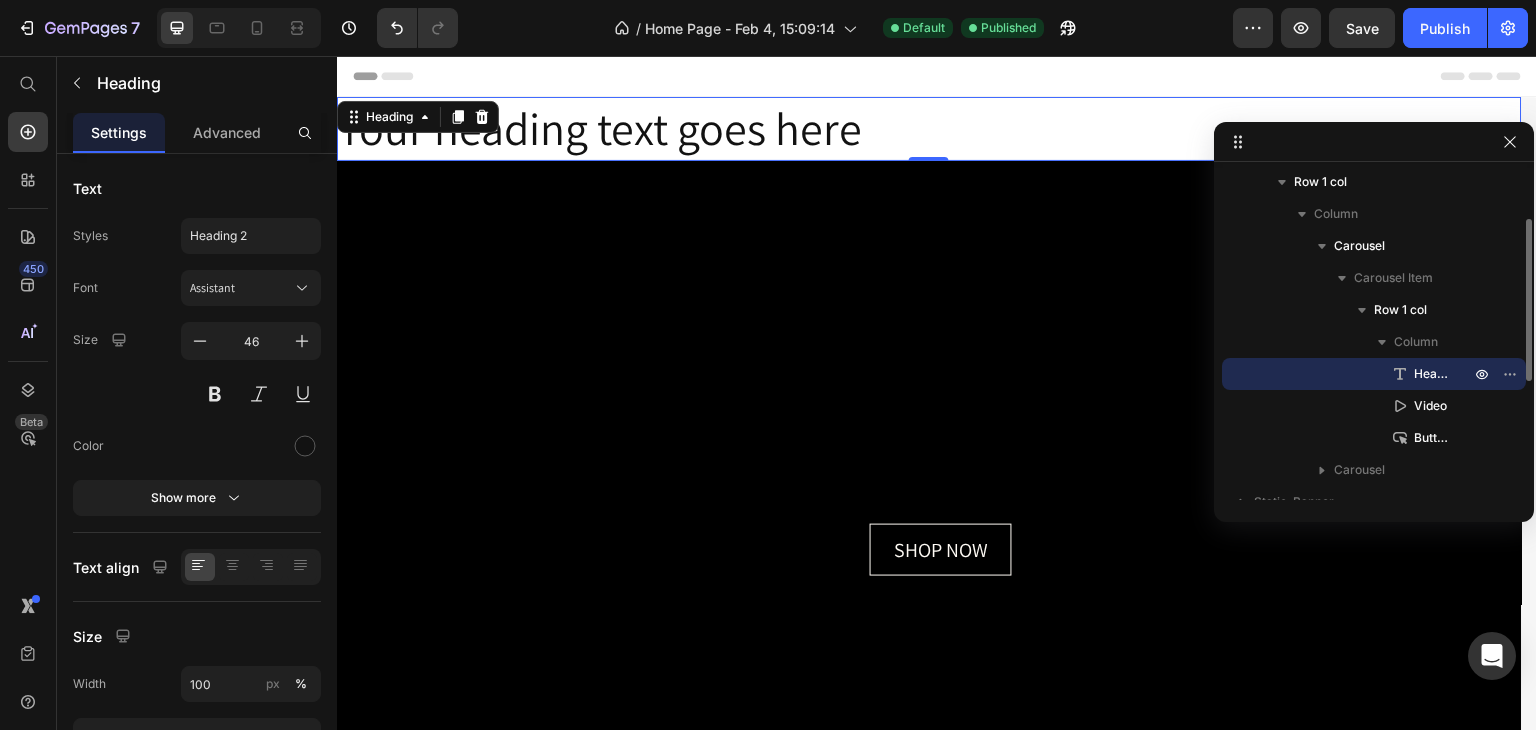 click on "Heading" at bounding box center (1432, 374) 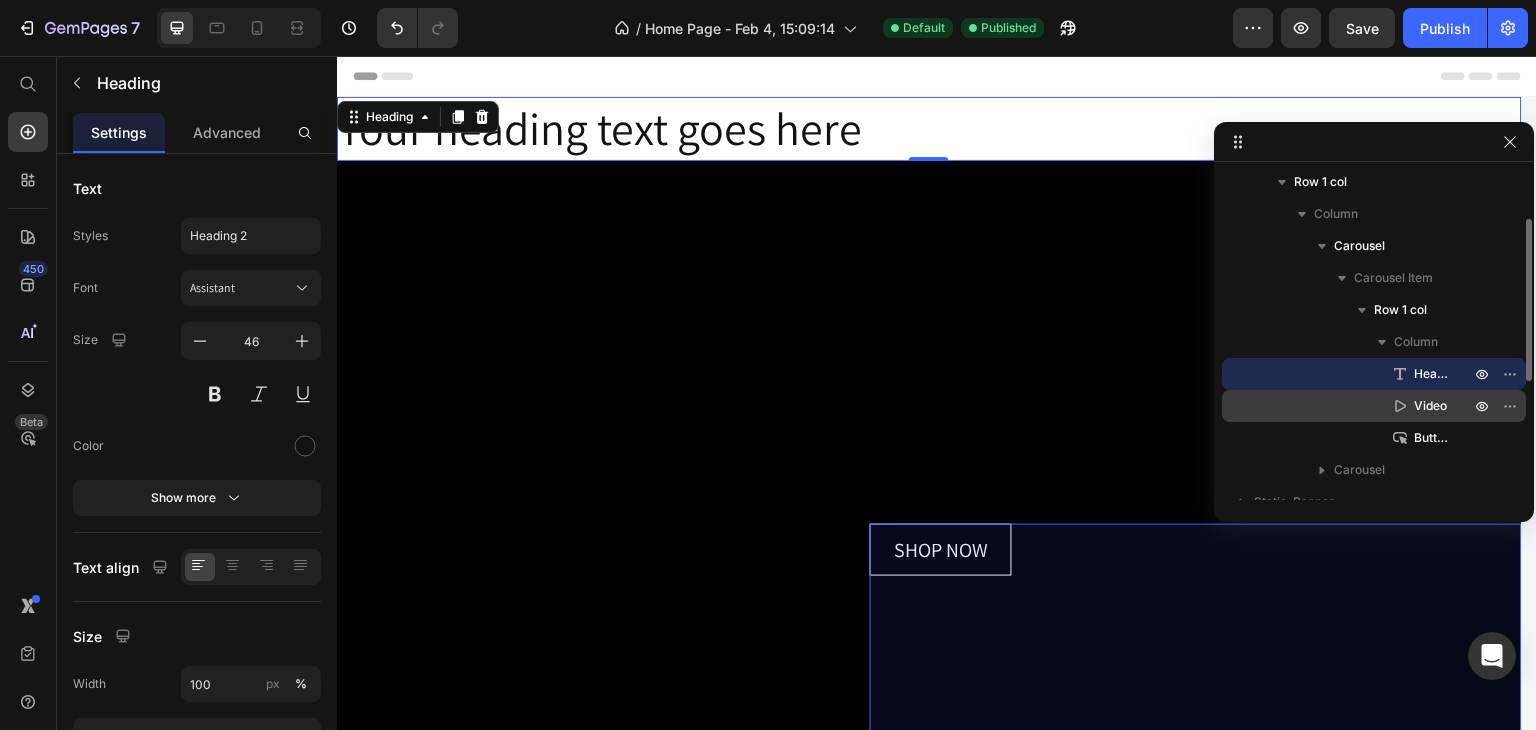 drag, startPoint x: 1387, startPoint y: 367, endPoint x: 1440, endPoint y: 390, distance: 57.77543 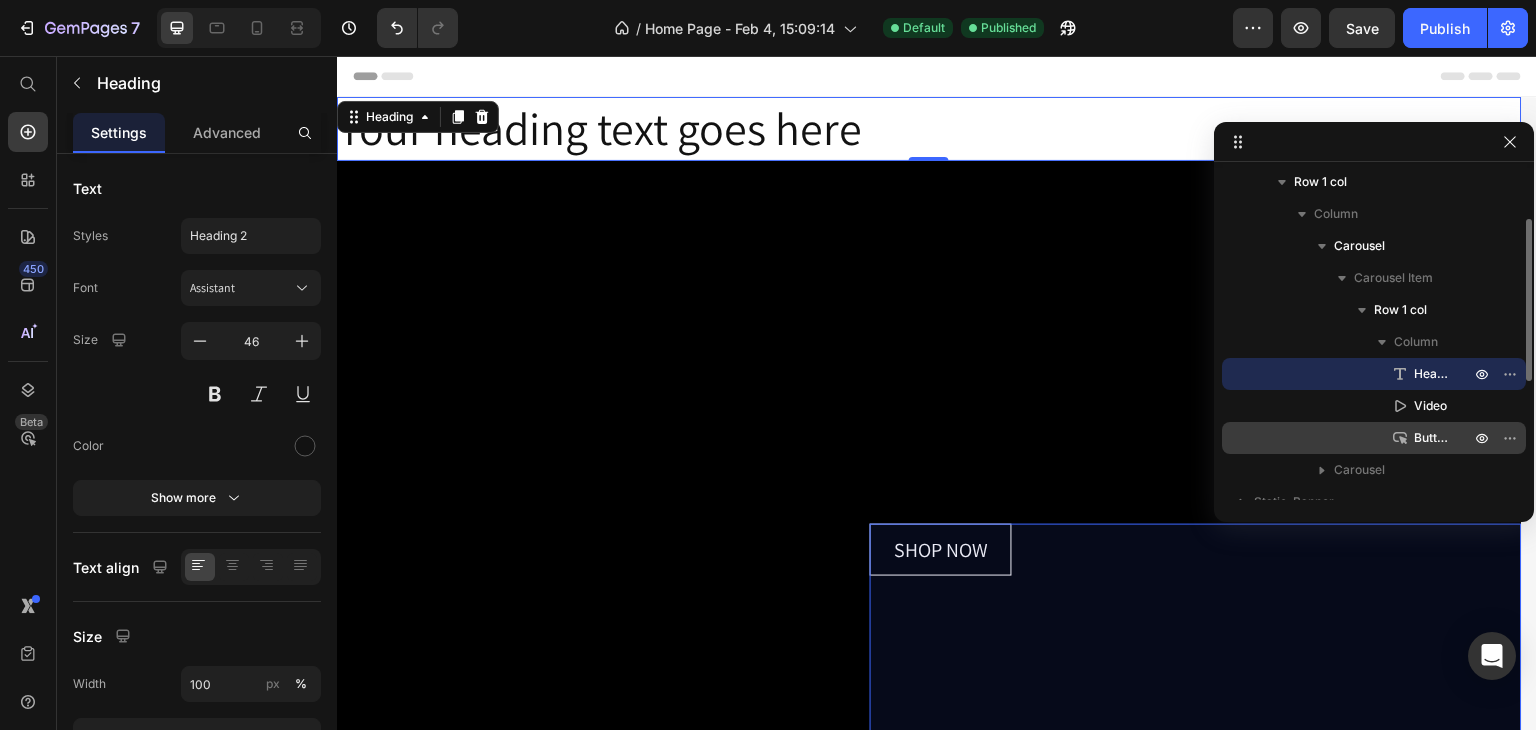 drag, startPoint x: 1504, startPoint y: 370, endPoint x: 1496, endPoint y: 432, distance: 62.514 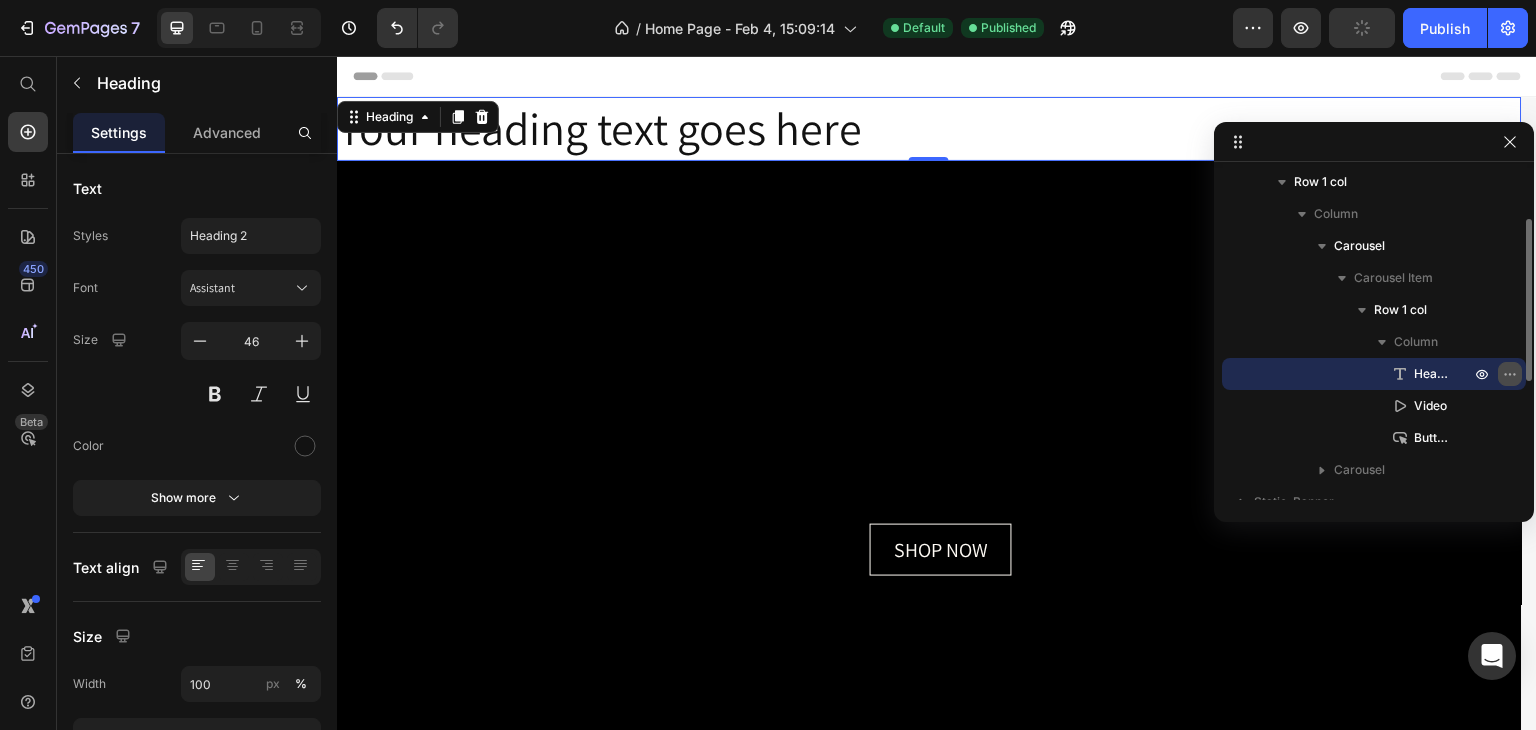 click 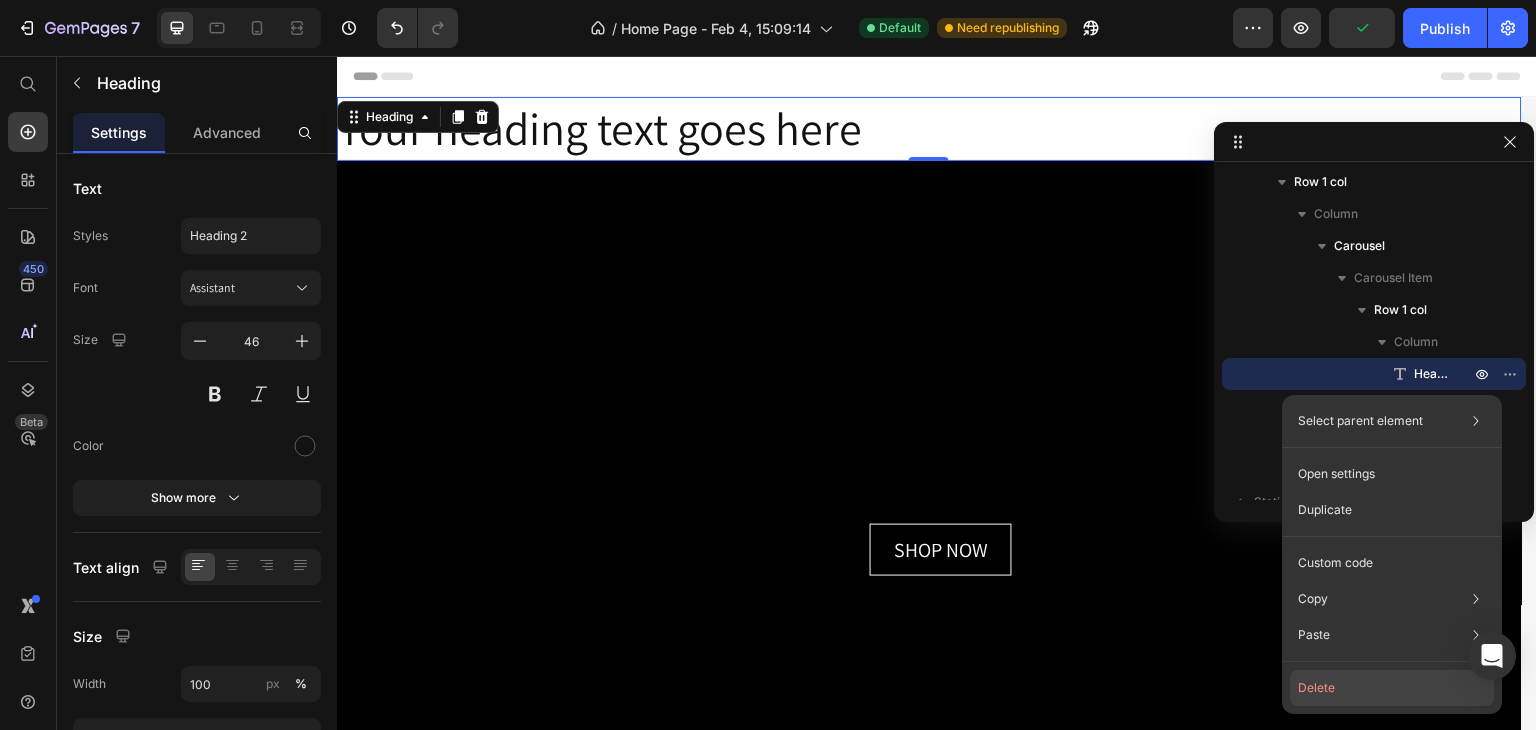 click on "Delete" 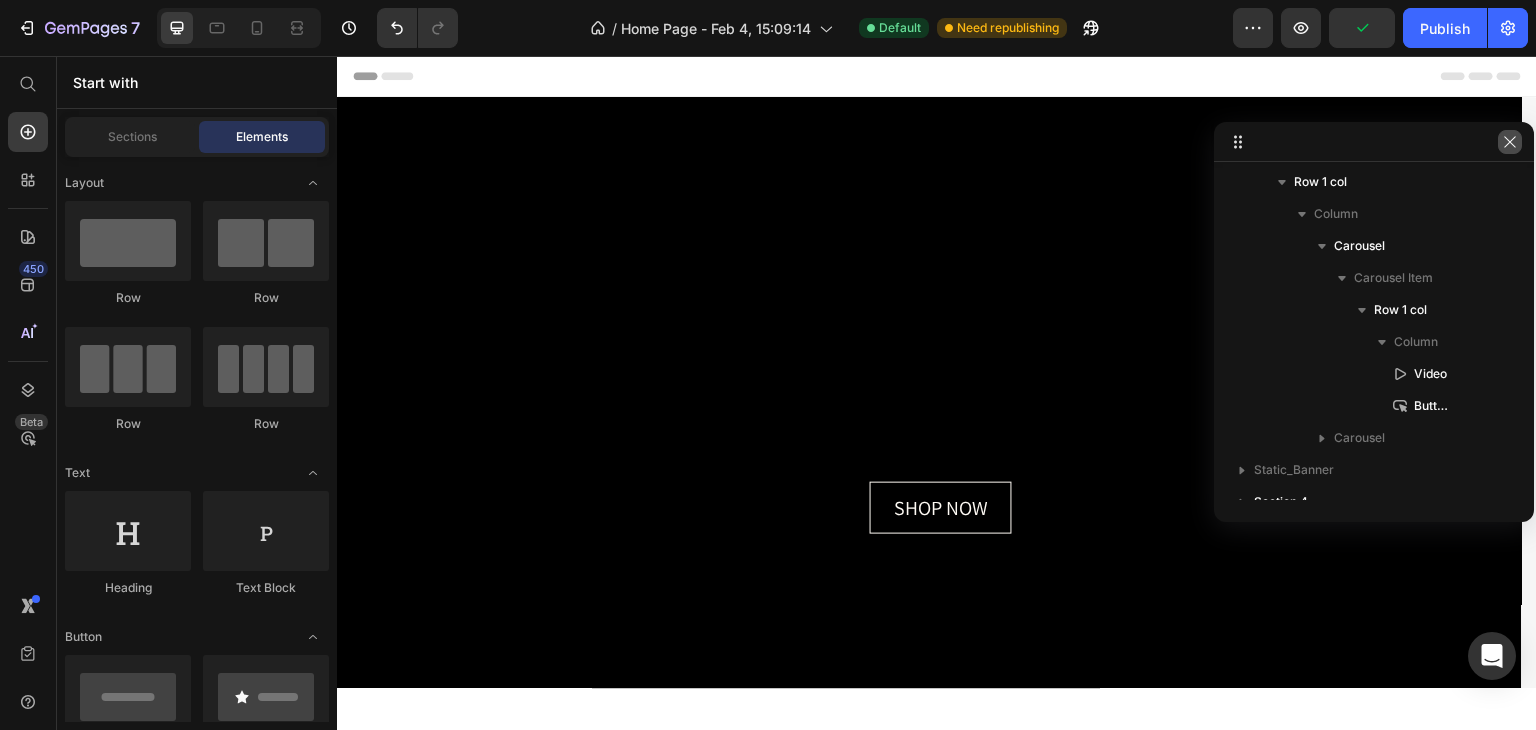 click 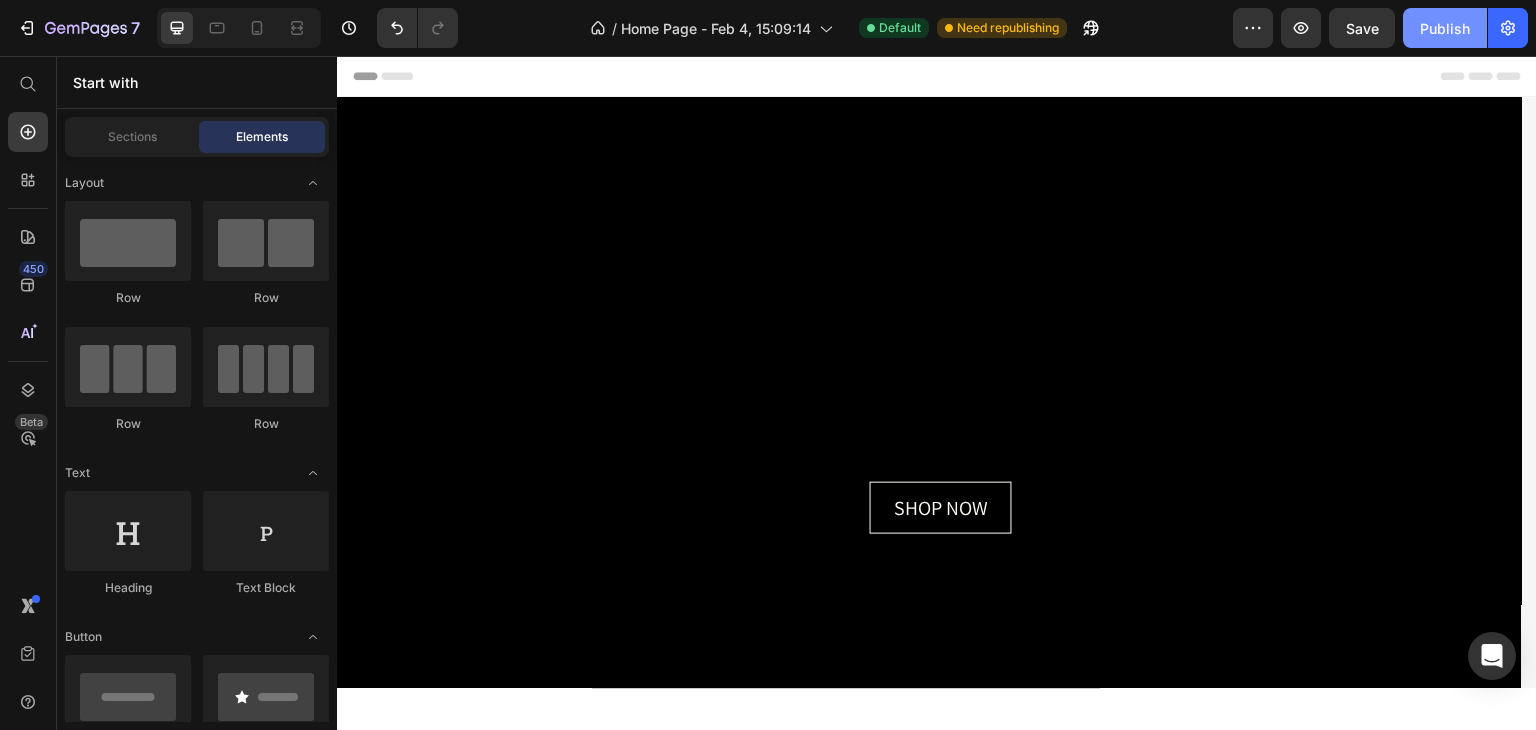 click on "Publish" at bounding box center [1445, 28] 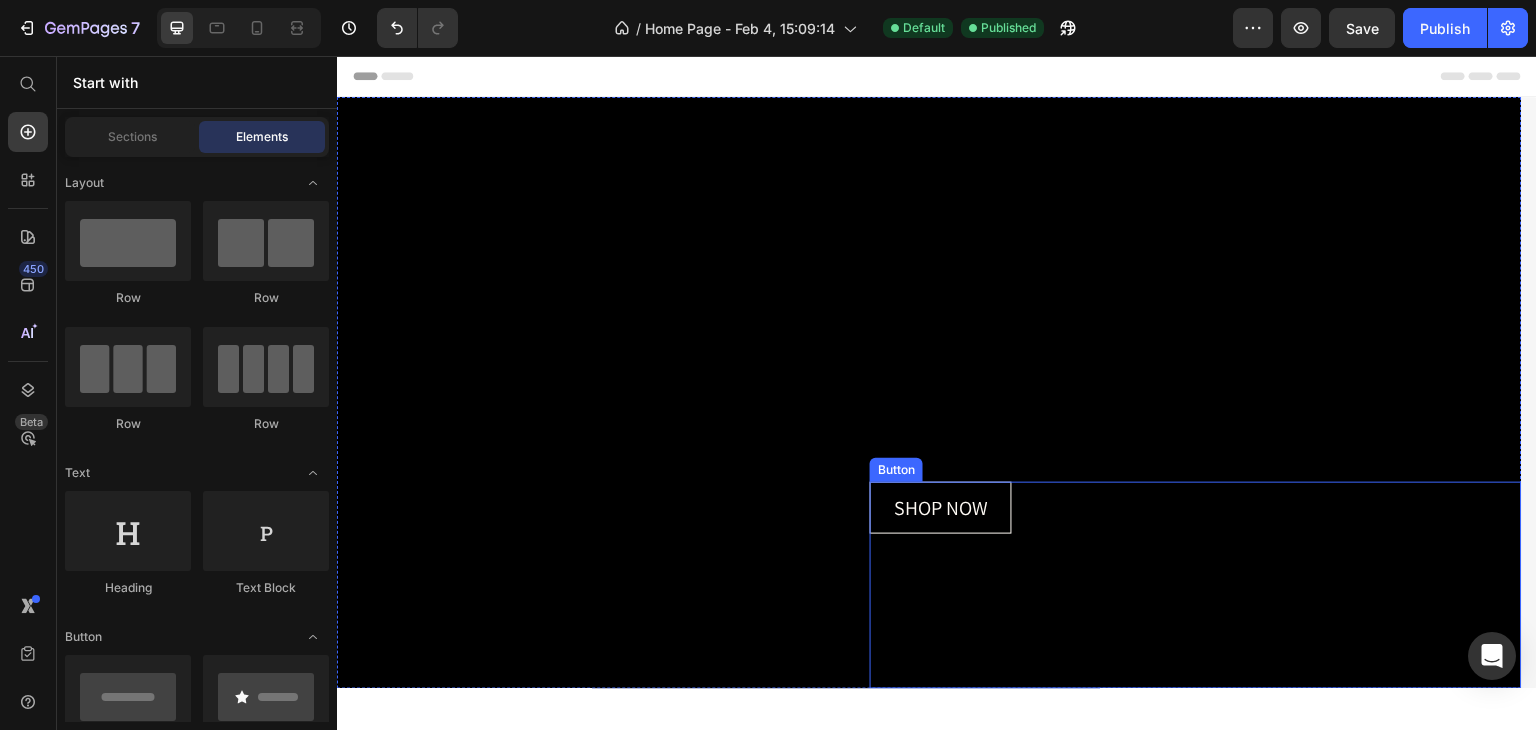 click on "SHOP NOW Button" at bounding box center (1196, 585) 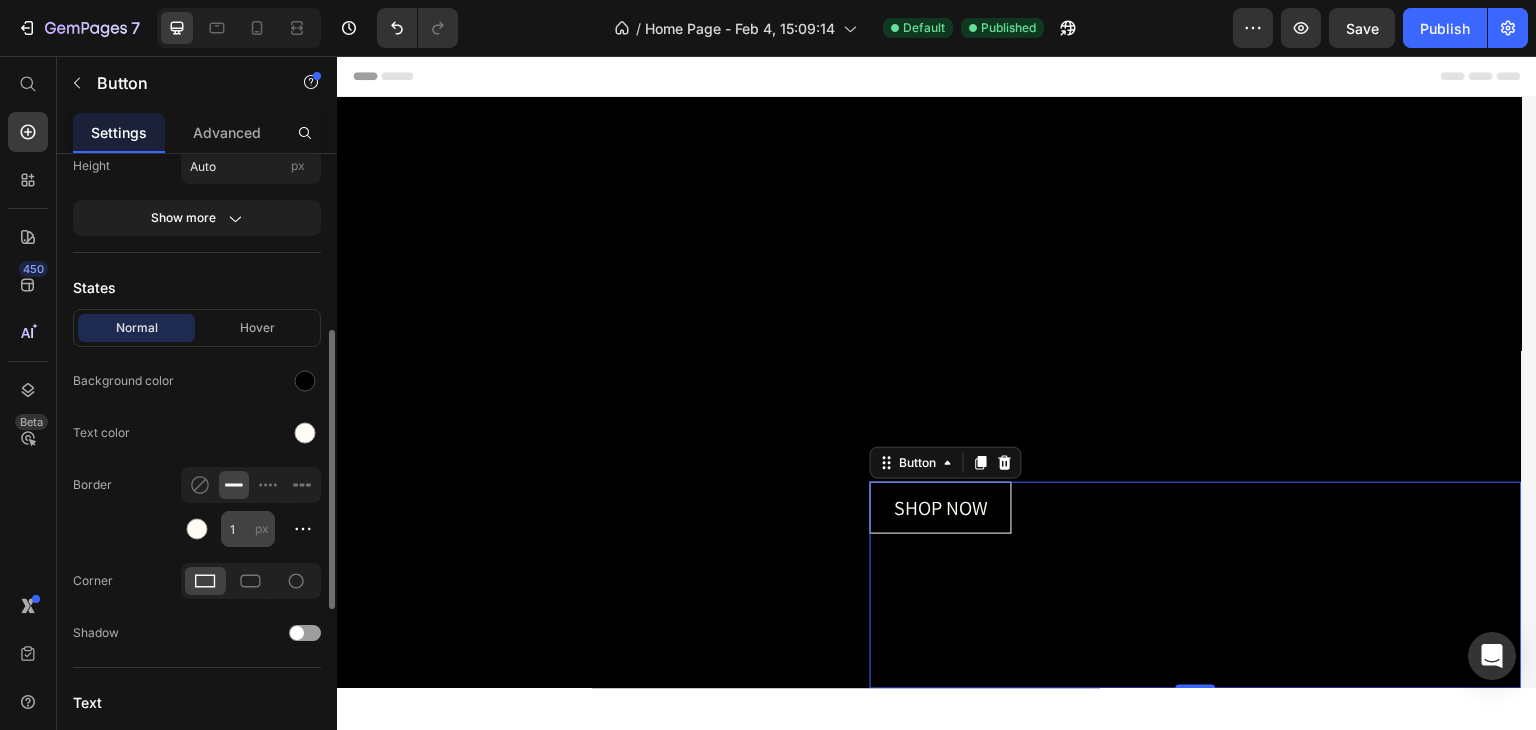scroll, scrollTop: 0, scrollLeft: 0, axis: both 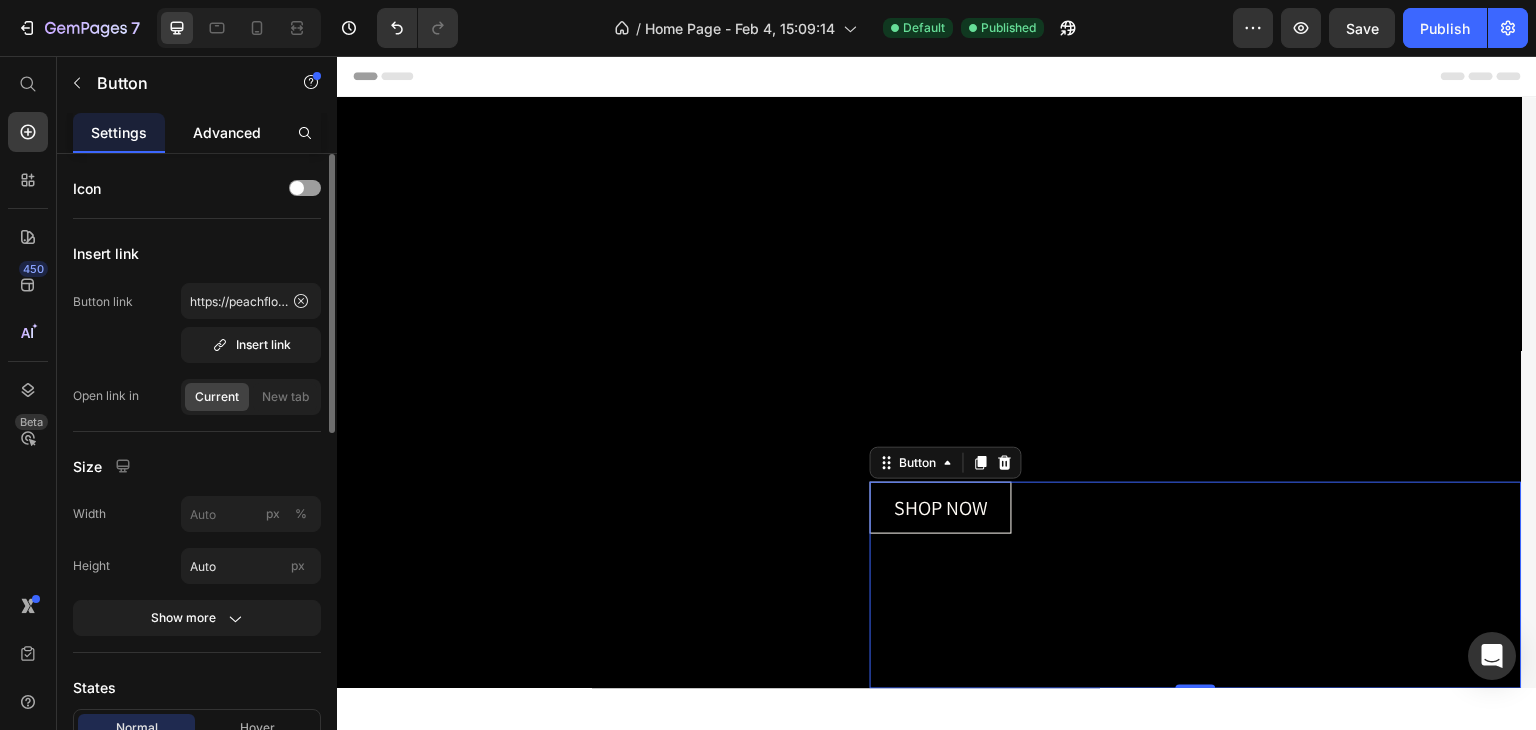 click on "Advanced" 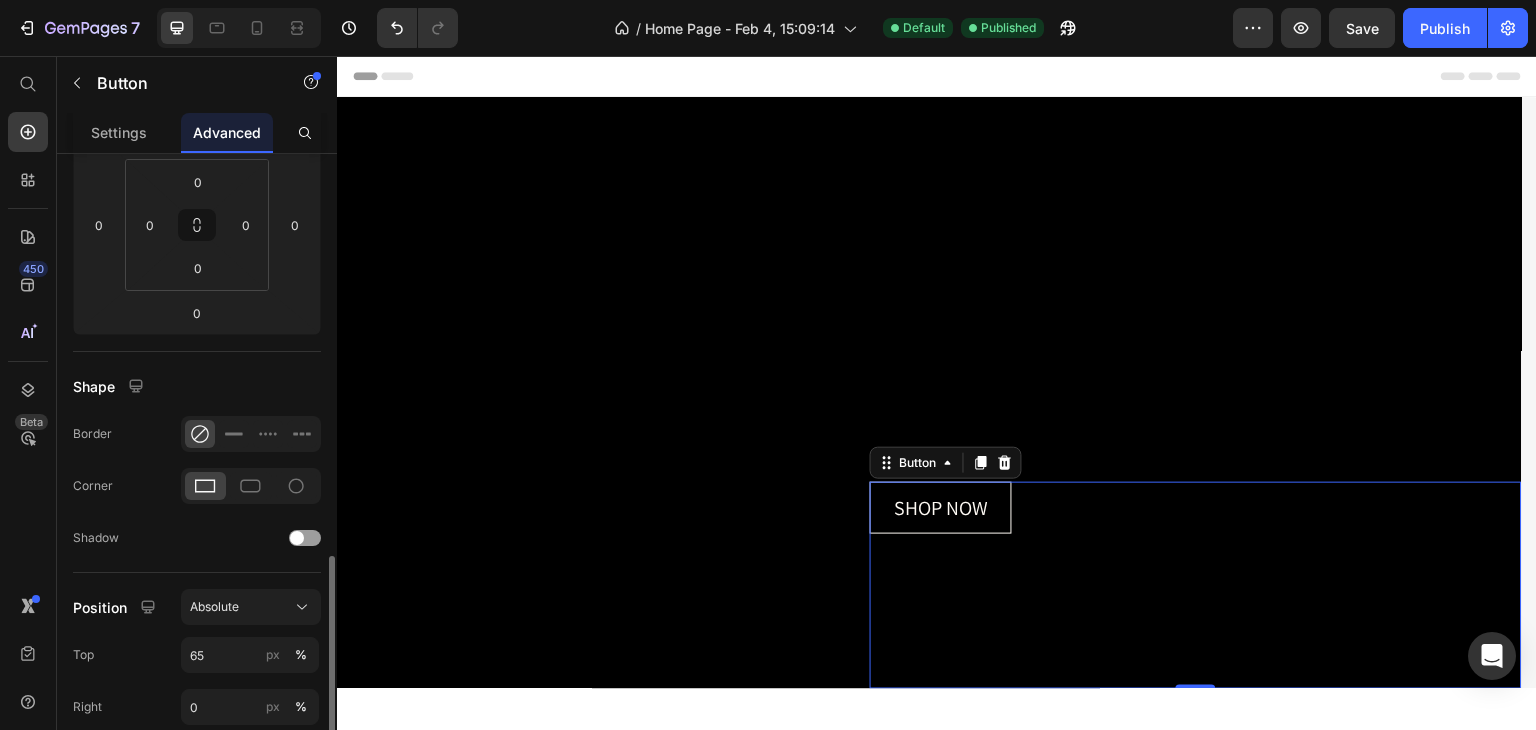scroll, scrollTop: 500, scrollLeft: 0, axis: vertical 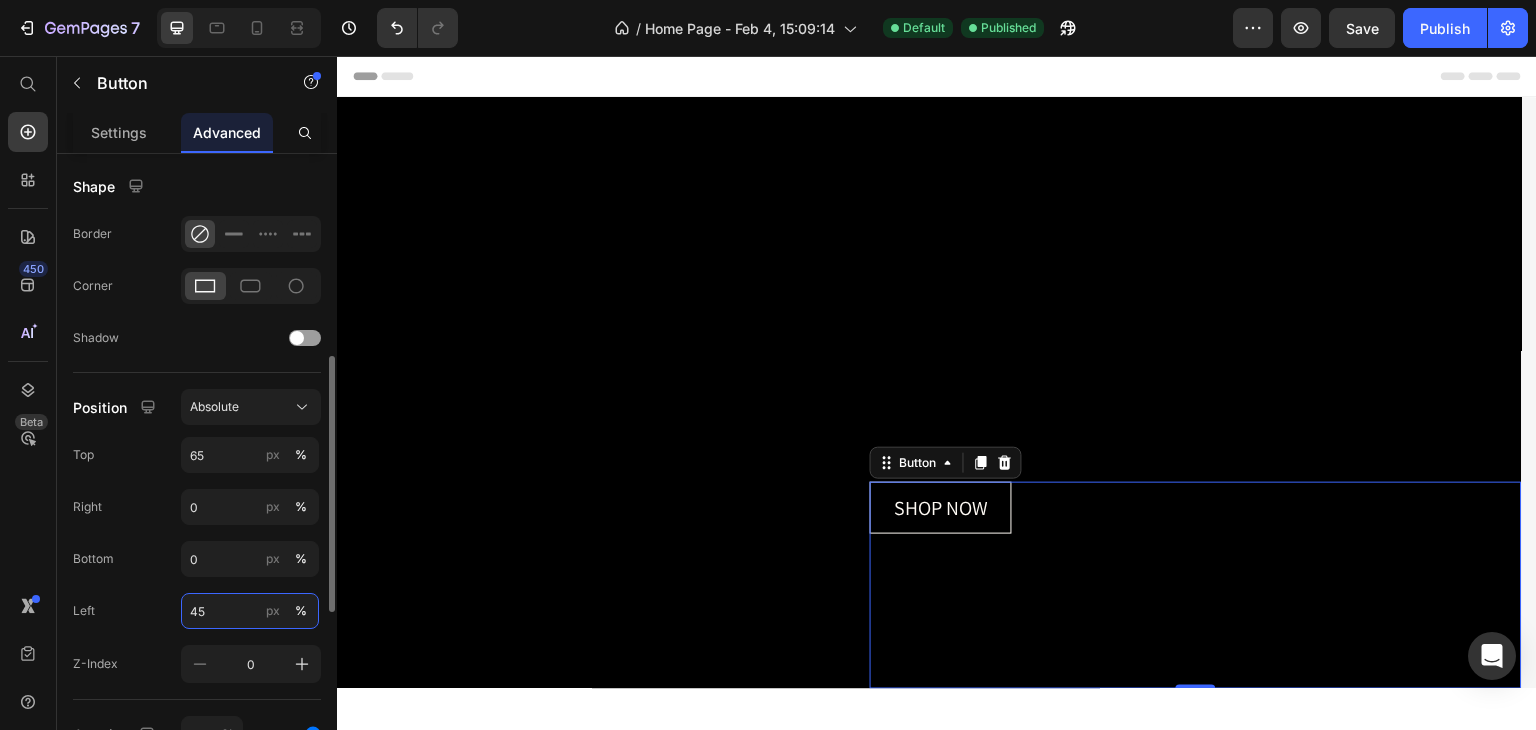 click on "45" at bounding box center (250, 611) 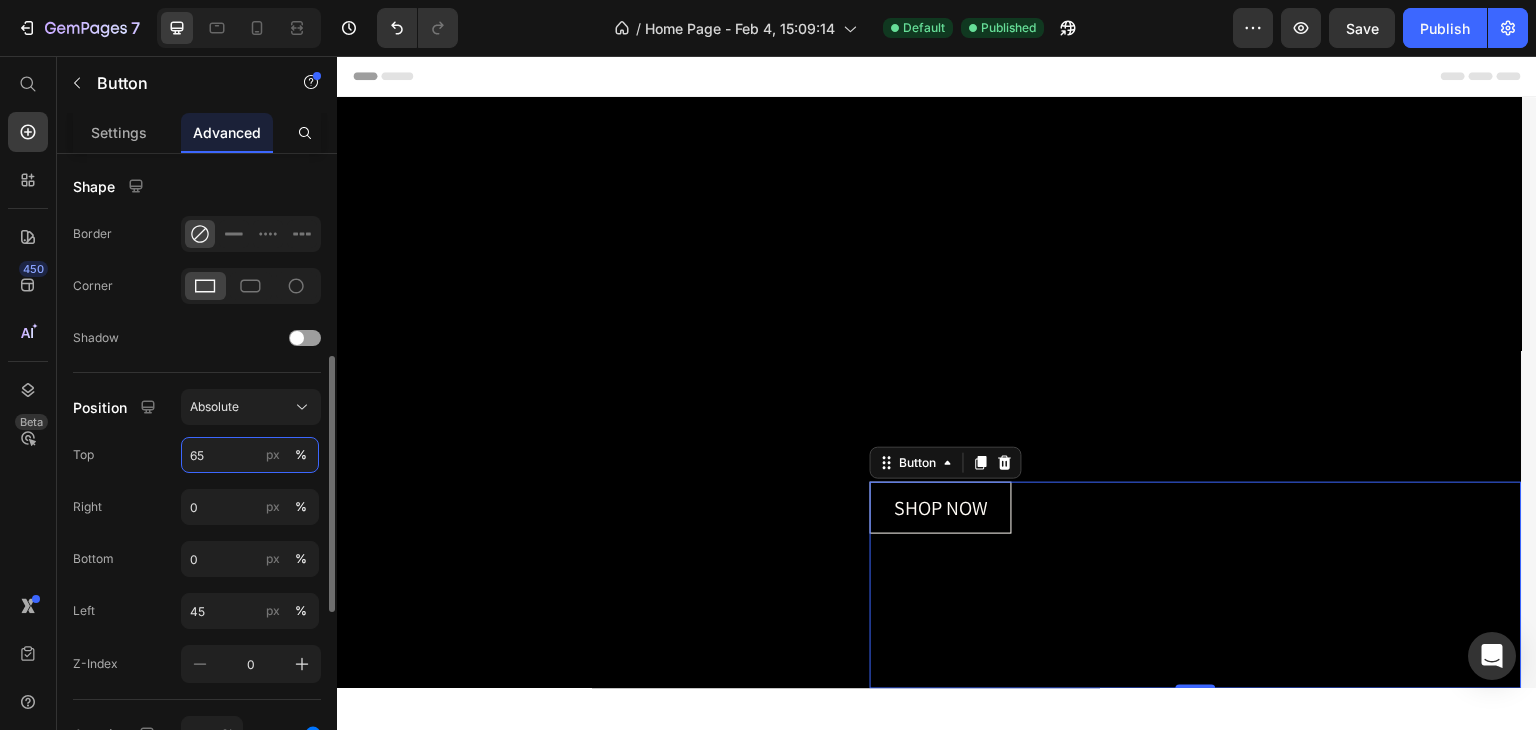 click on "65" at bounding box center (250, 455) 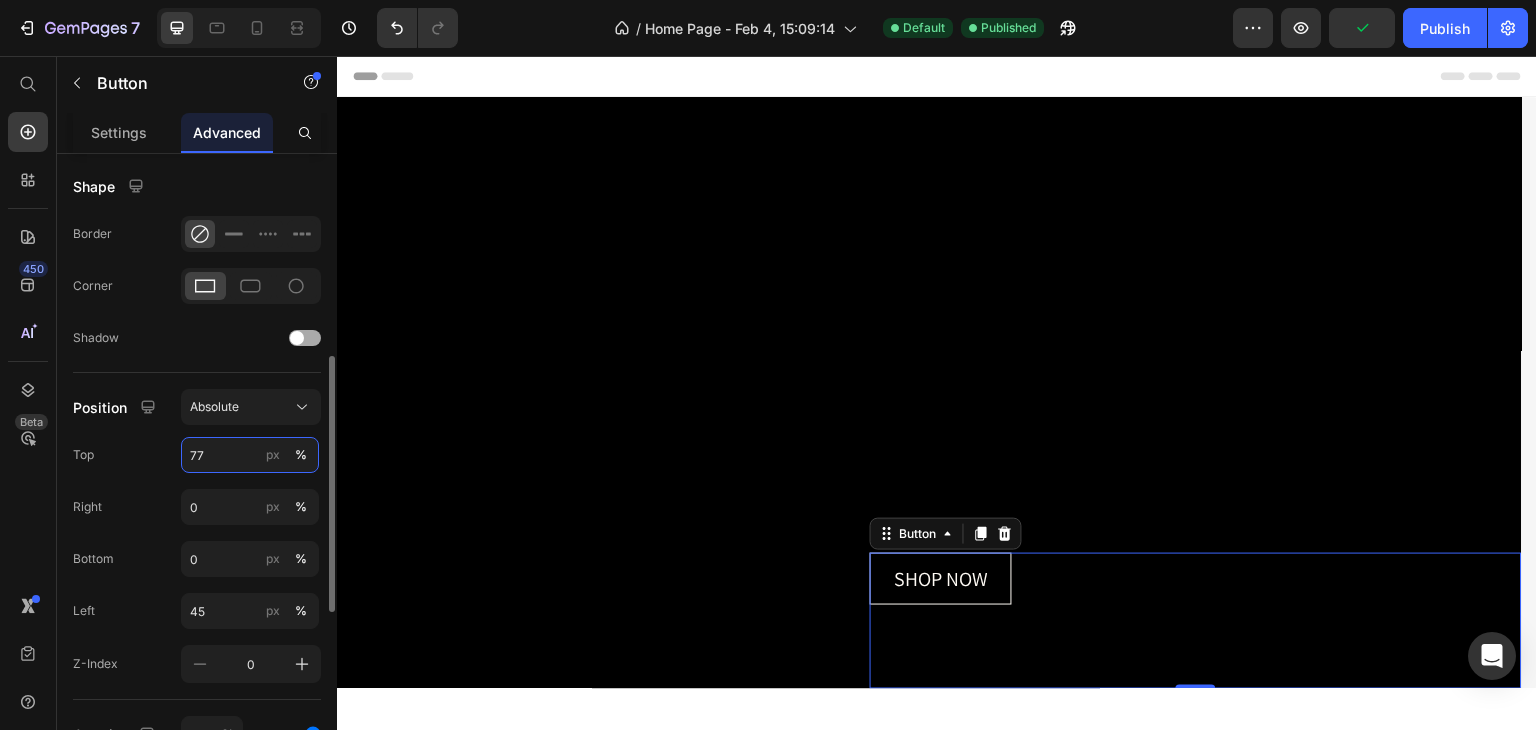 type on "76" 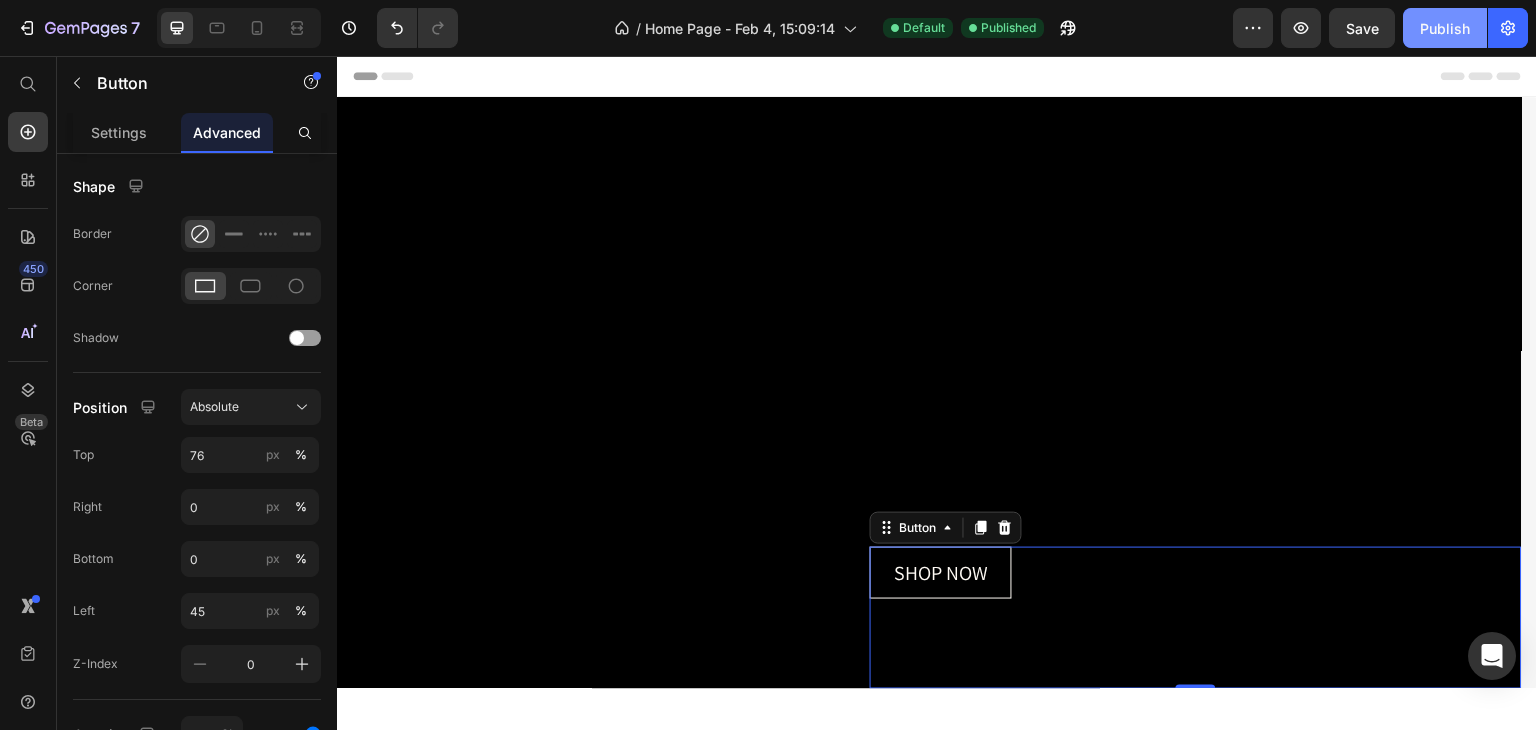 click on "Publish" at bounding box center [1445, 28] 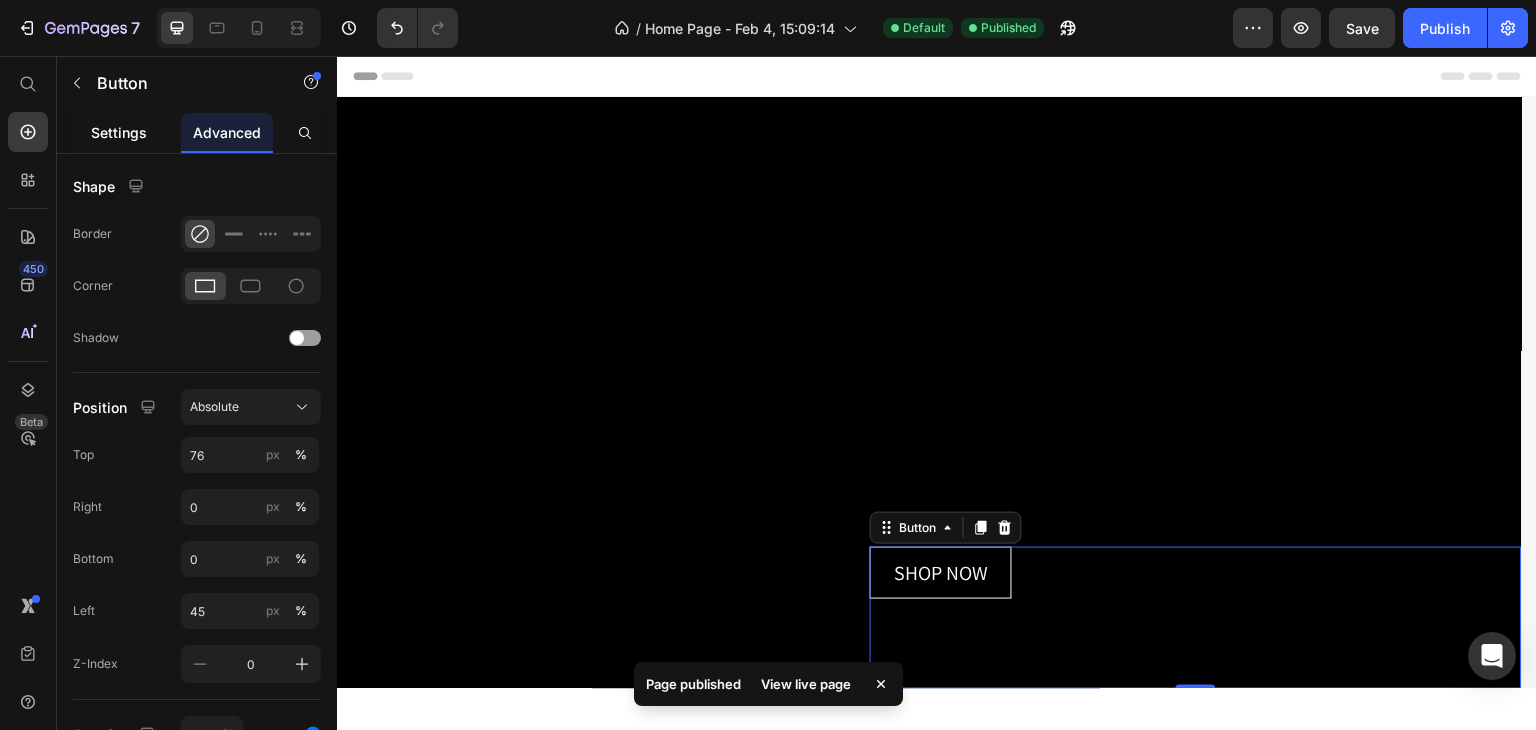 click on "Settings" at bounding box center (119, 132) 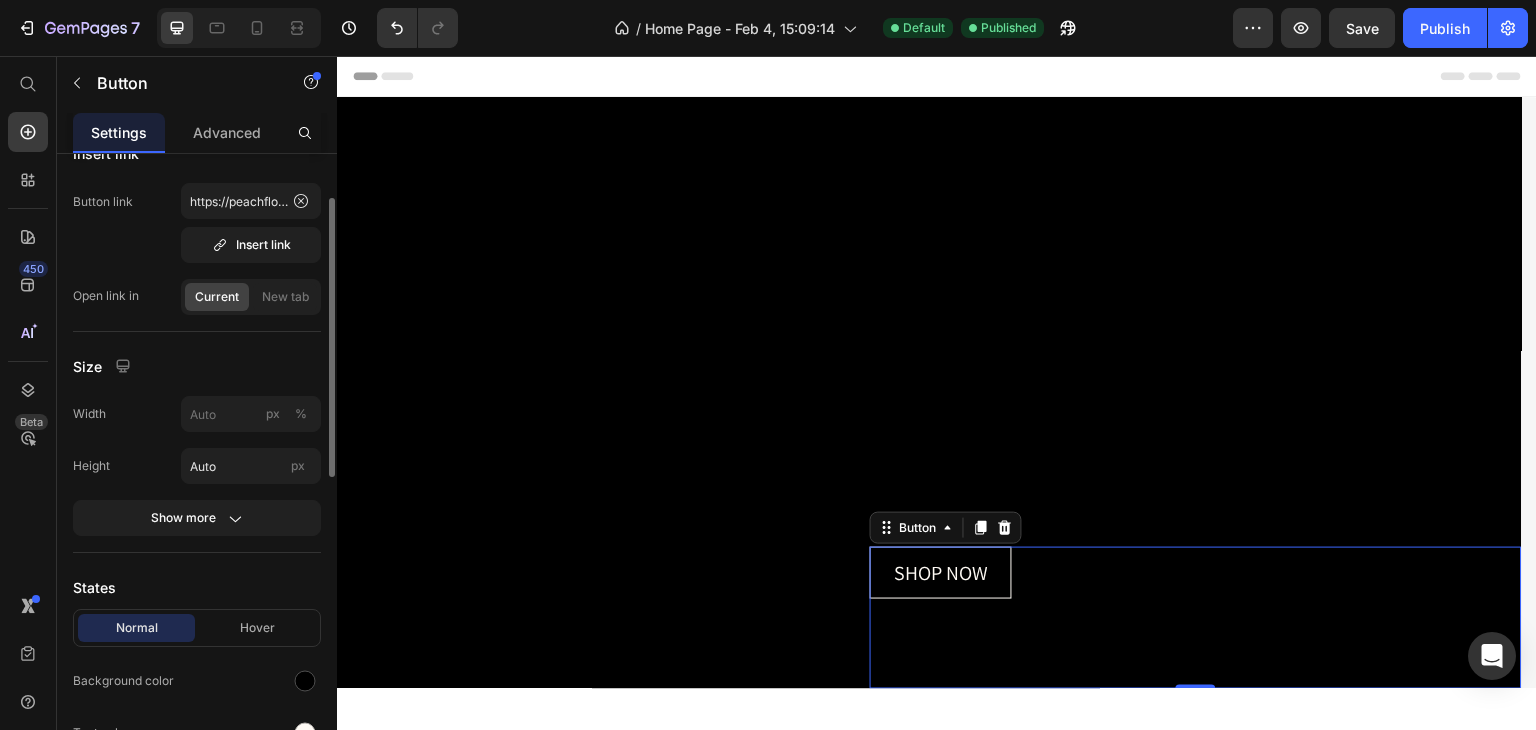 scroll, scrollTop: 0, scrollLeft: 0, axis: both 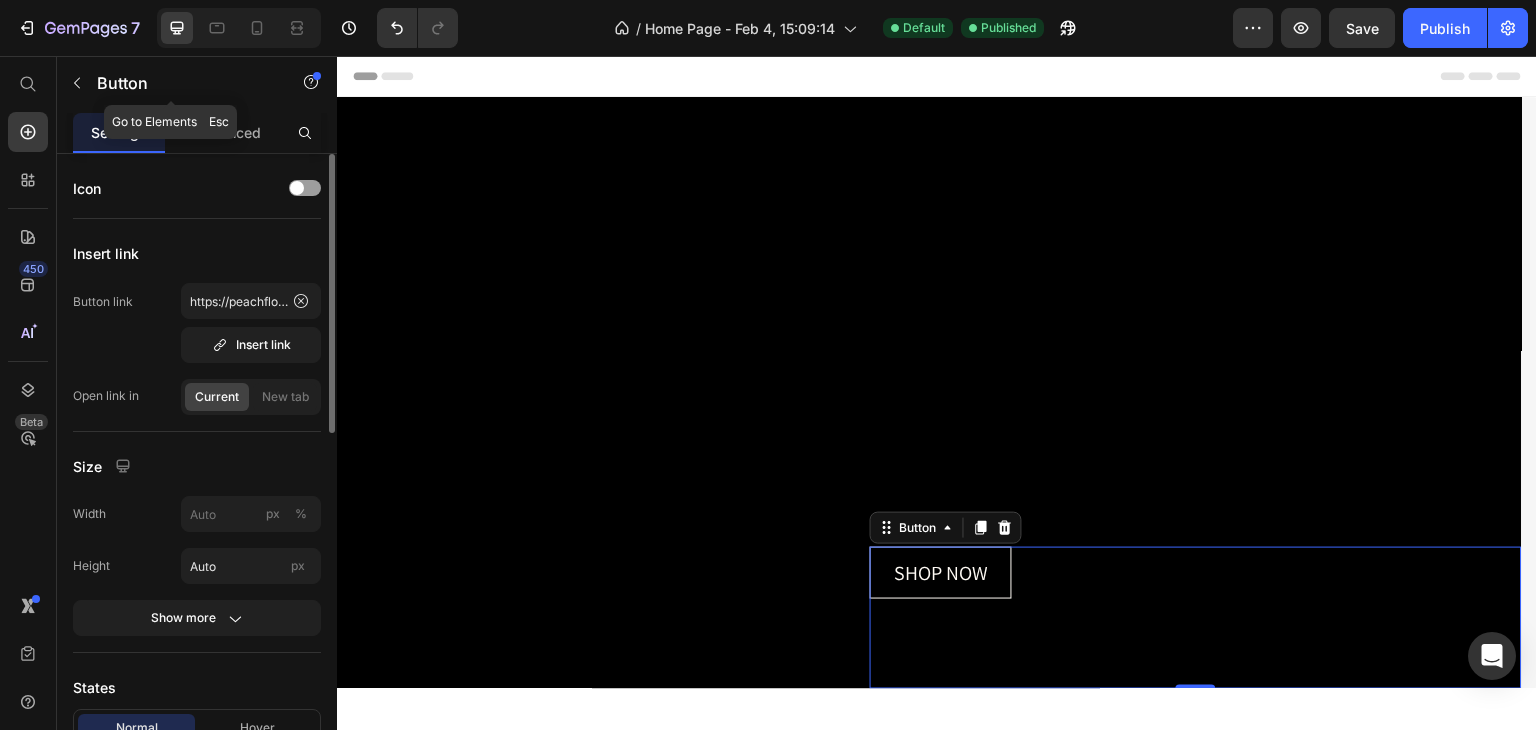 click at bounding box center (77, 83) 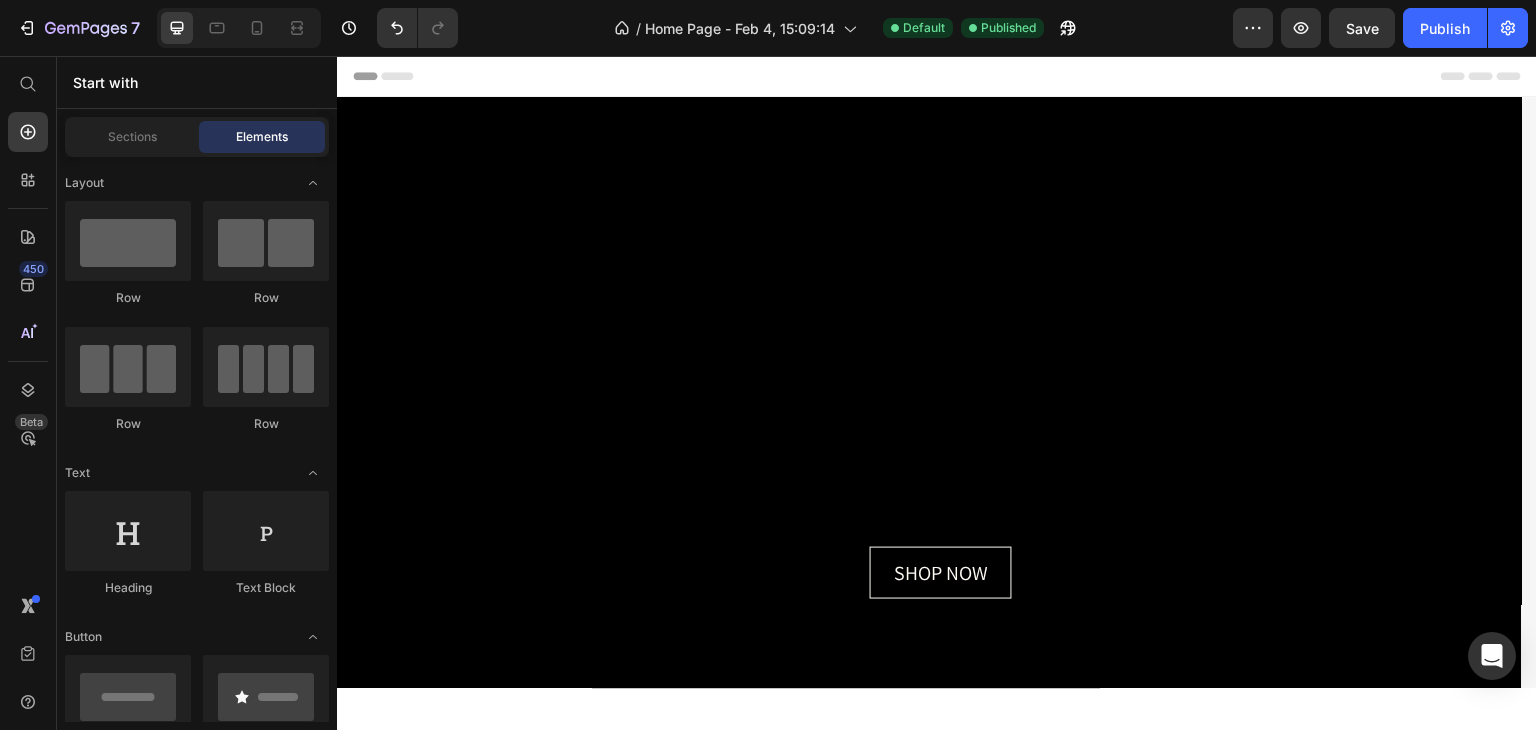 click at bounding box center [929, 393] 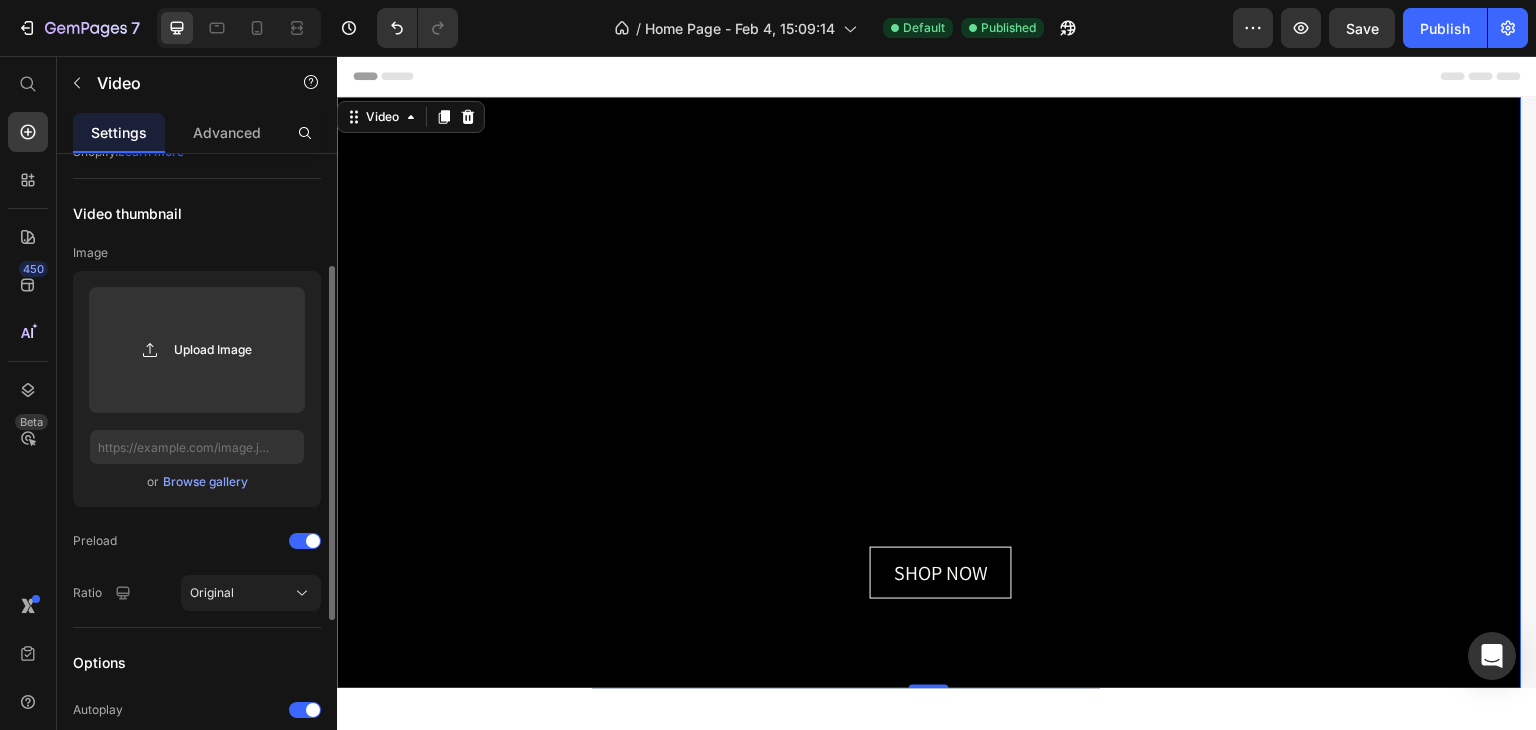 scroll, scrollTop: 400, scrollLeft: 0, axis: vertical 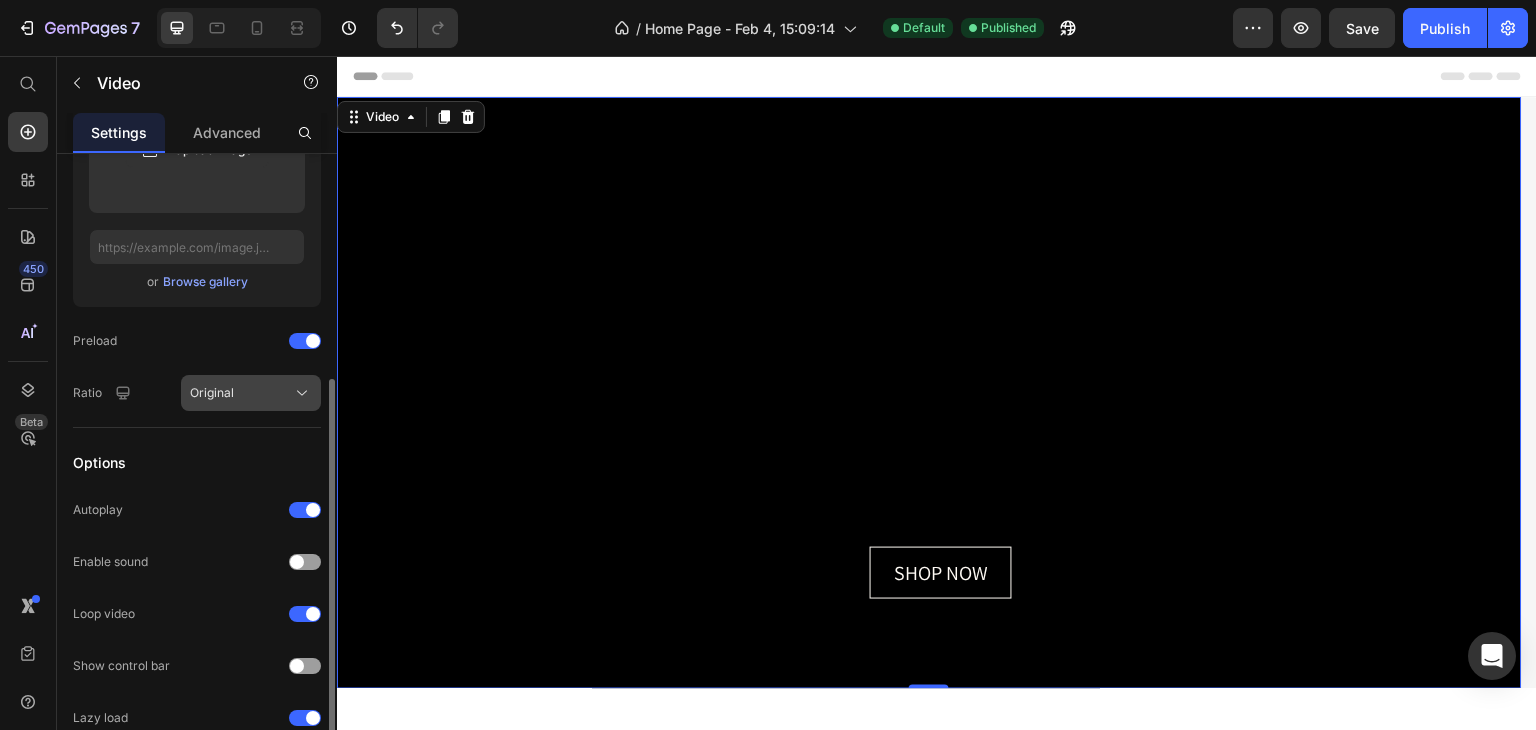 click on "Original" at bounding box center (212, 393) 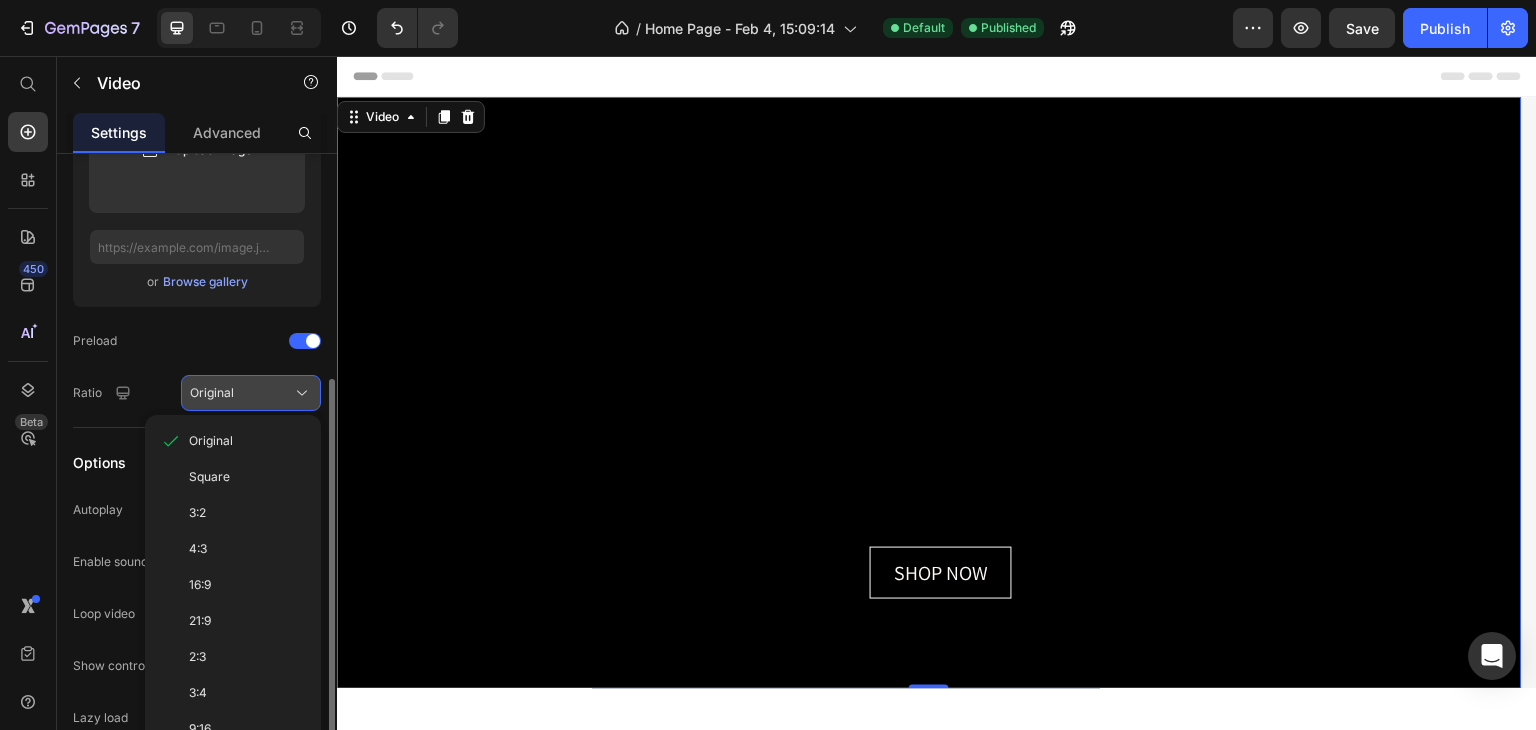 click on "Original" at bounding box center [212, 393] 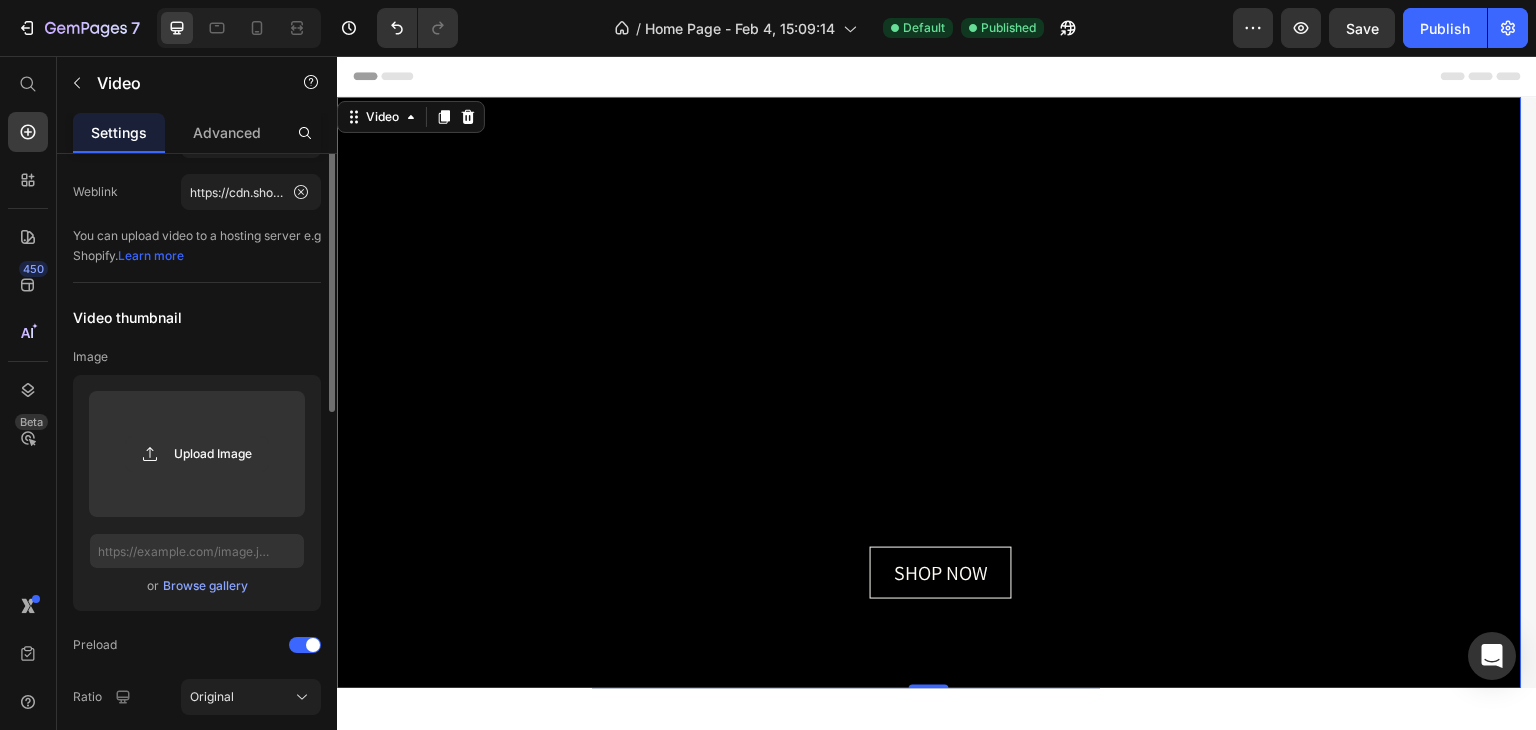 scroll, scrollTop: 0, scrollLeft: 0, axis: both 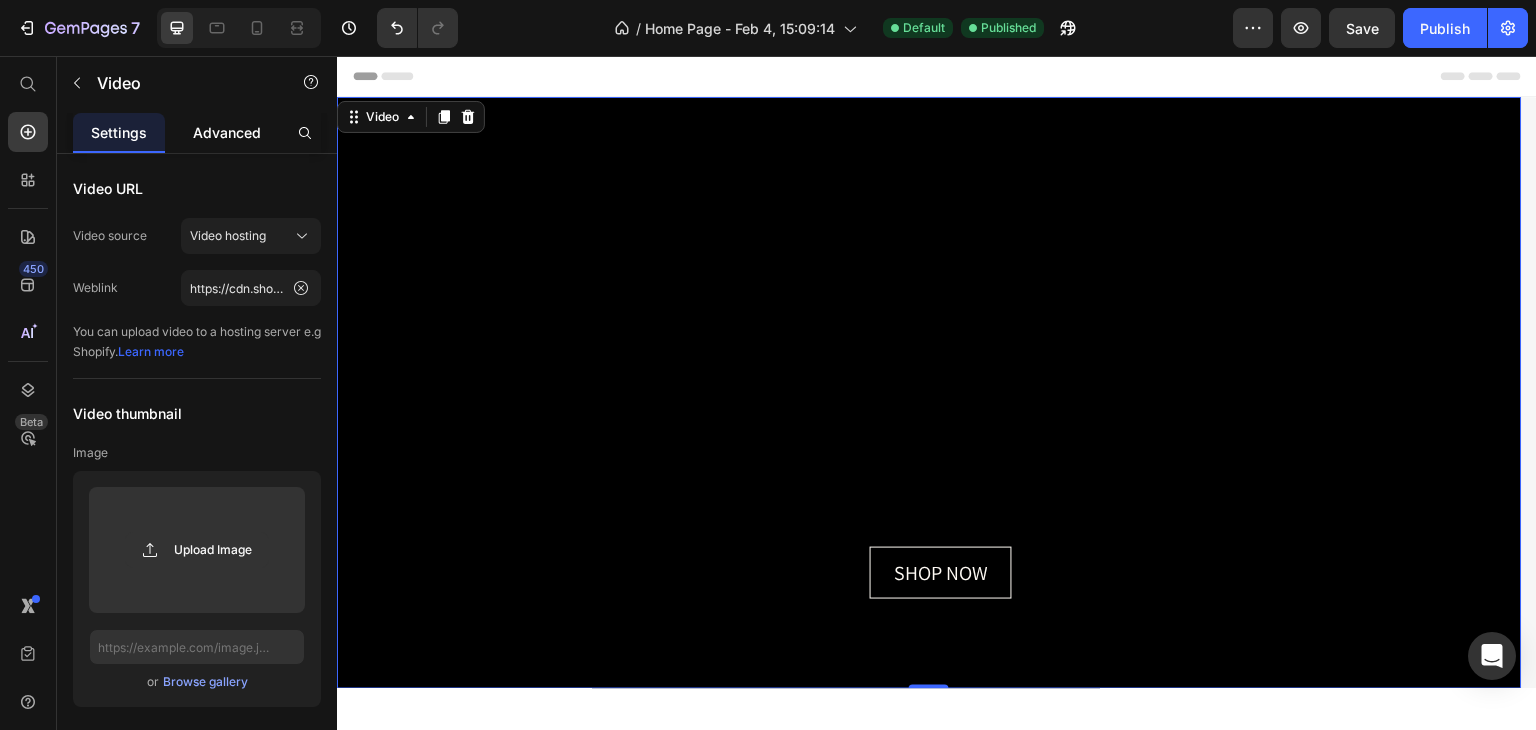 click on "Advanced" at bounding box center [227, 132] 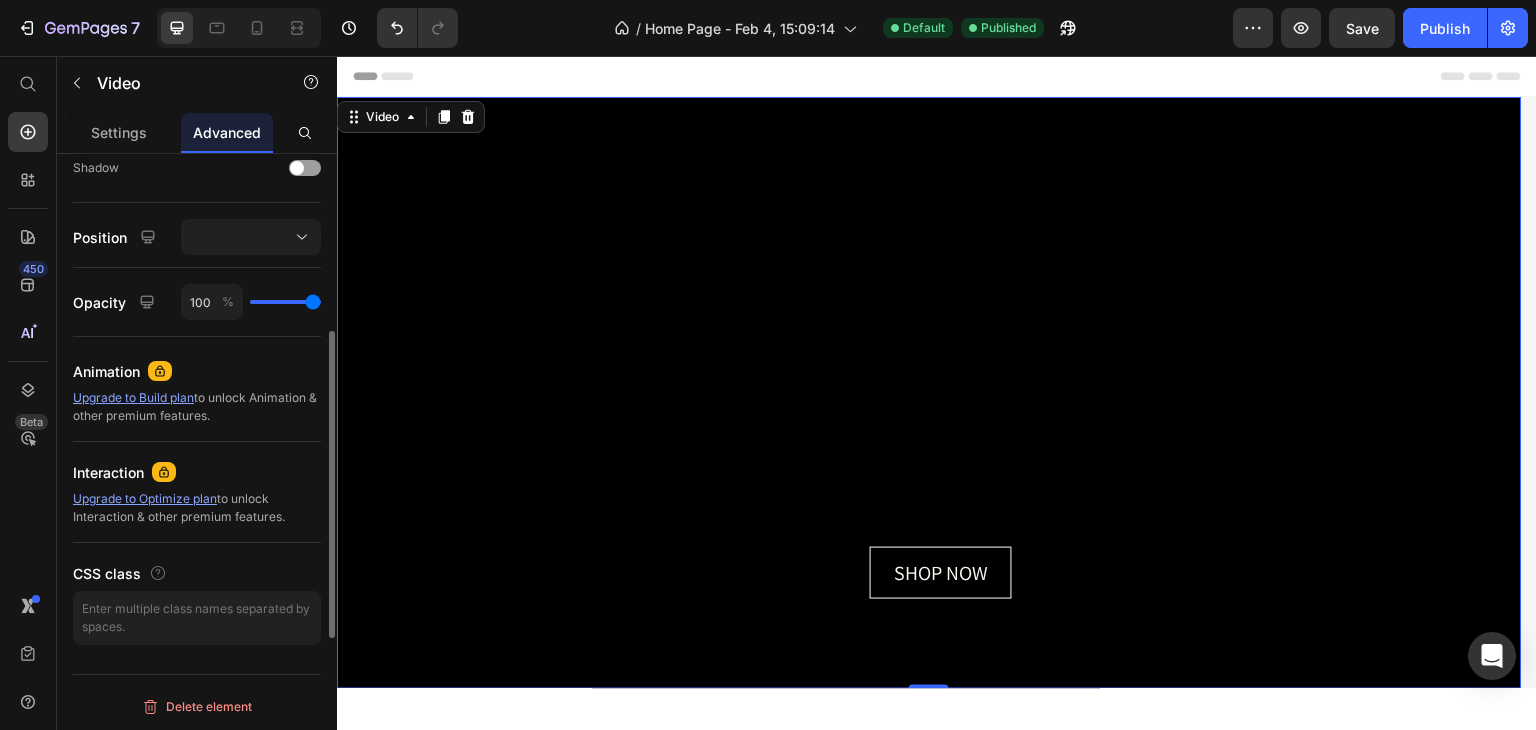 scroll, scrollTop: 570, scrollLeft: 0, axis: vertical 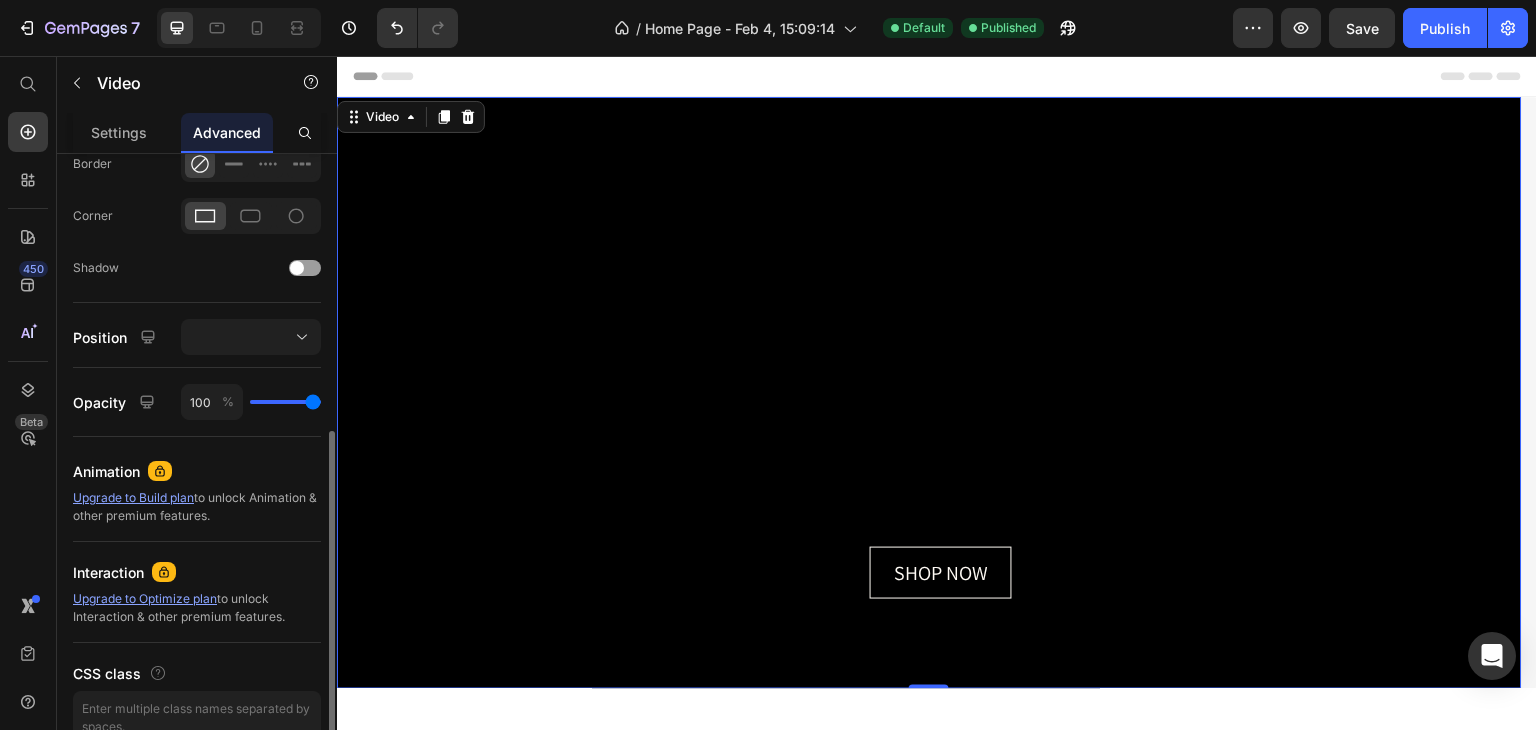 type on "94" 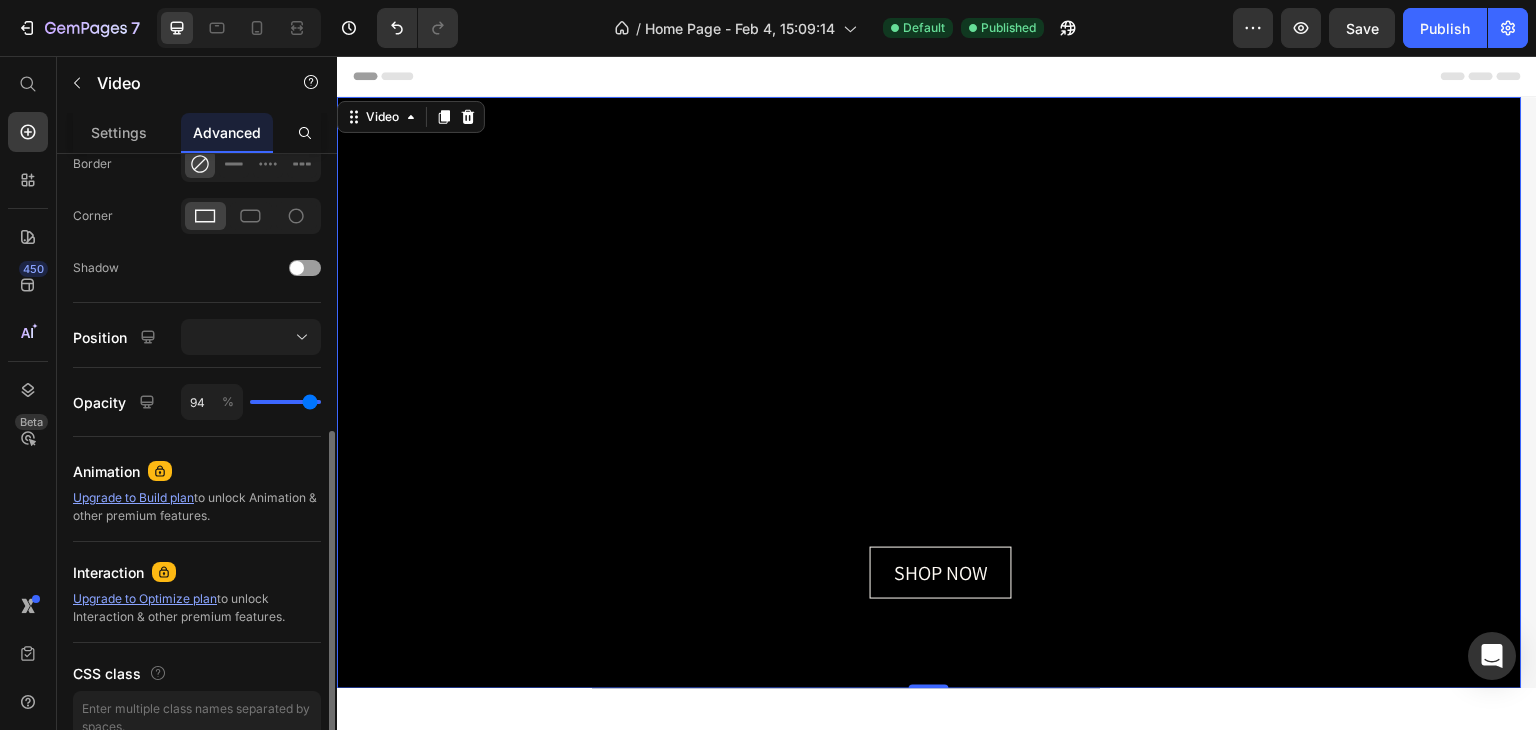 type on "87" 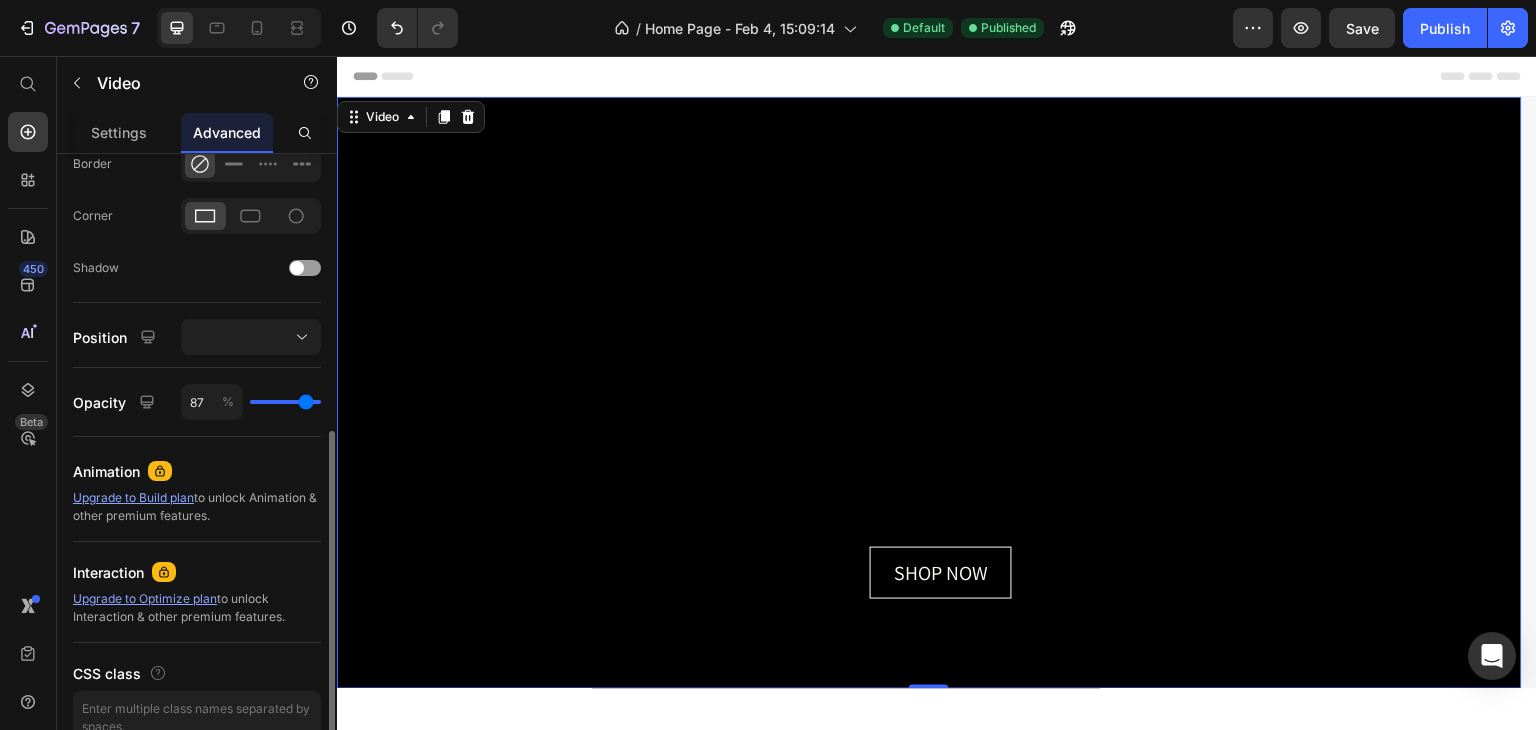 type on "79" 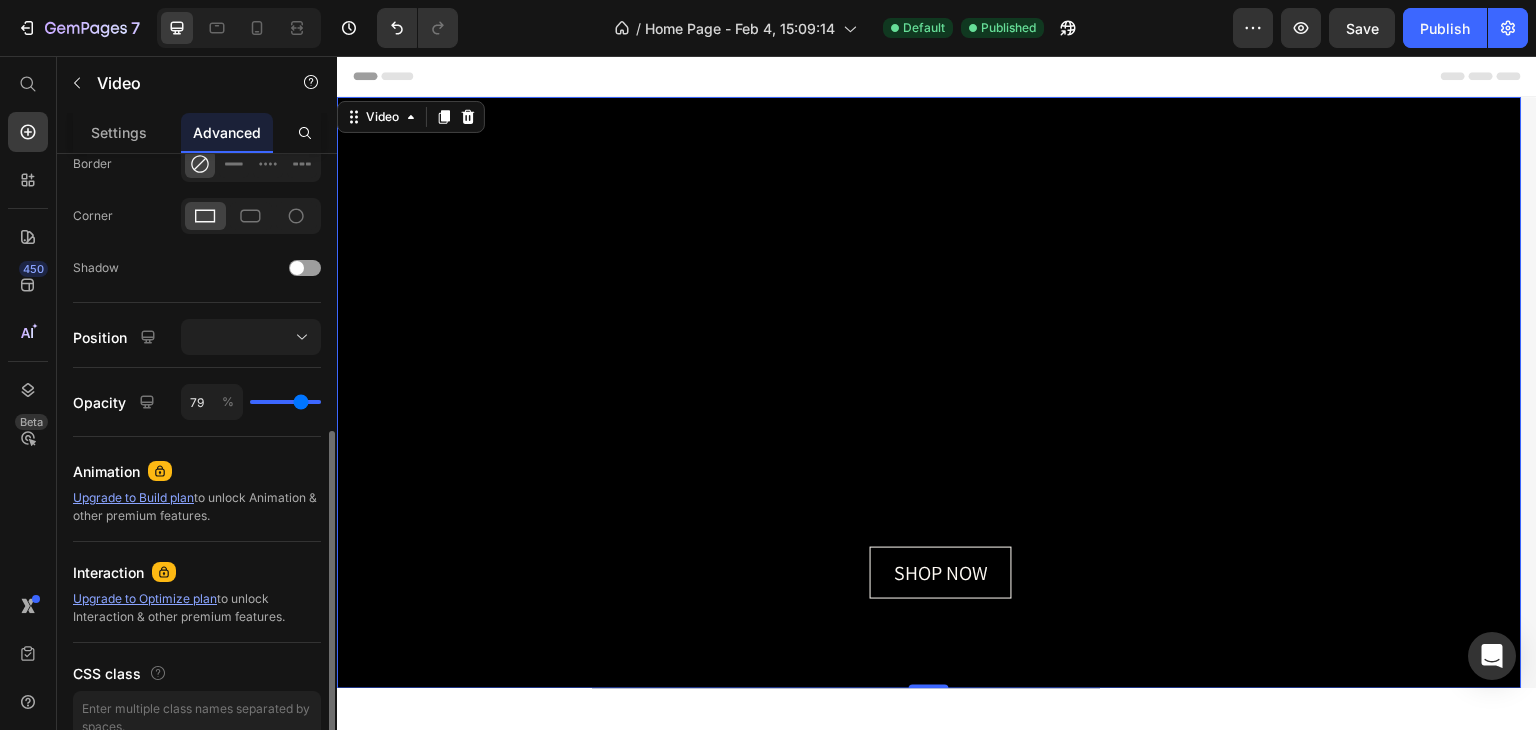 type on "68" 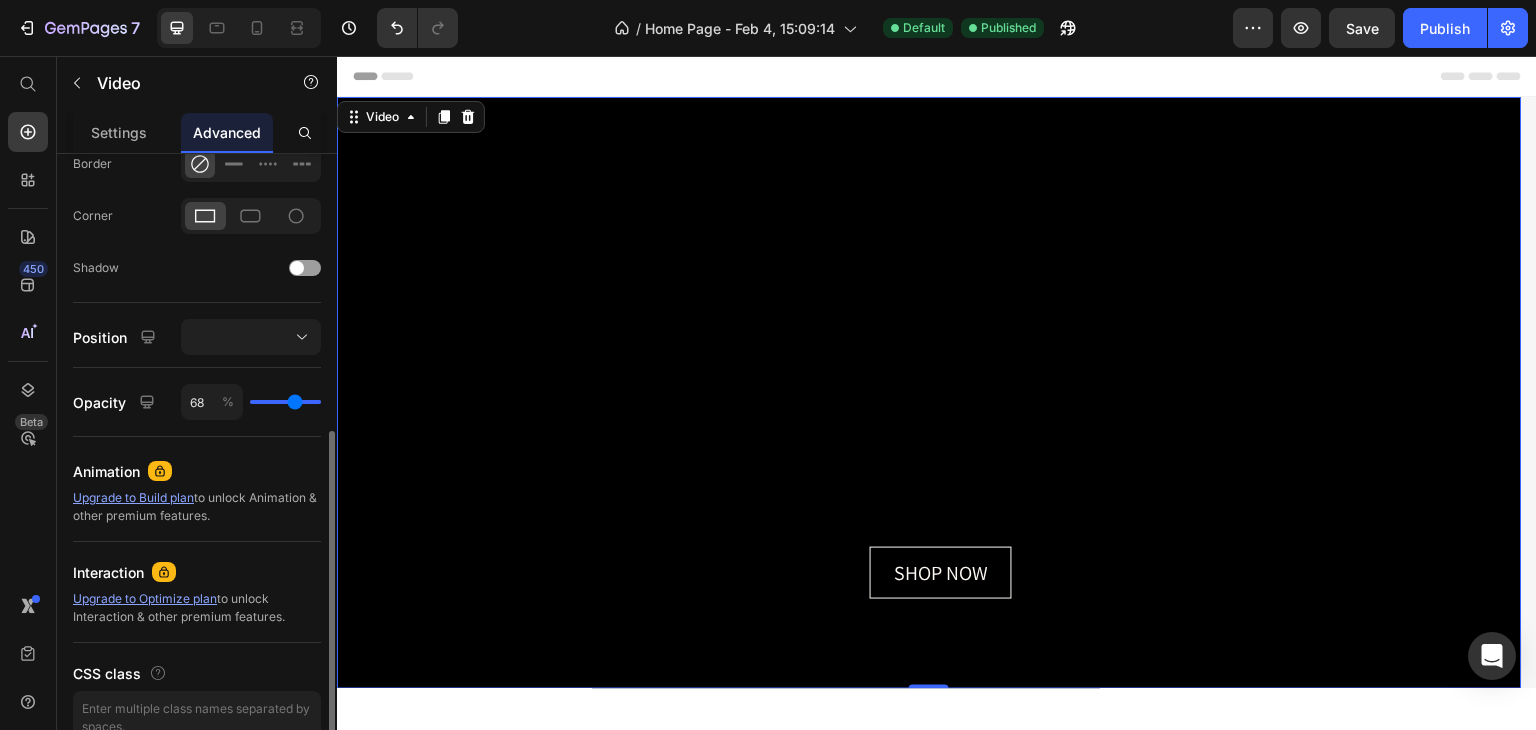 type on "60" 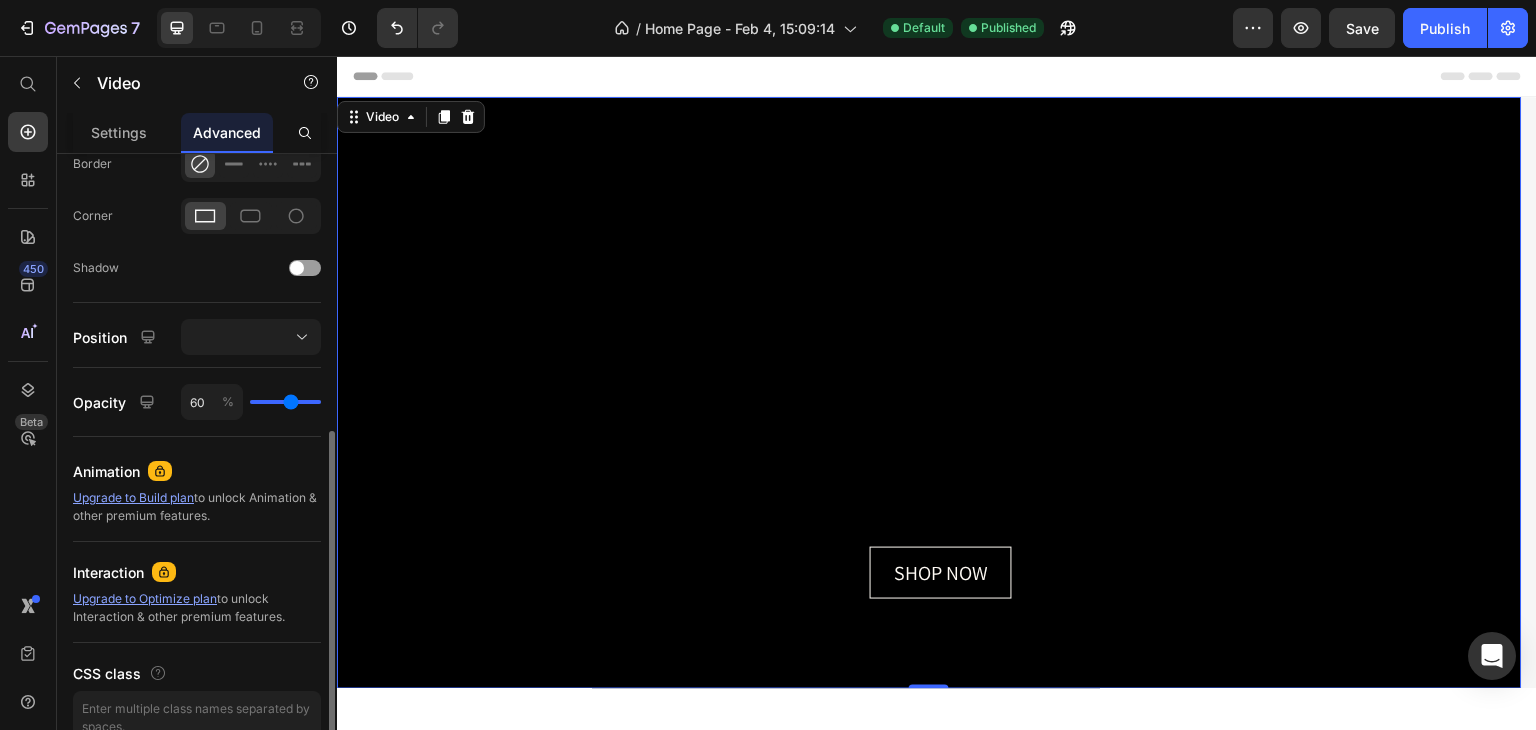type on "52" 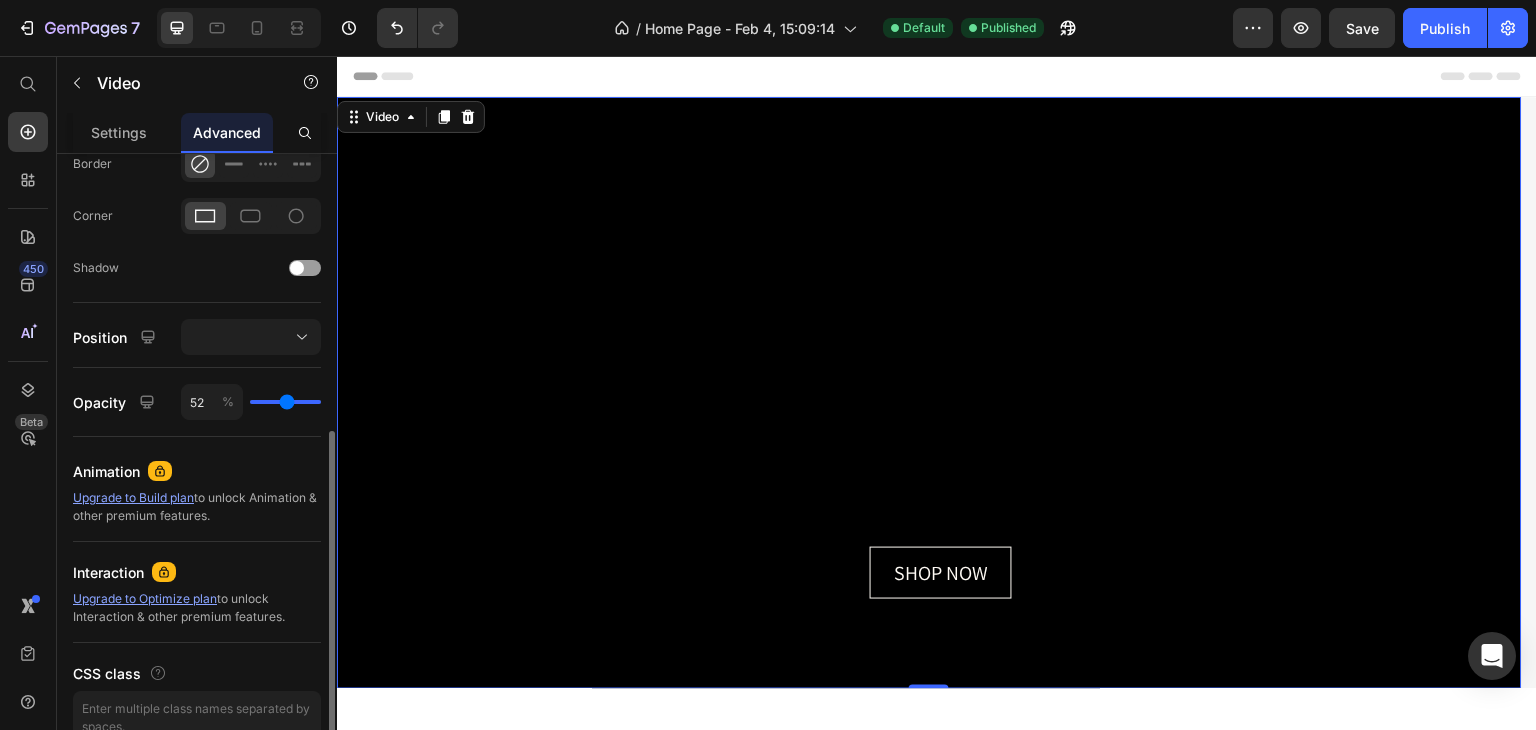 type on "50" 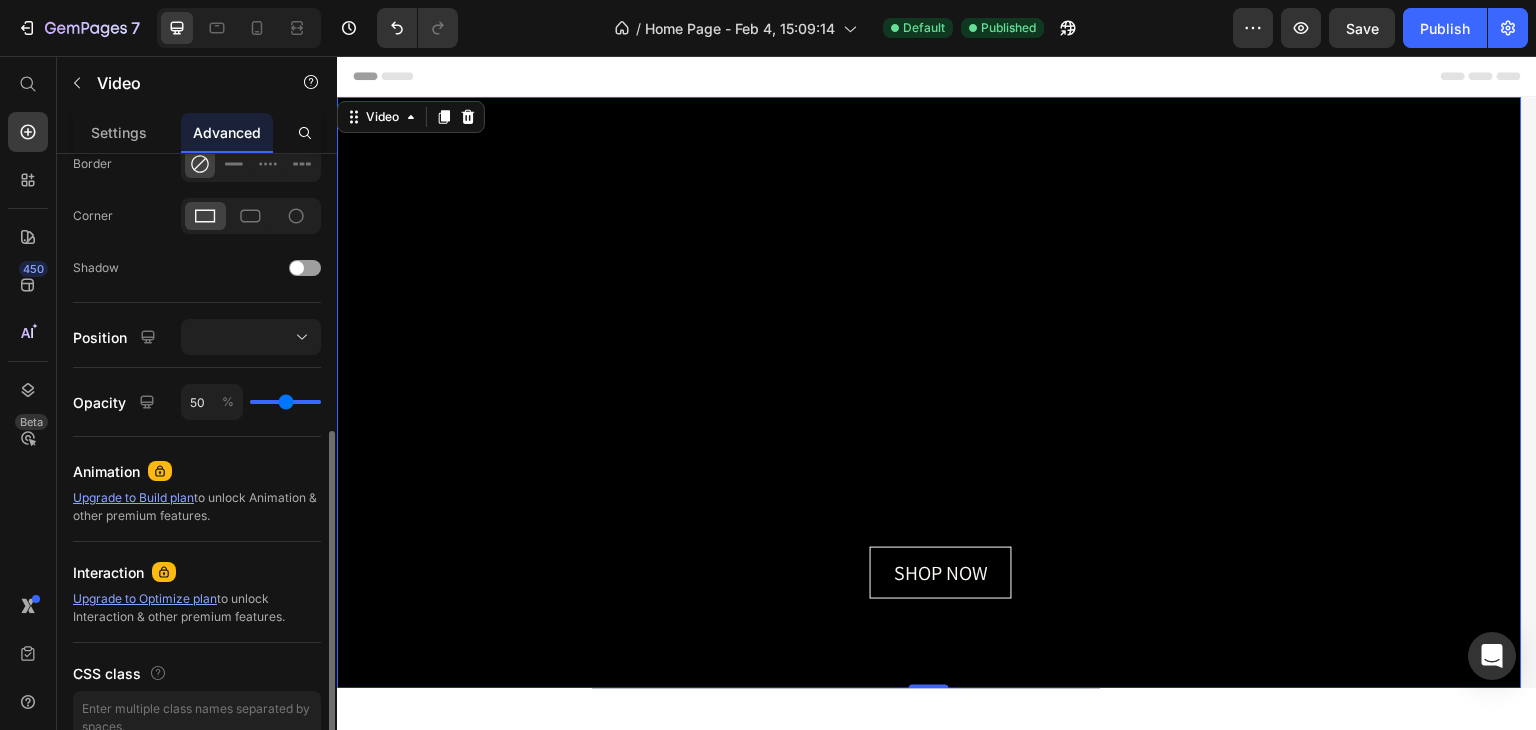 type on "46" 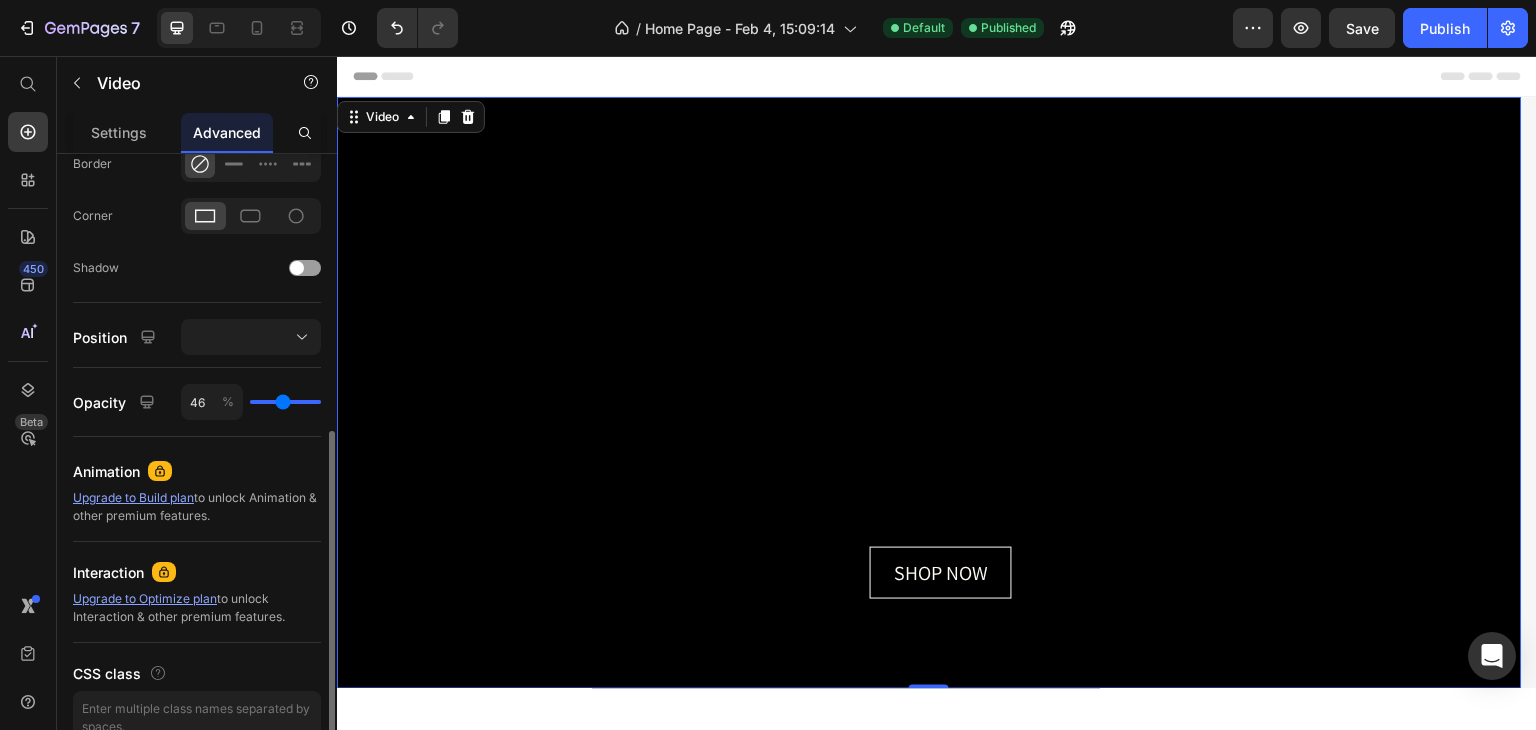 type on "44" 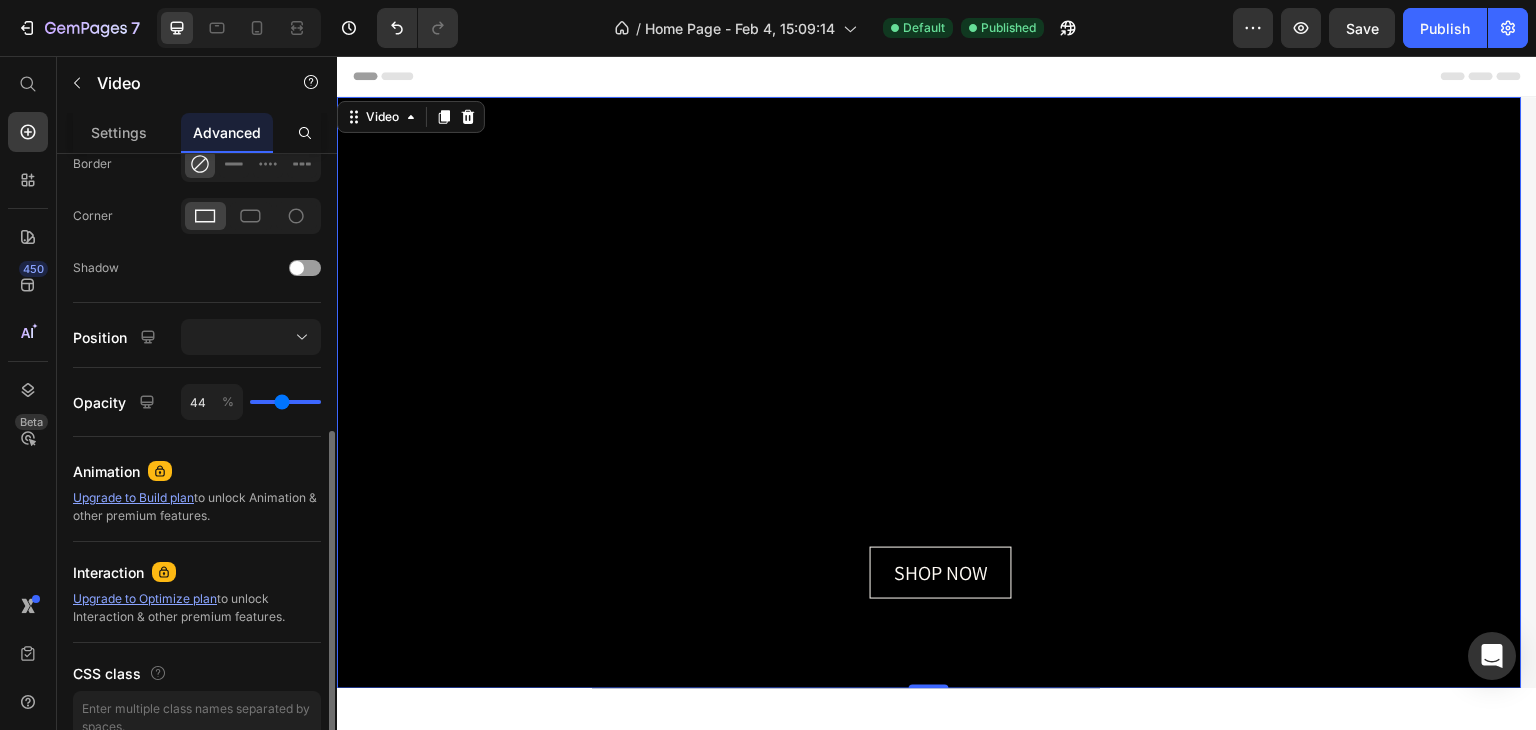 type on "40" 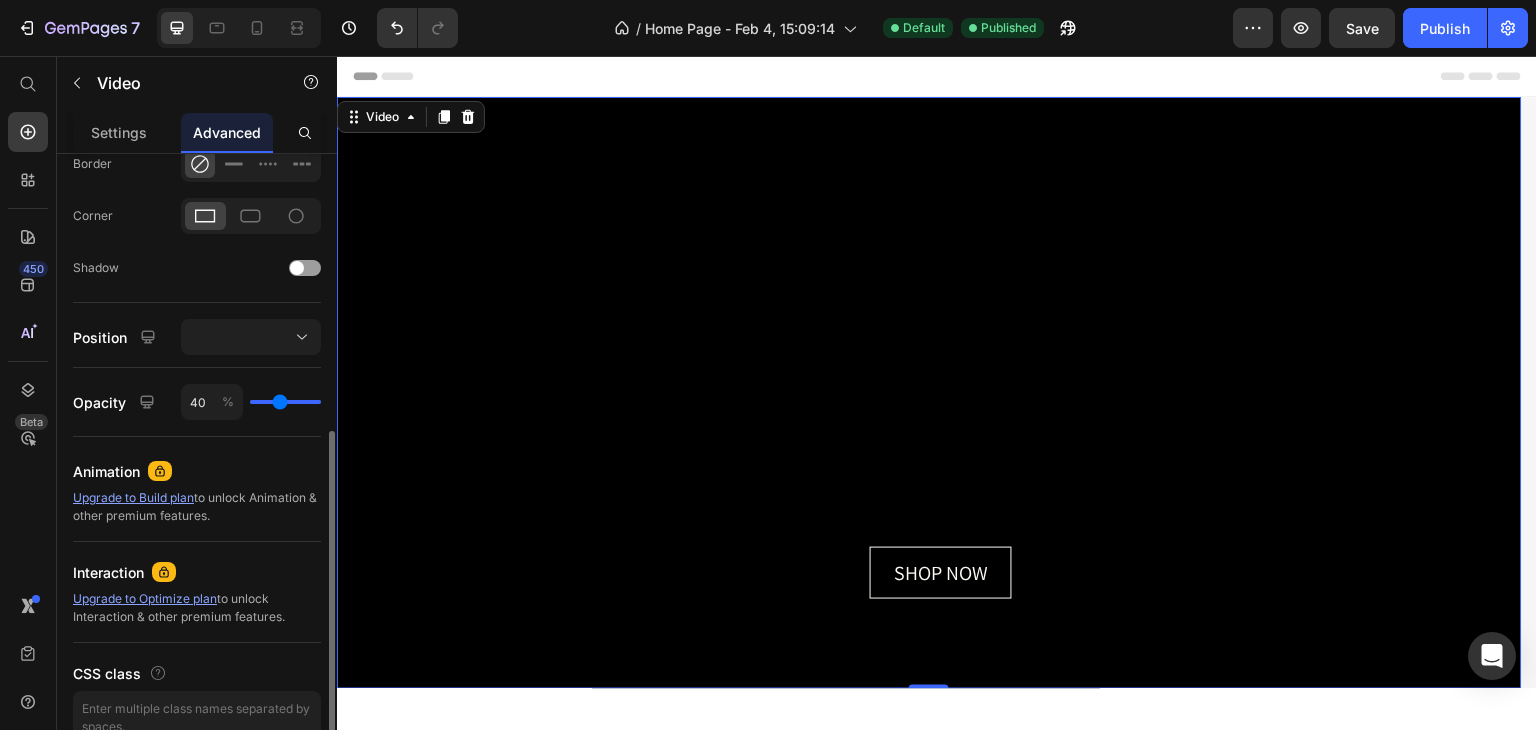 type on "39" 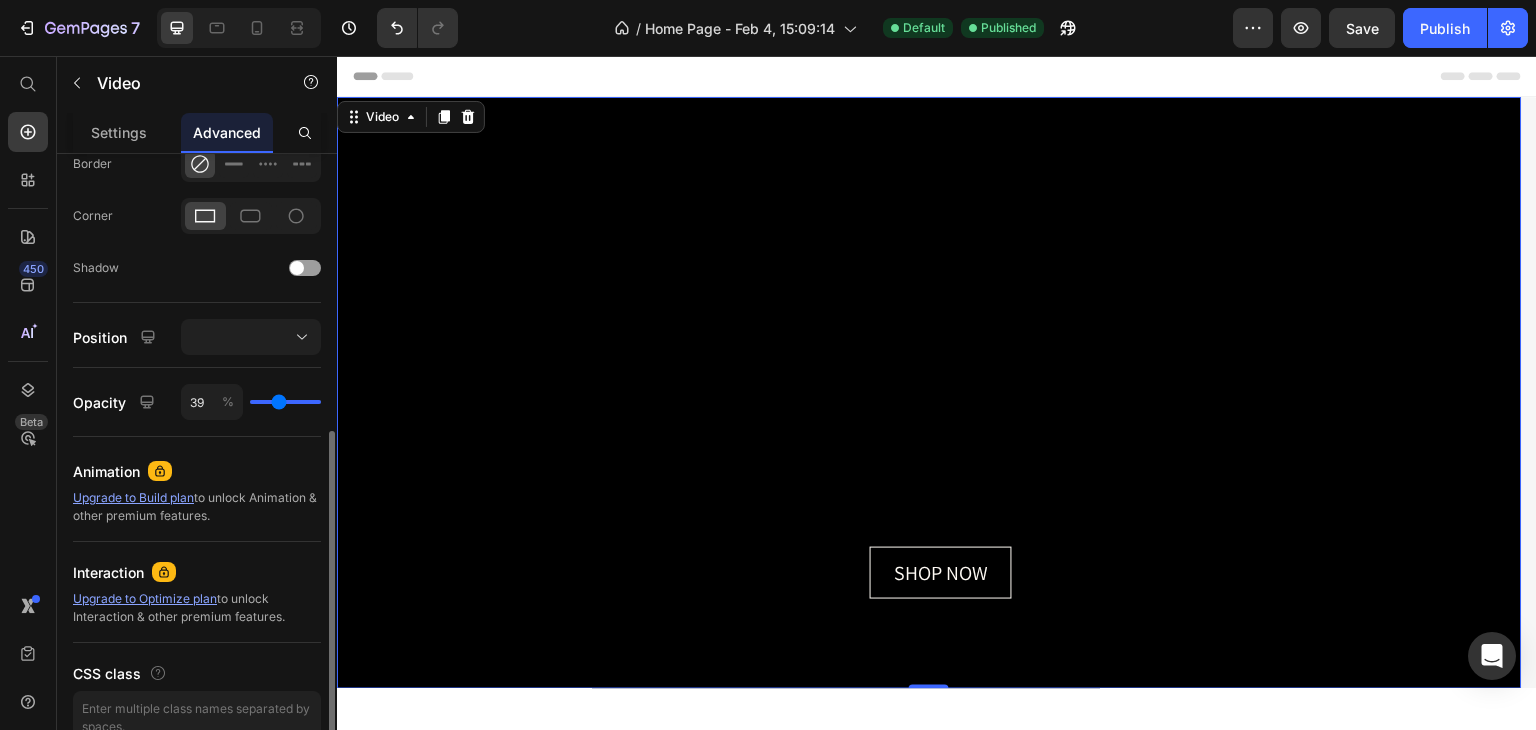 type on "37" 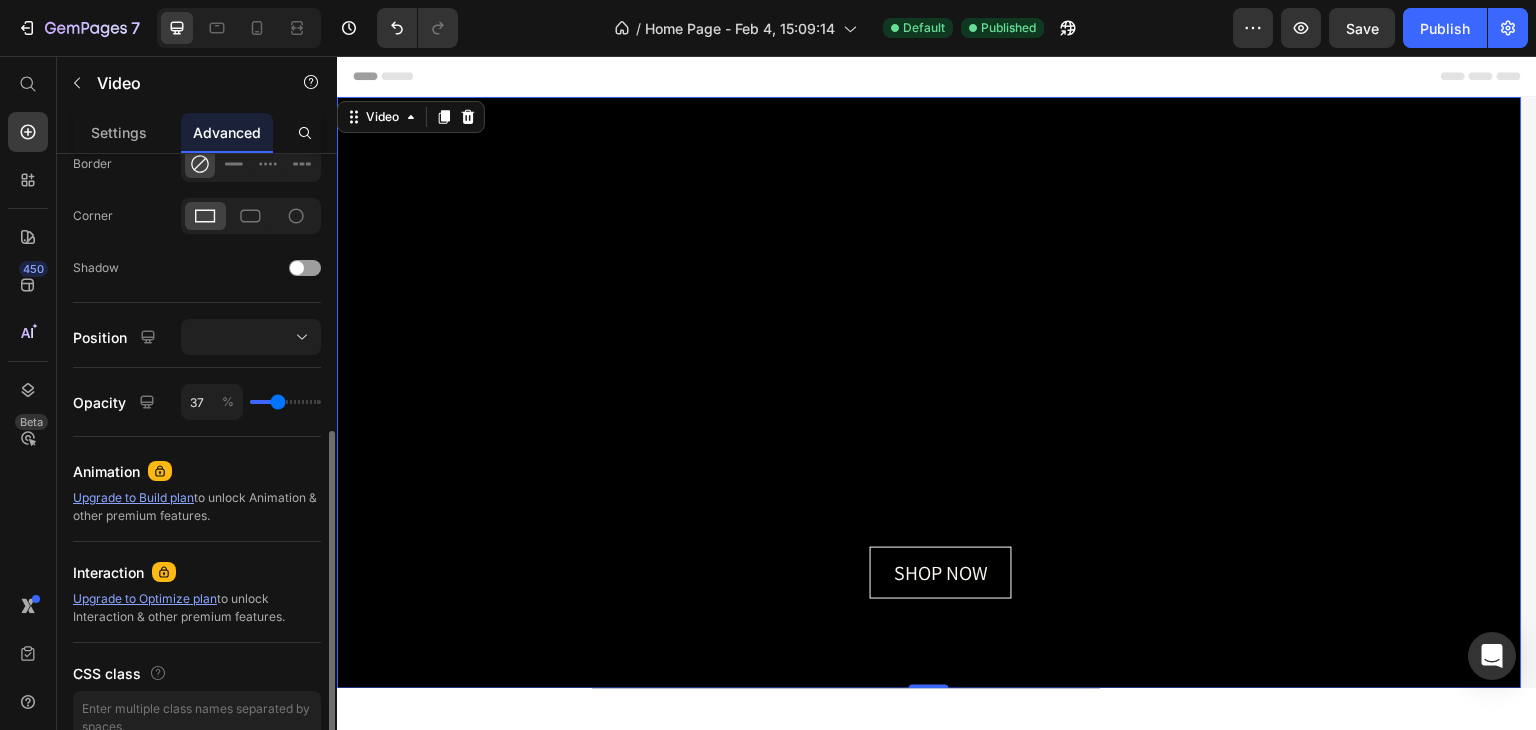 type on "33" 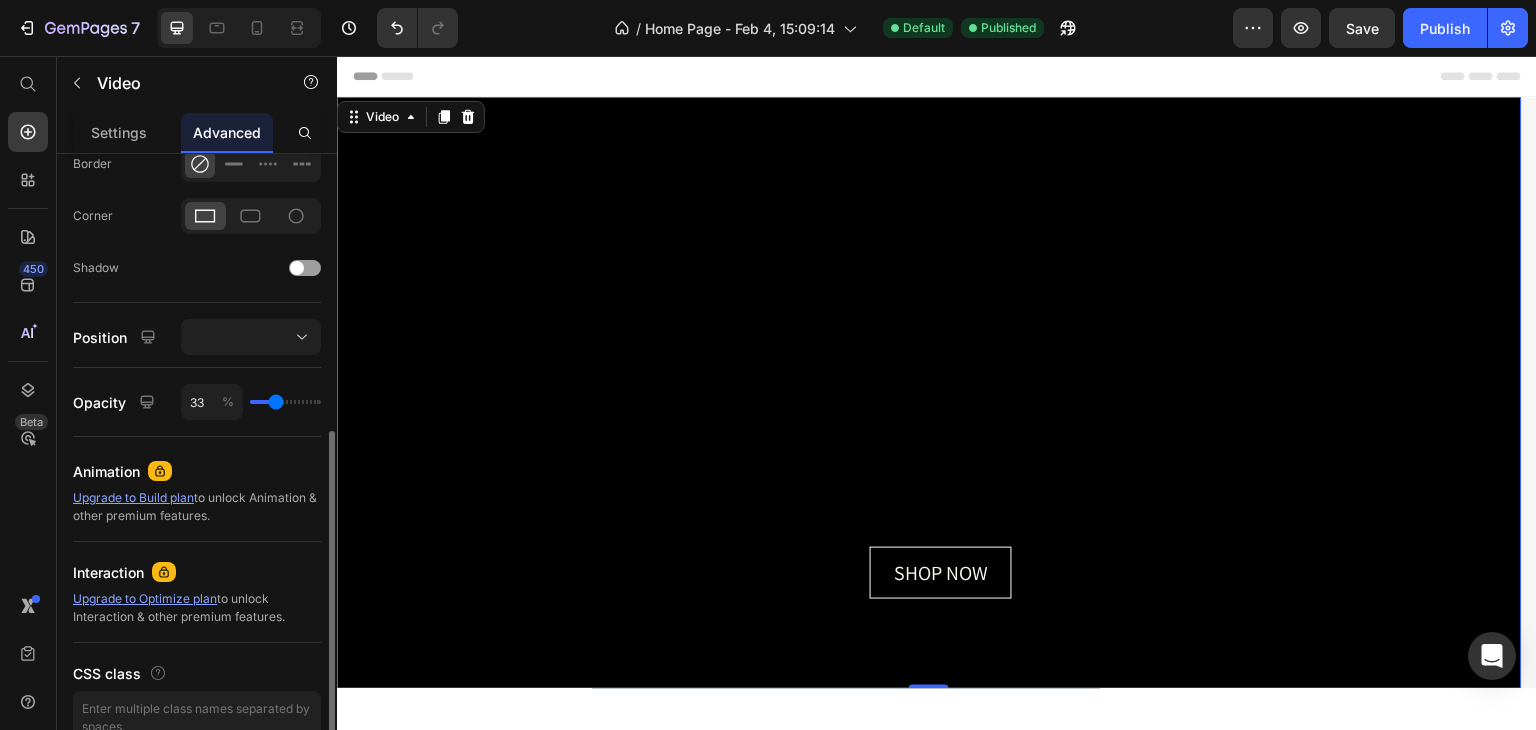 type on "31" 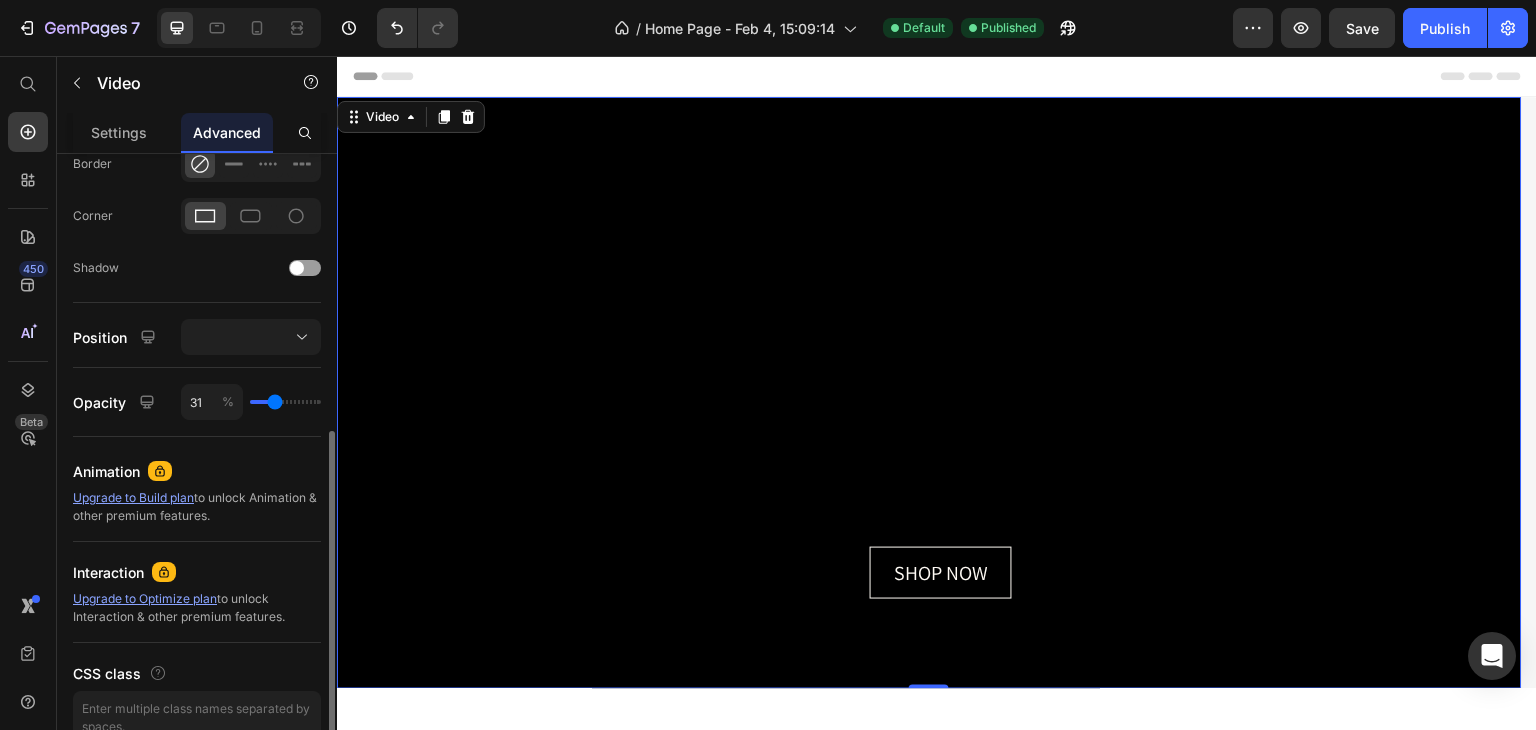 type on "30" 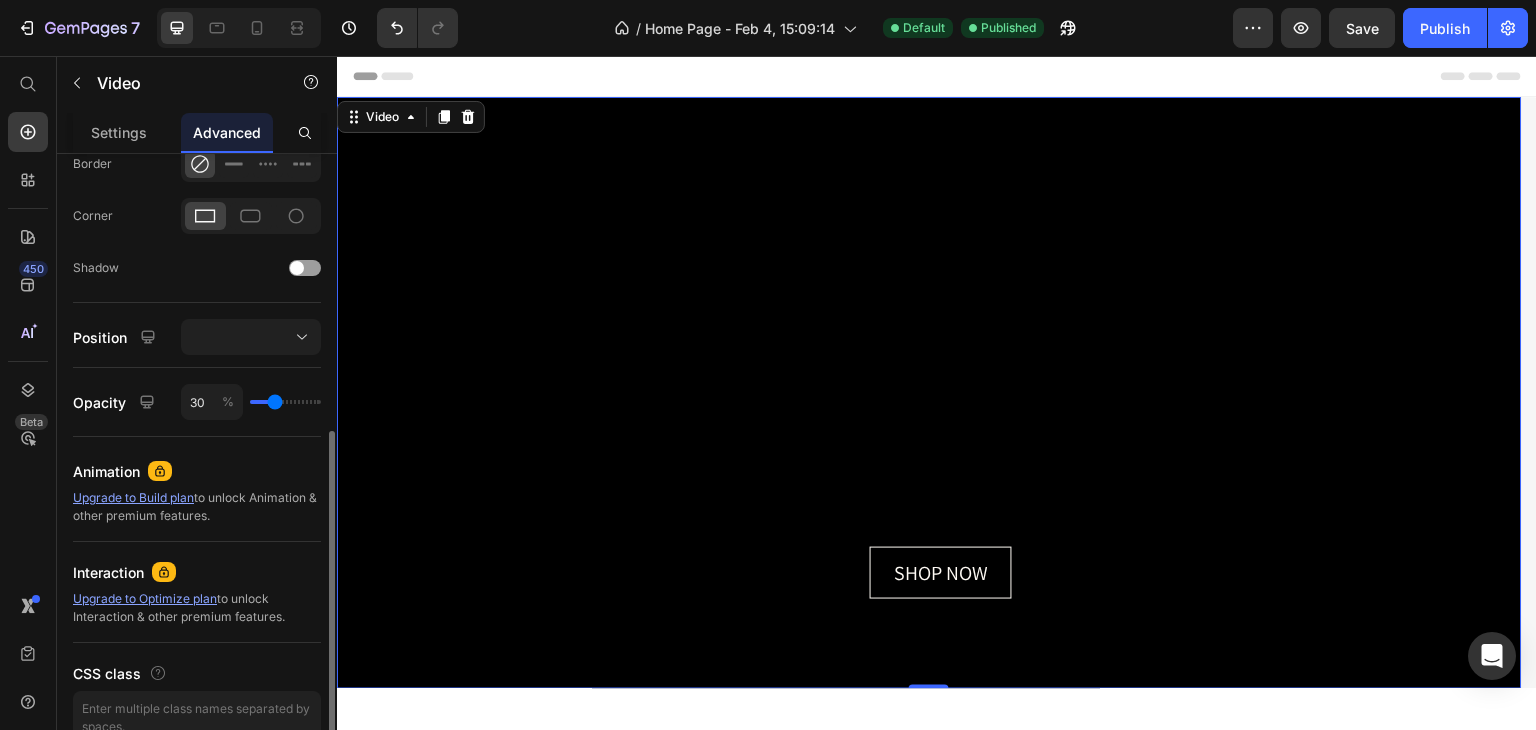type on "27" 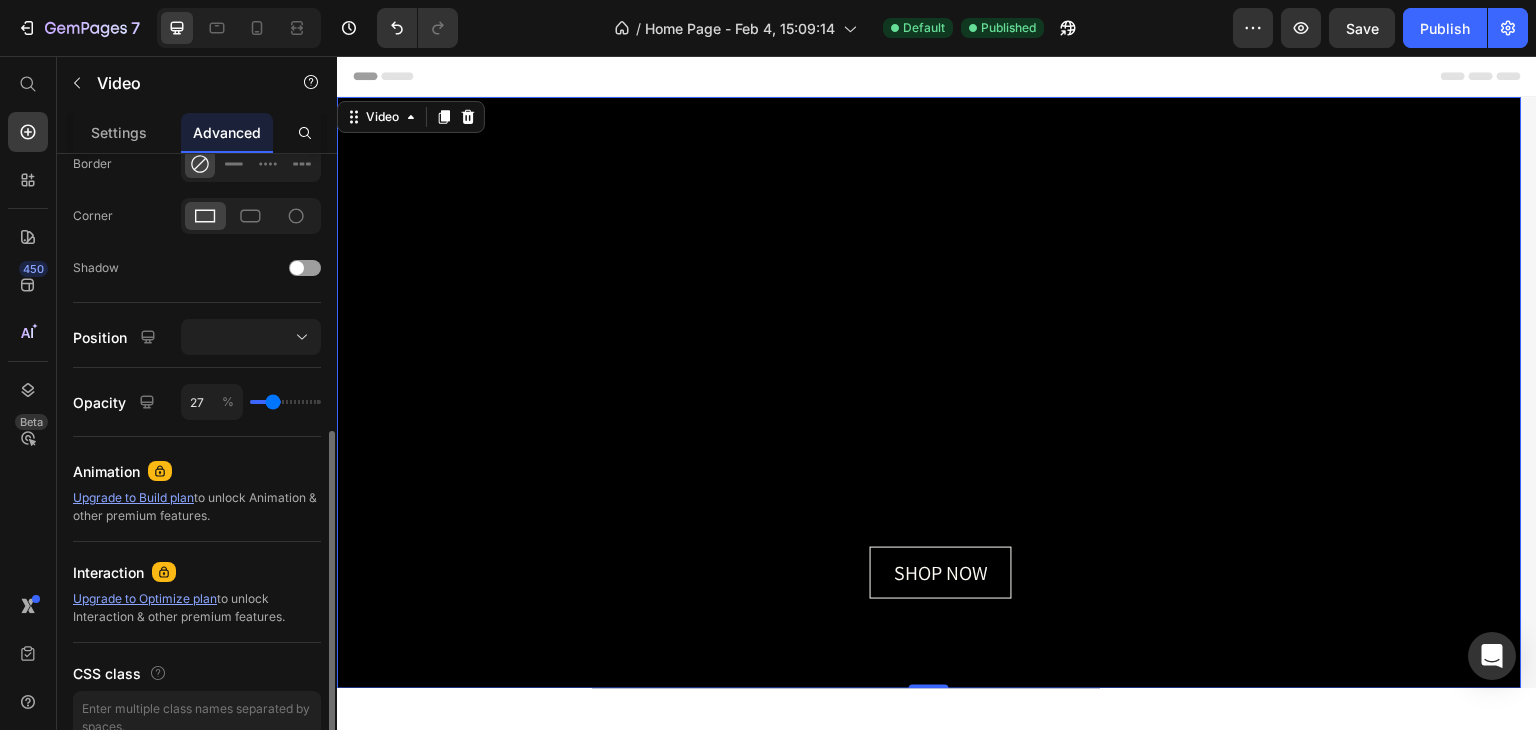 type on "25" 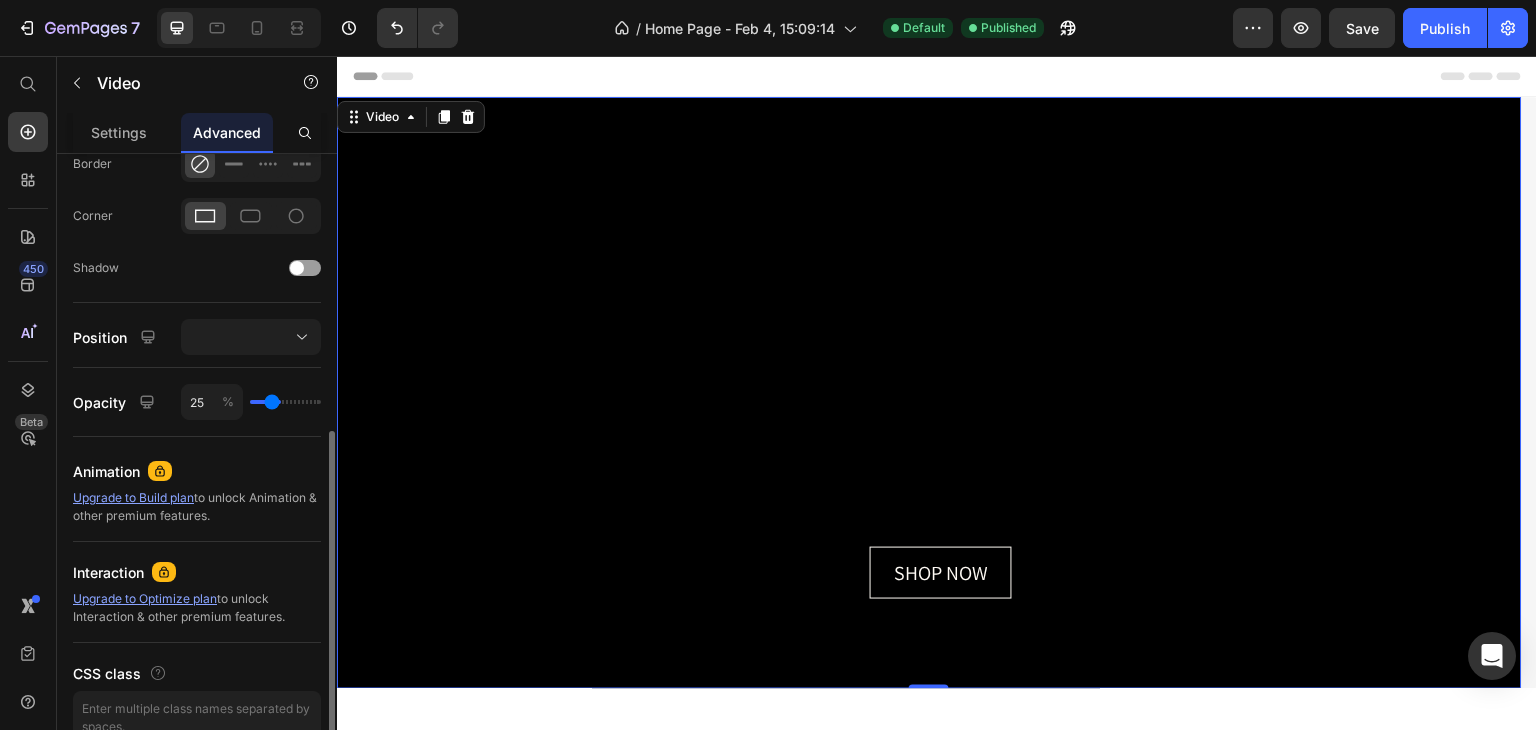 type on "24" 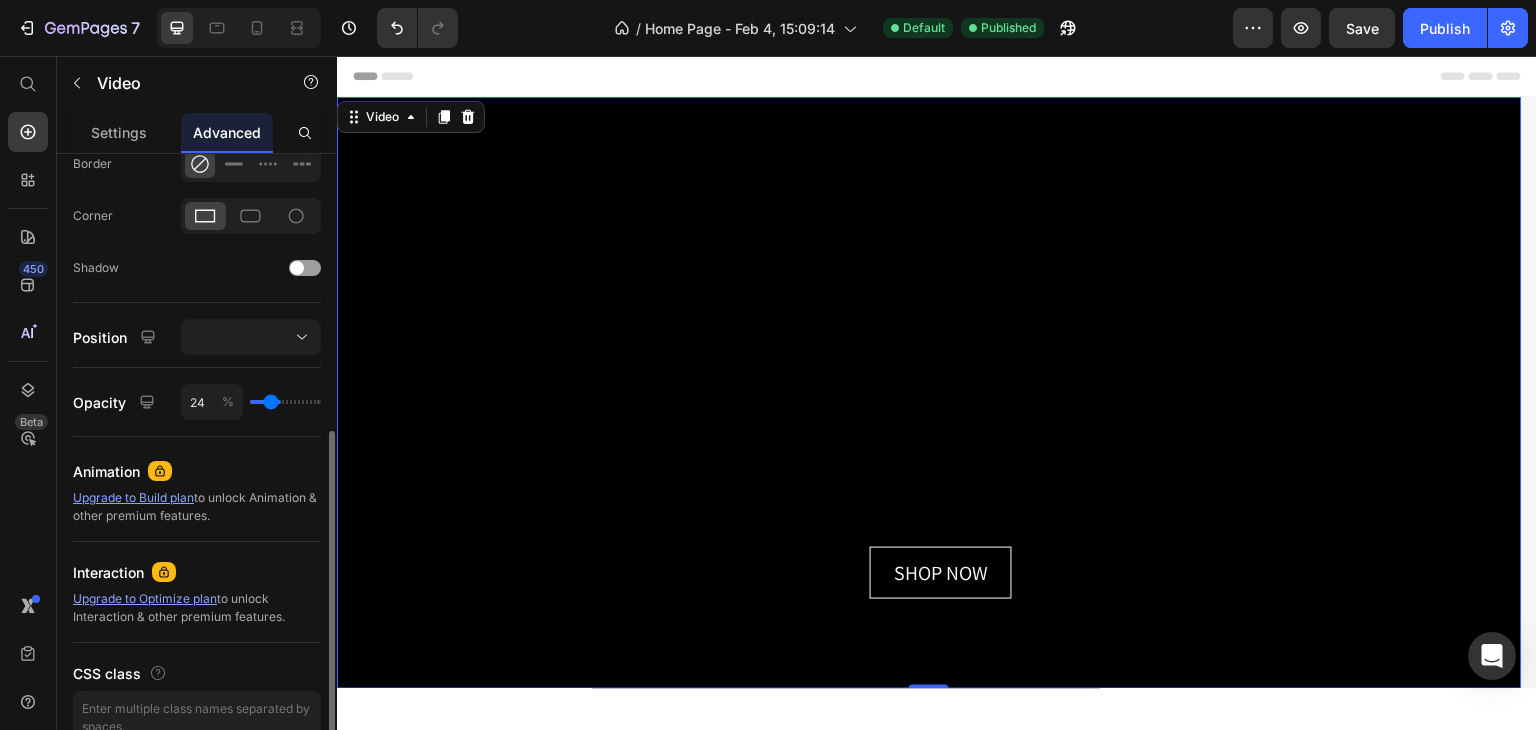 type on "23" 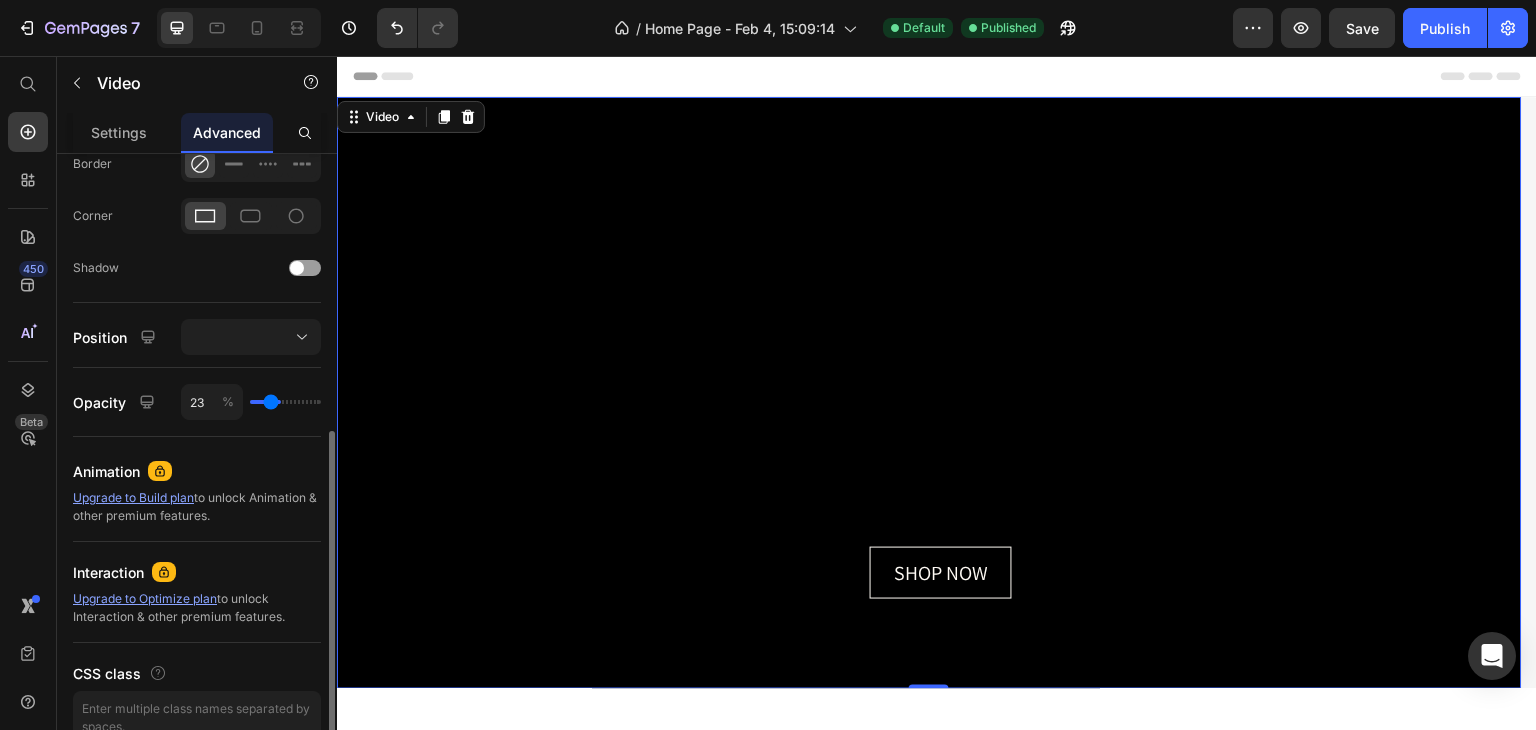 type on "21" 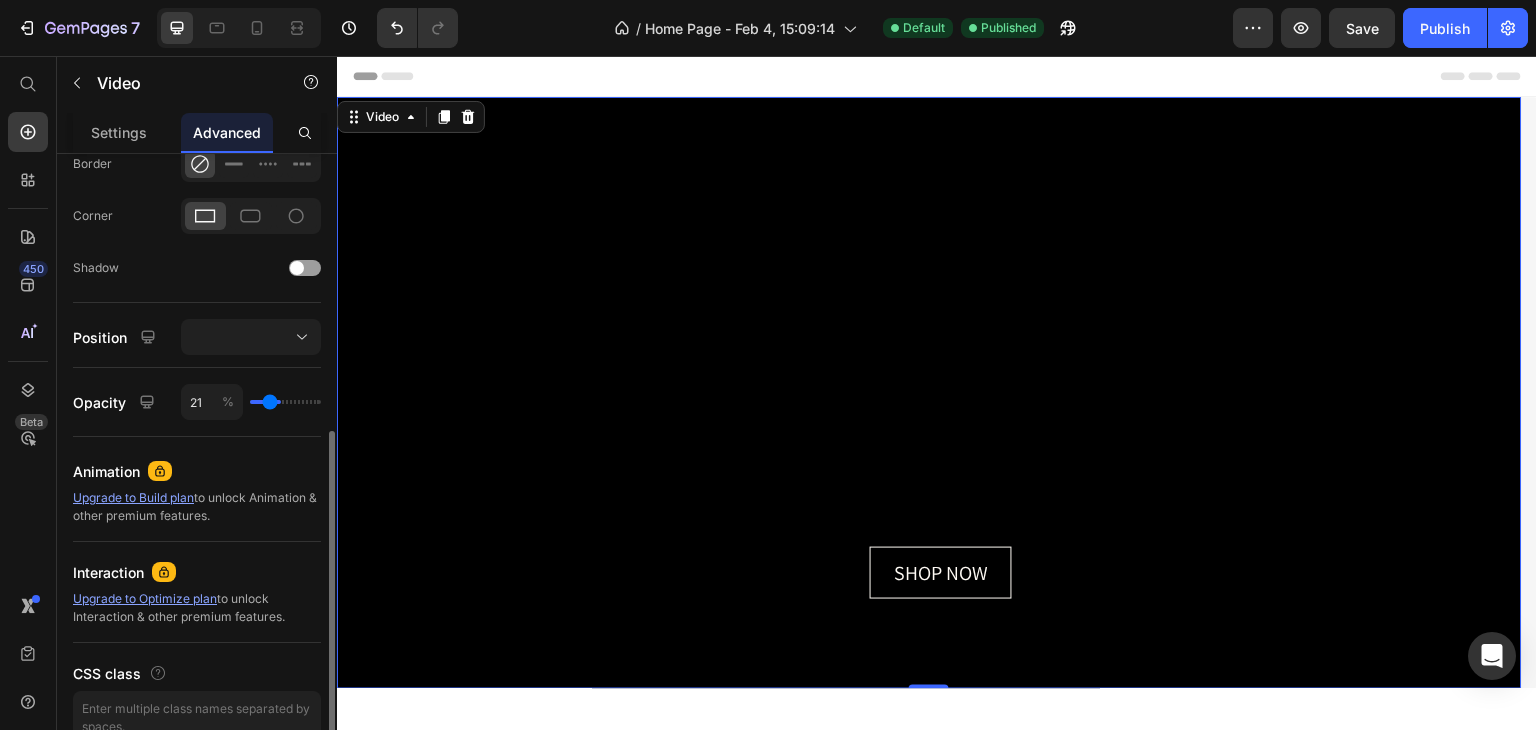 type on "20" 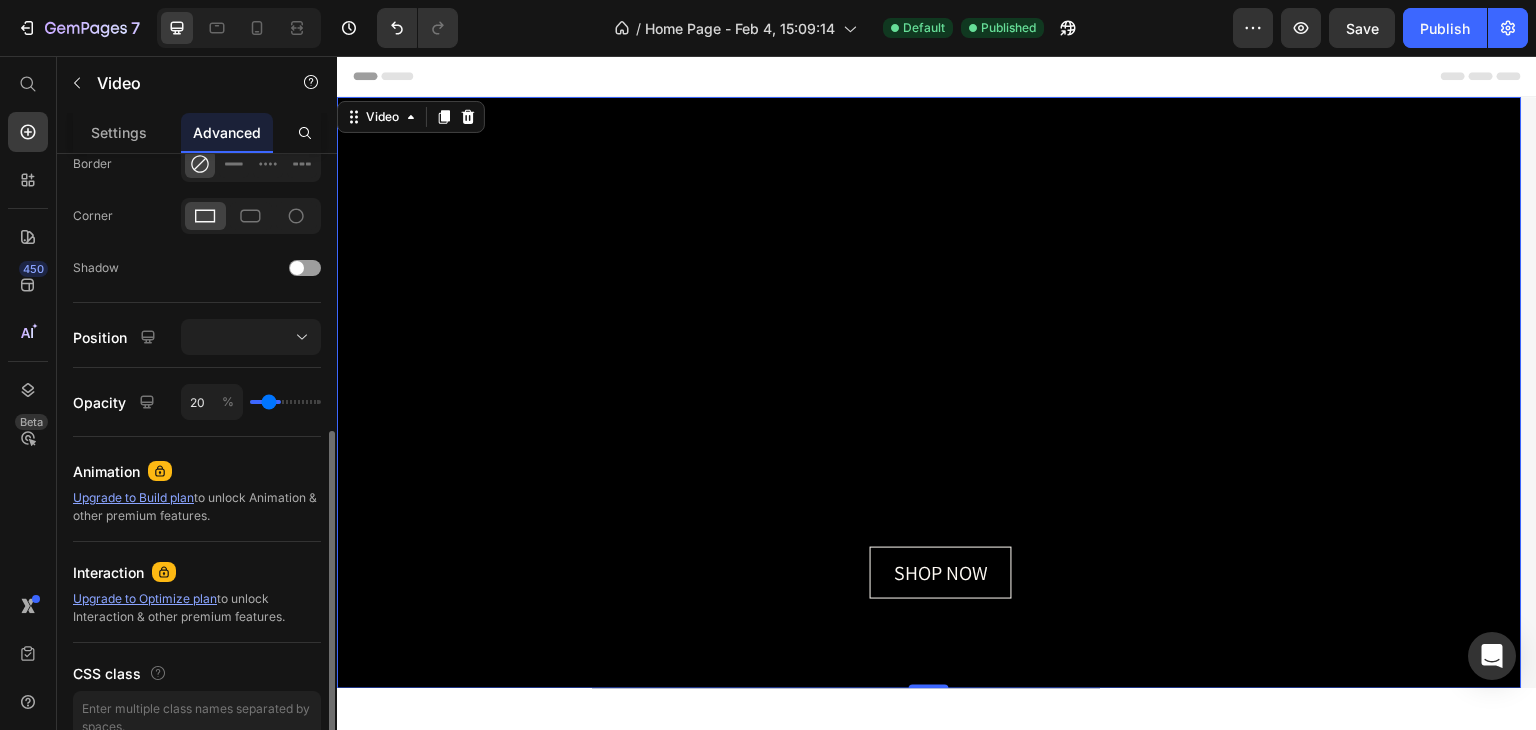 type on "15" 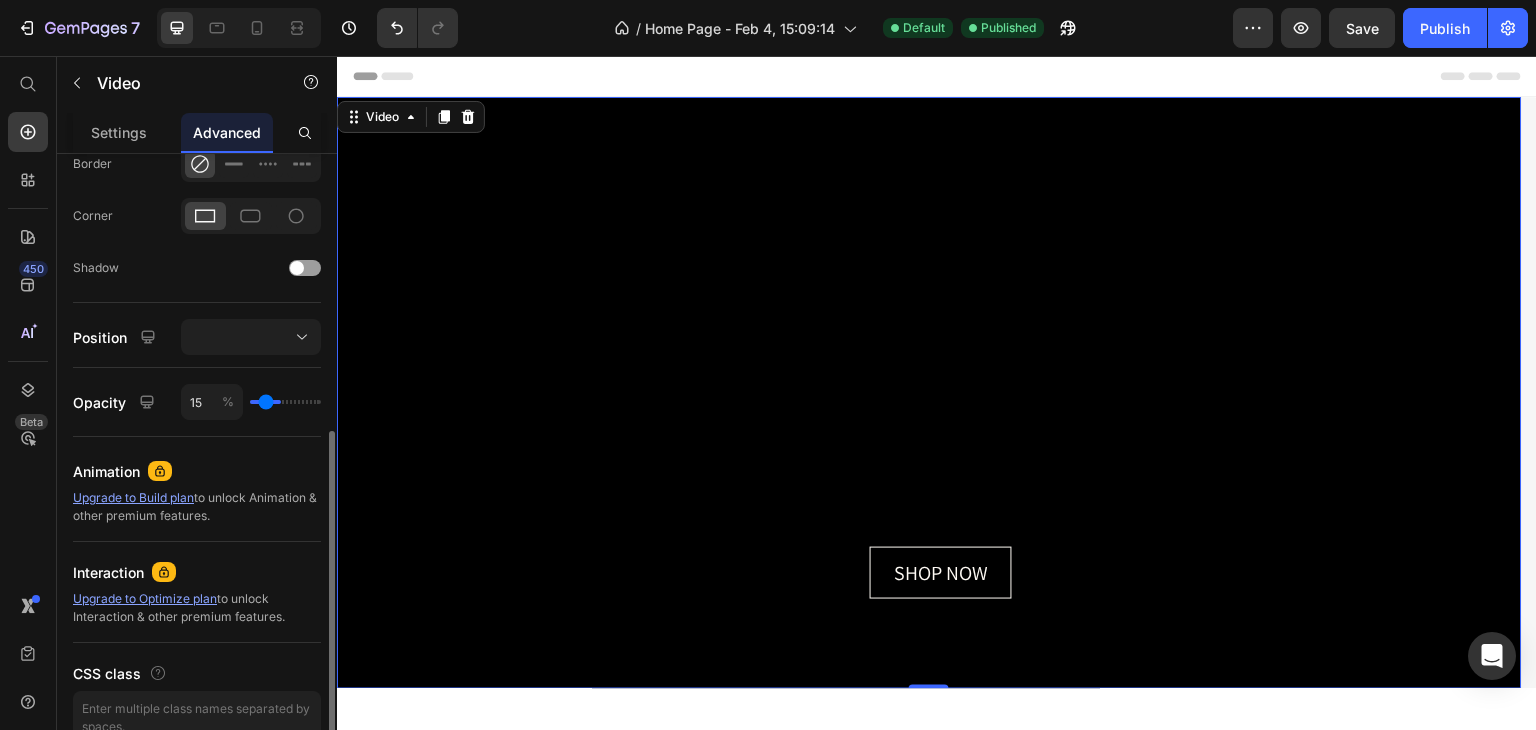 drag, startPoint x: 311, startPoint y: 404, endPoint x: 266, endPoint y: 408, distance: 45.17743 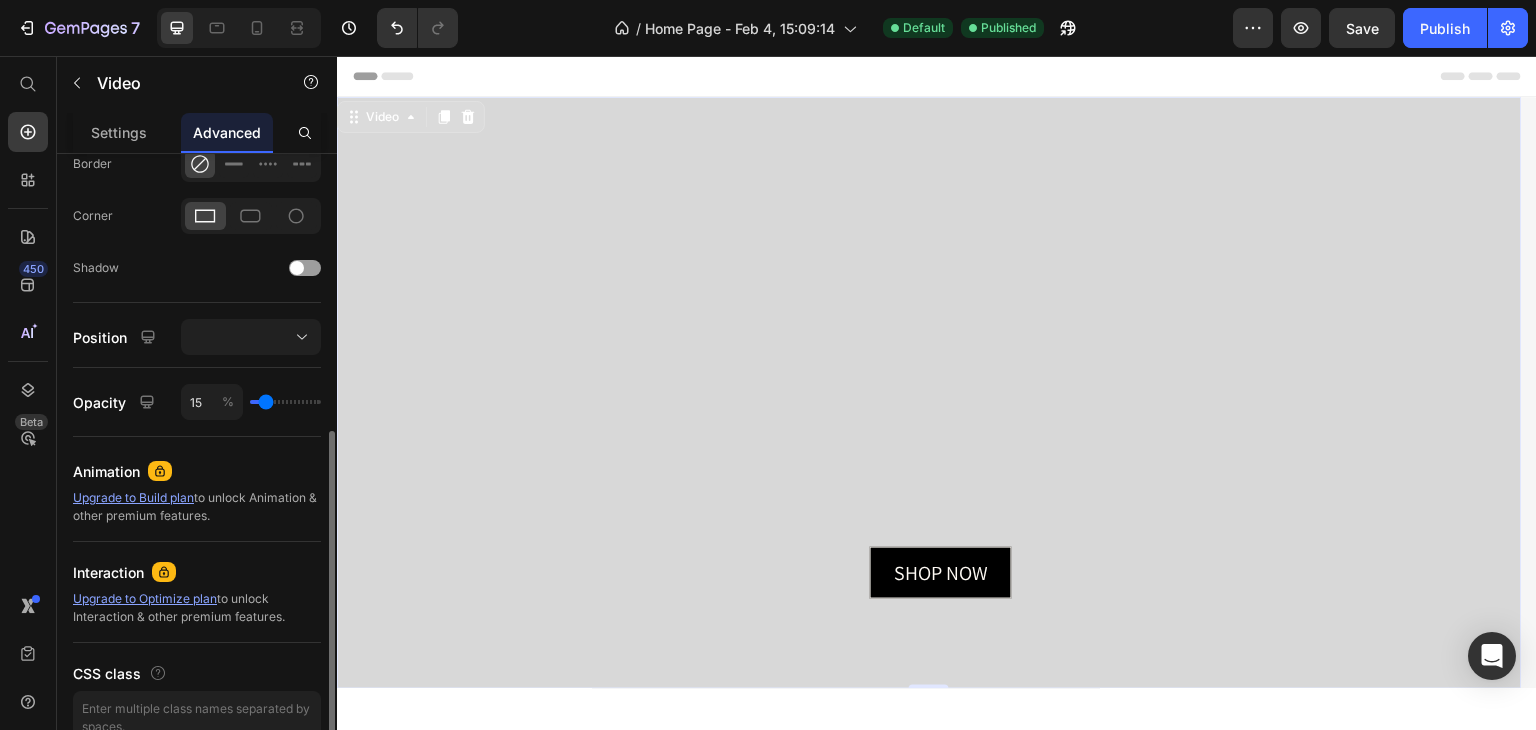 type on "17" 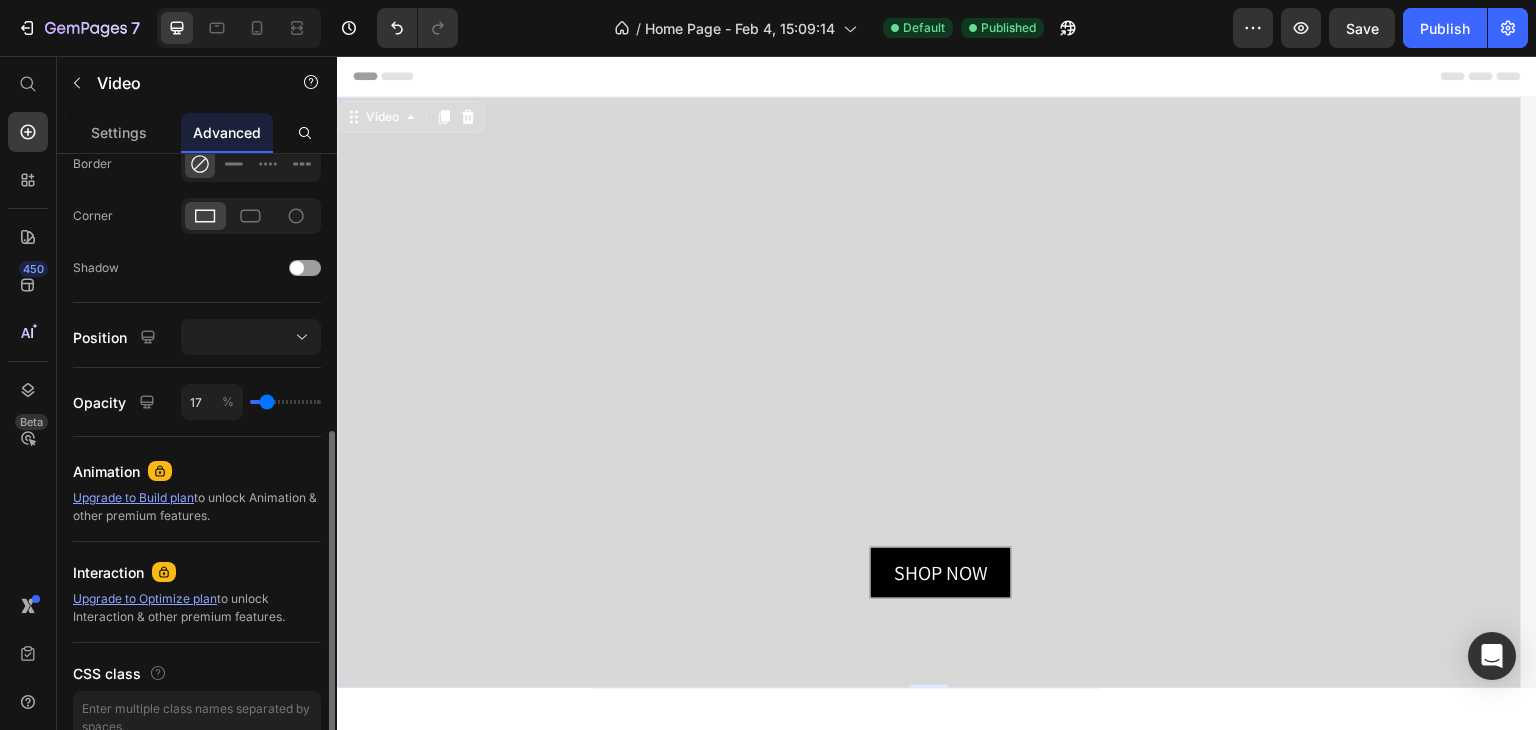 type on "20" 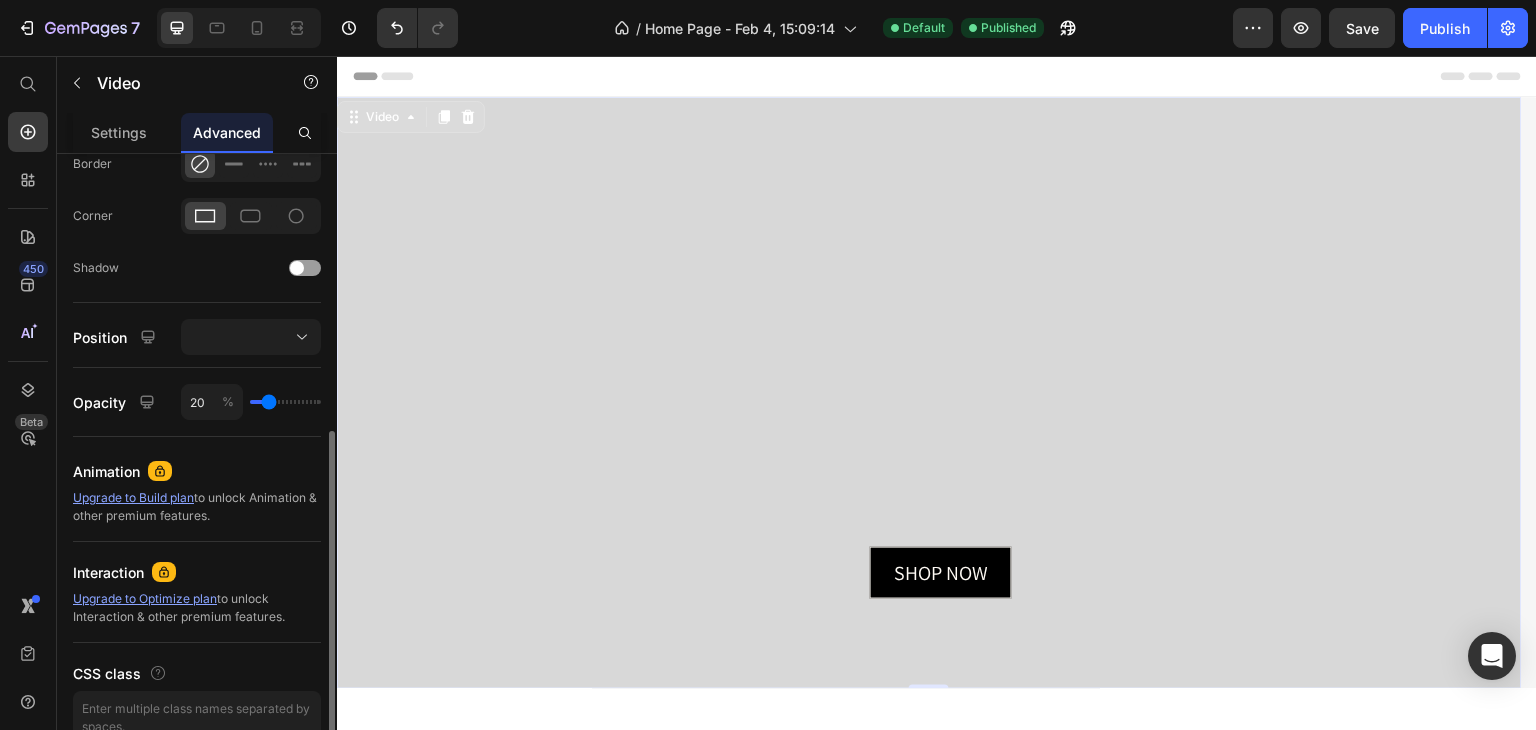type on "24" 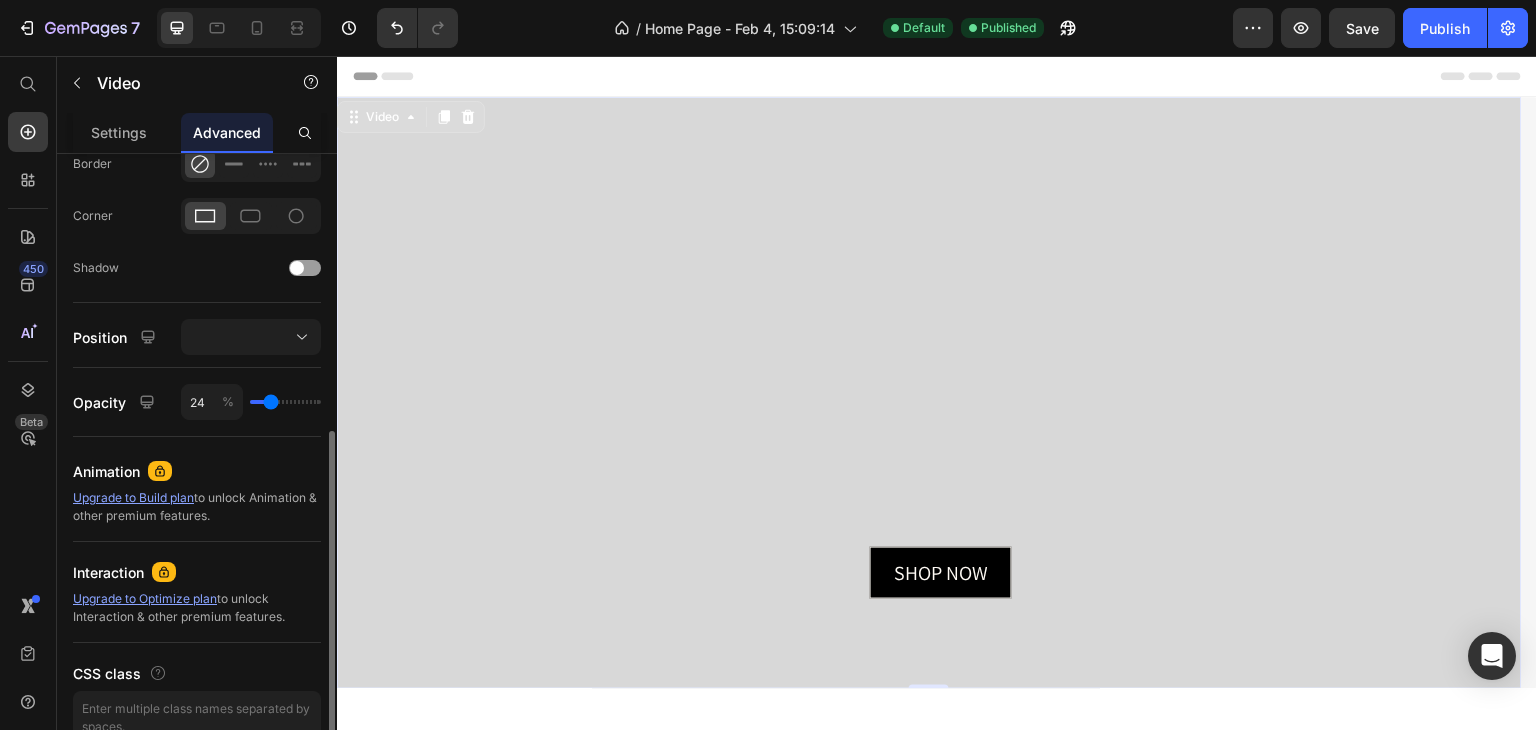 type on "28" 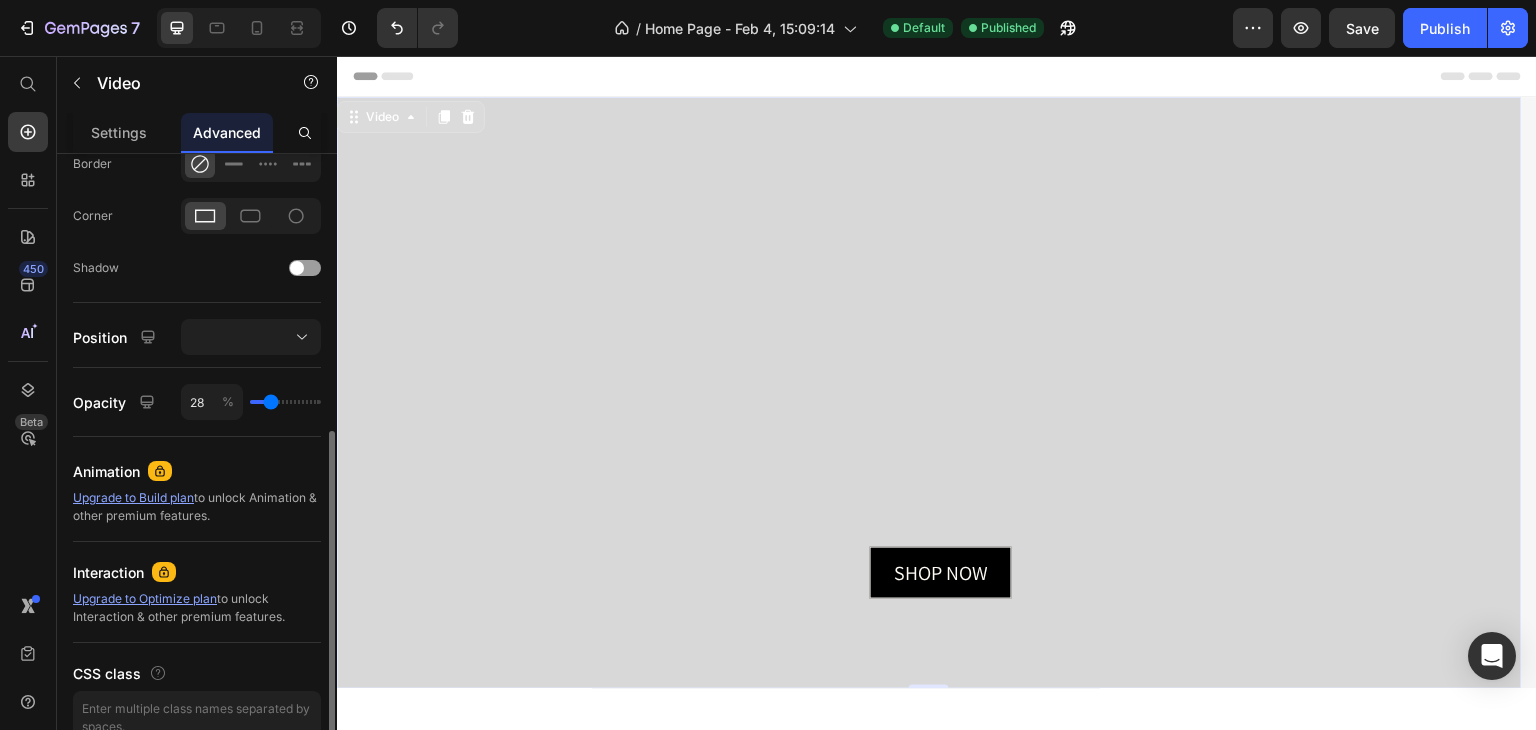 type on "28" 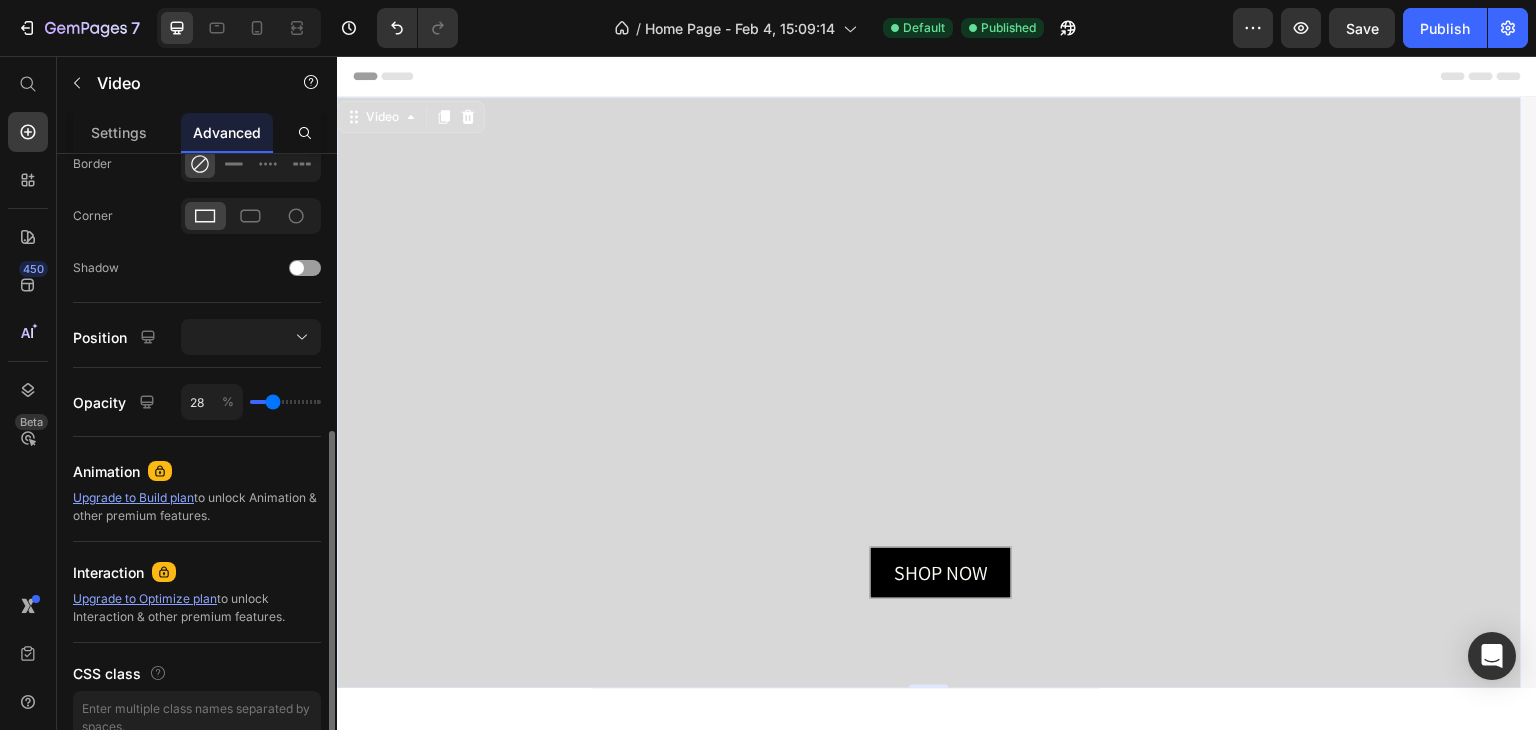 type on "33" 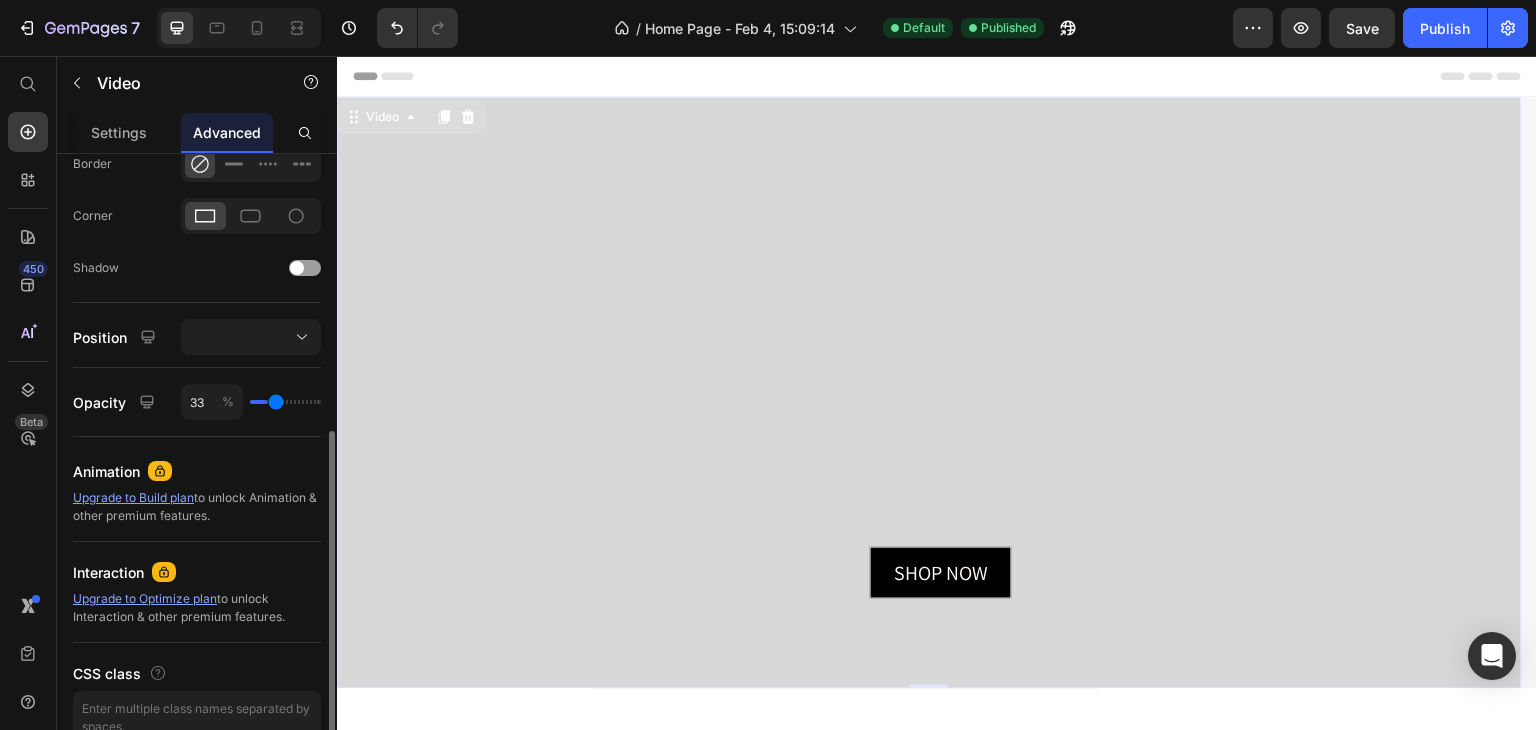 type on "34" 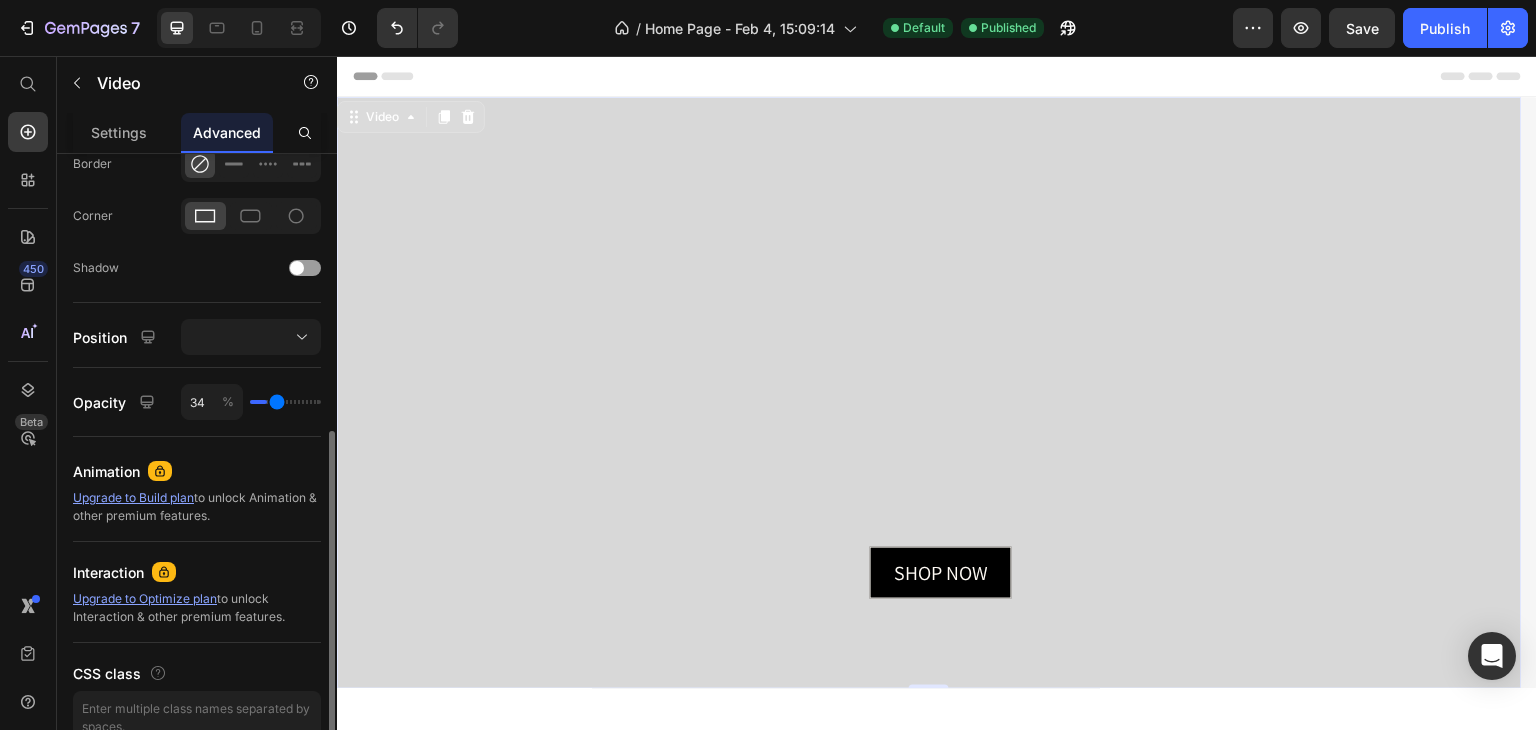 type on "37" 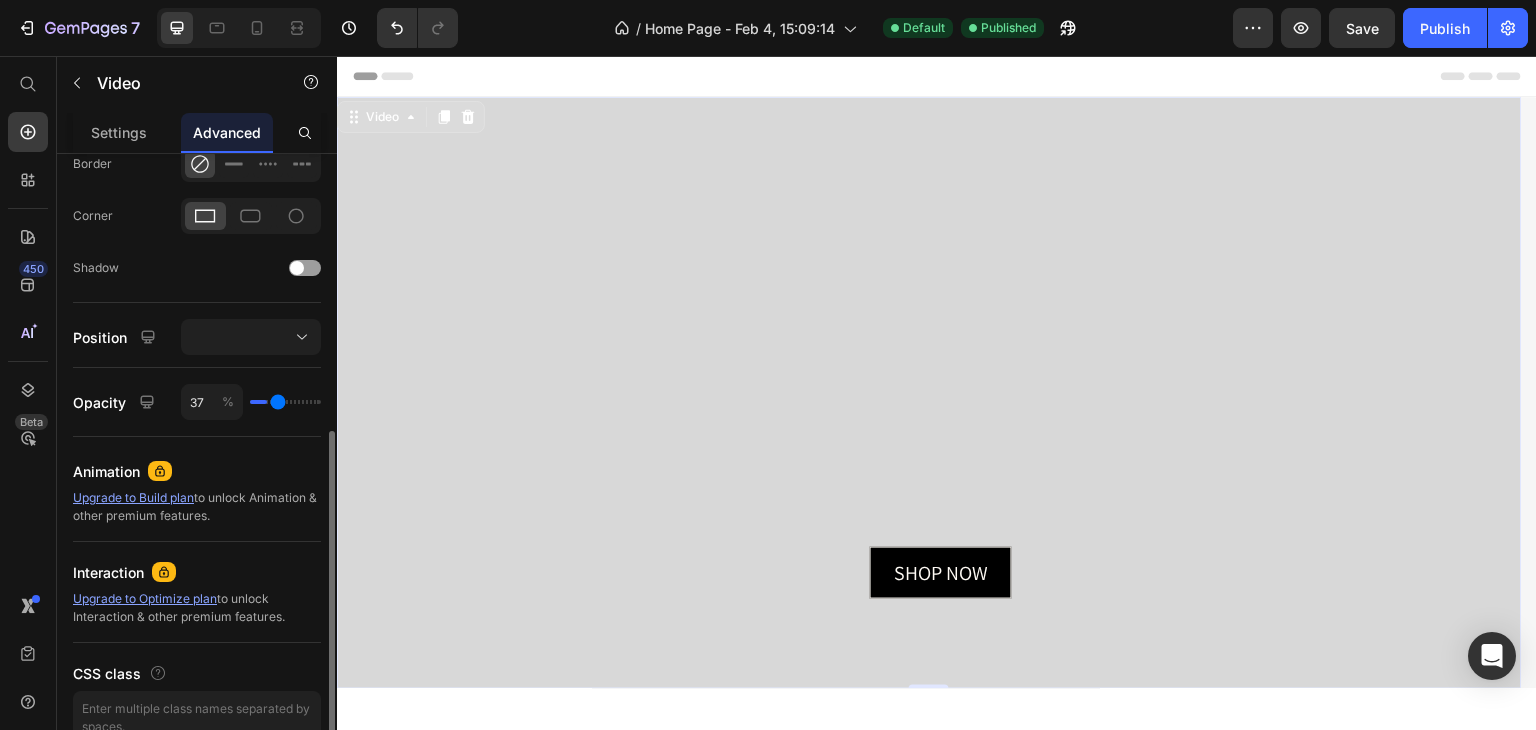 type on "40" 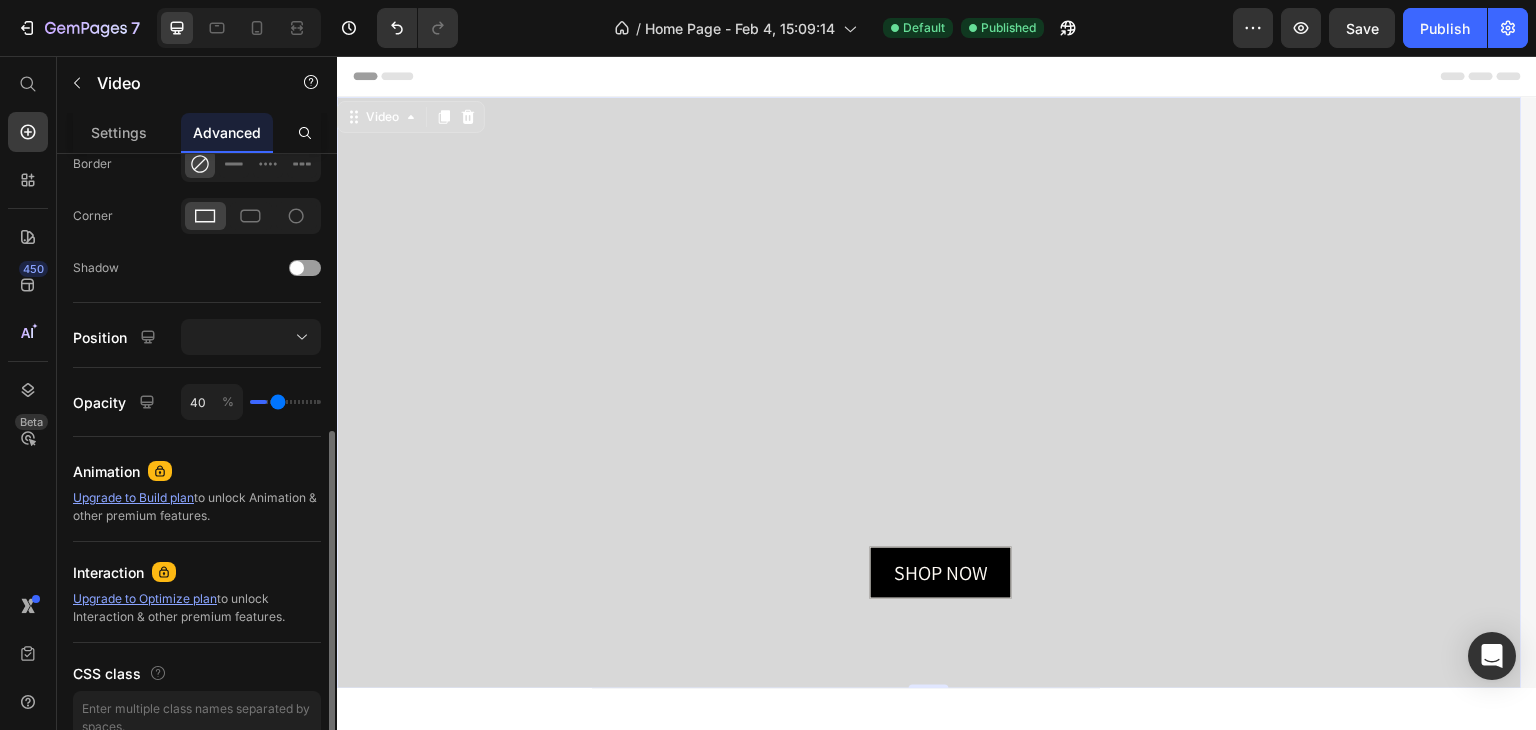 type on "40" 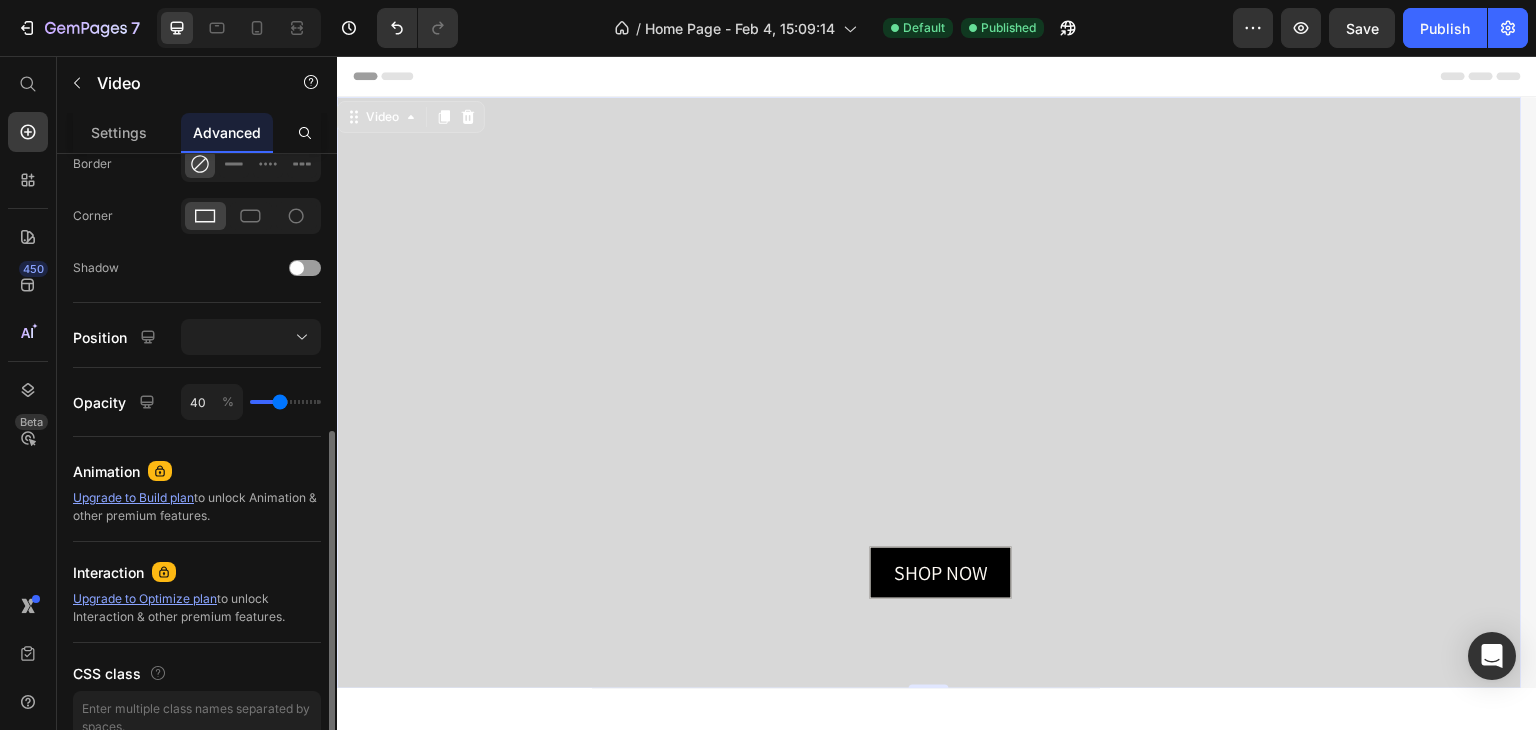 type on "43" 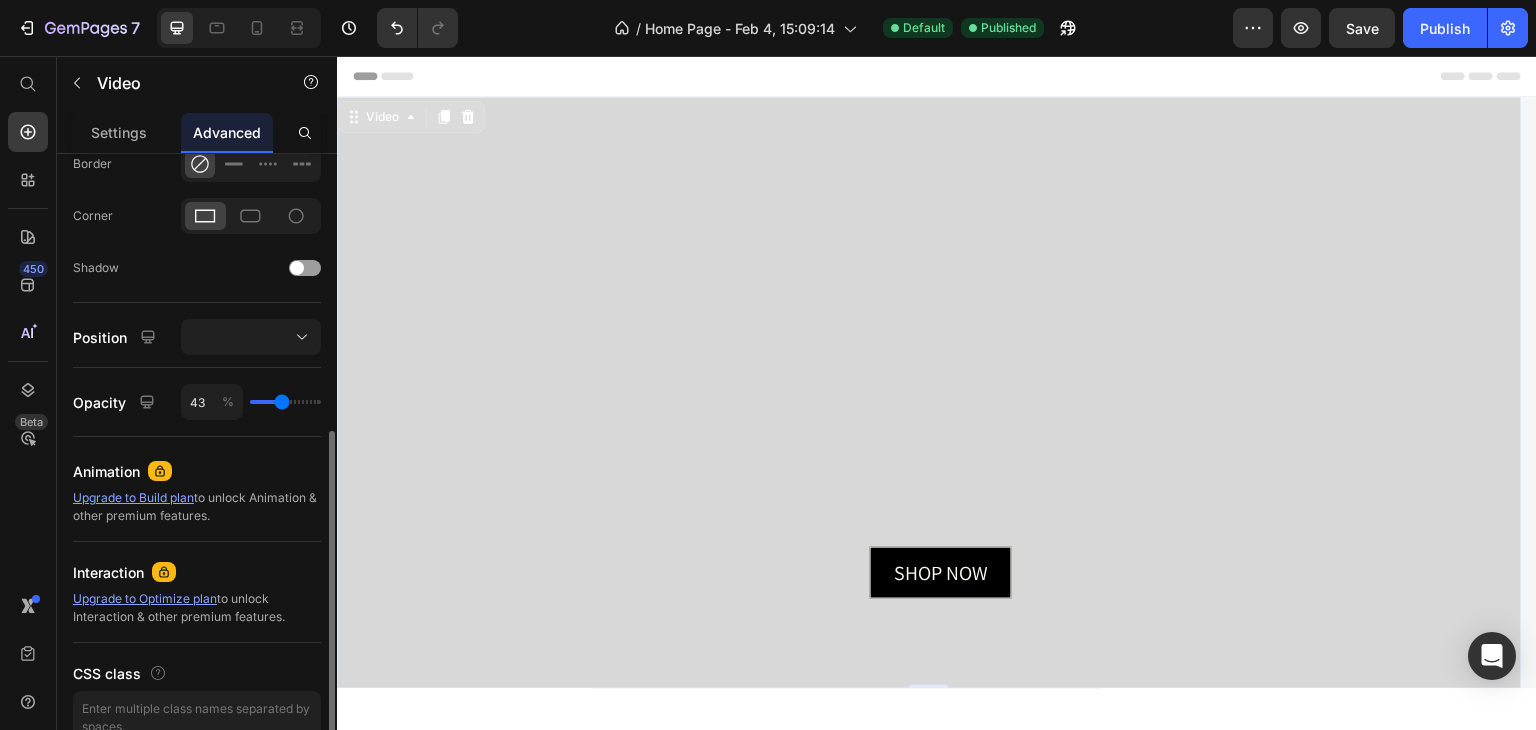 type on "44" 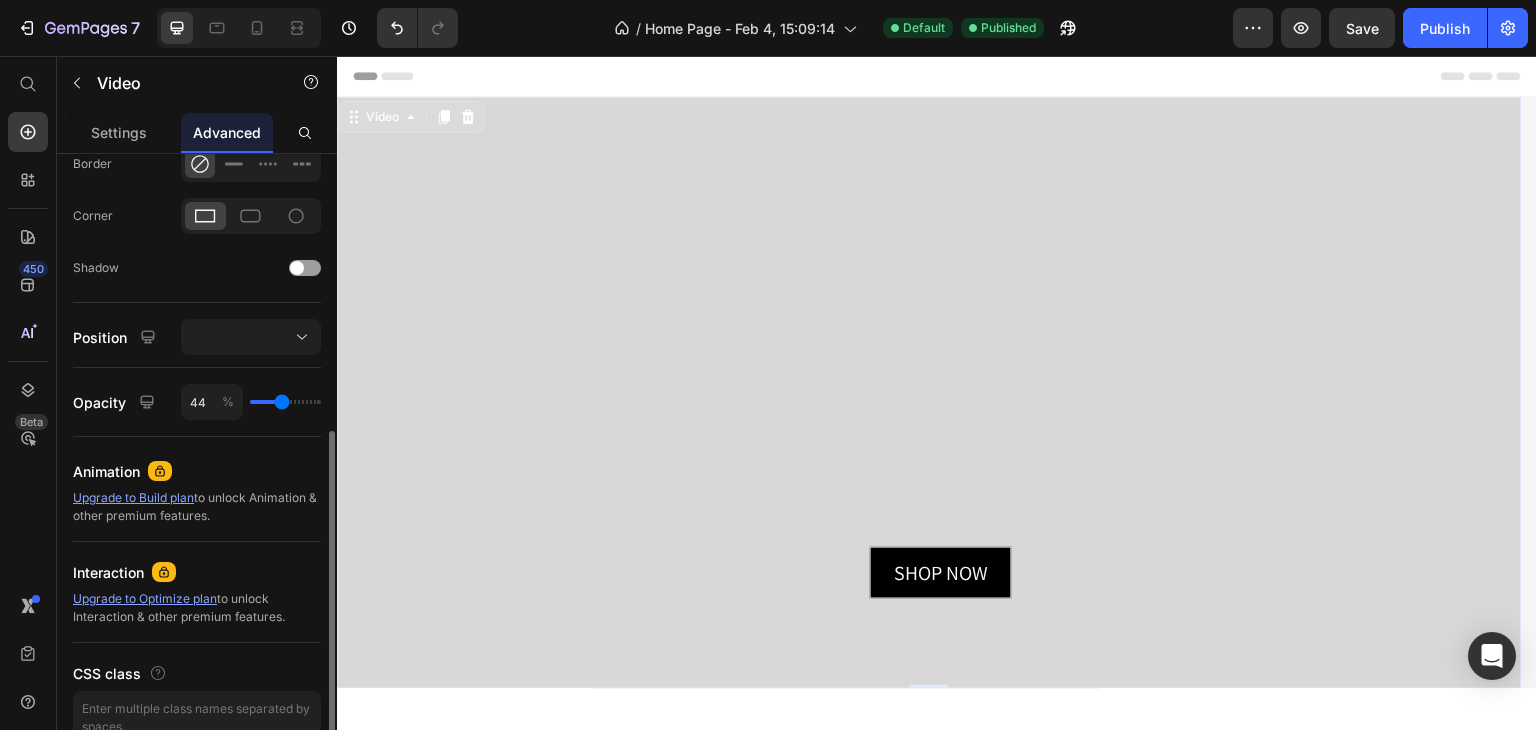 type on "49" 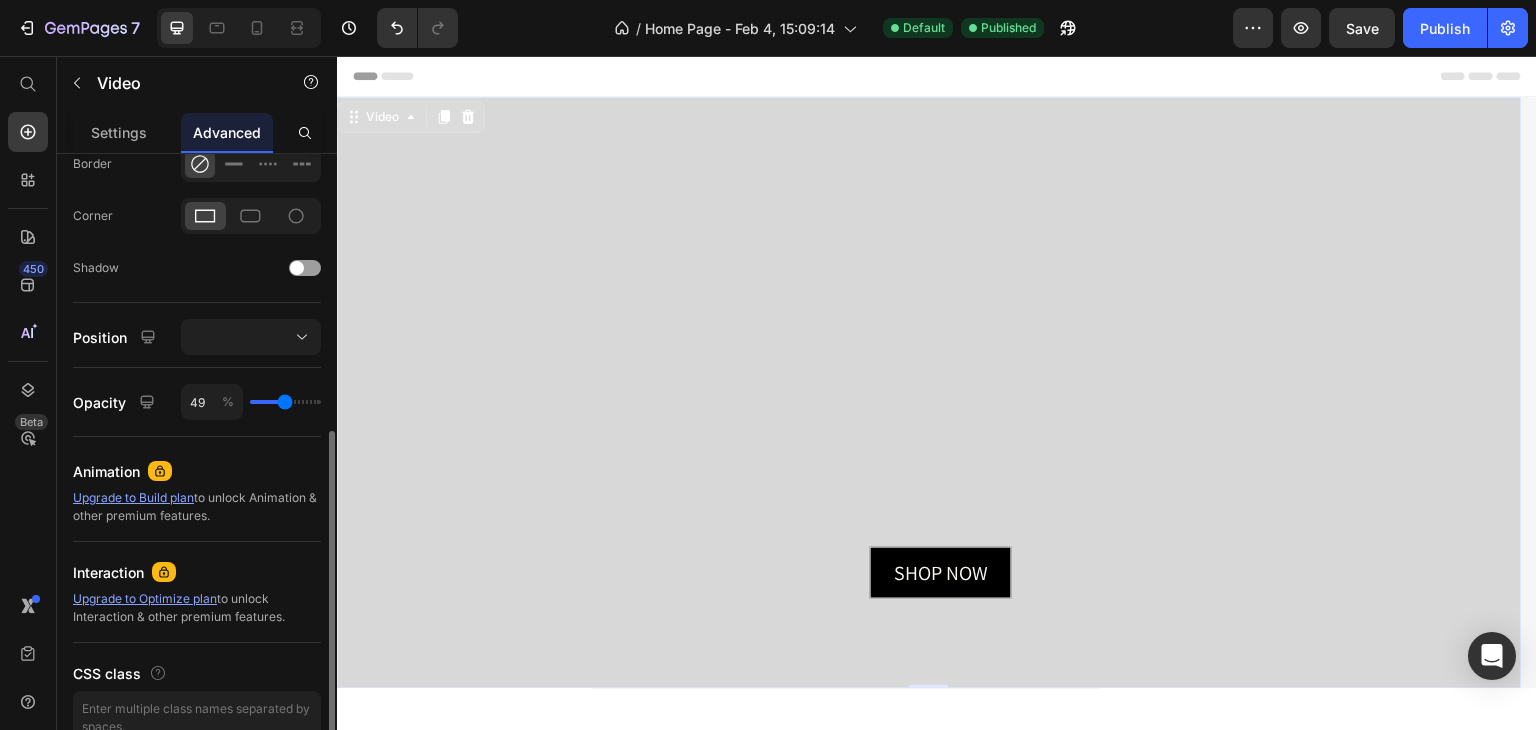type on "50" 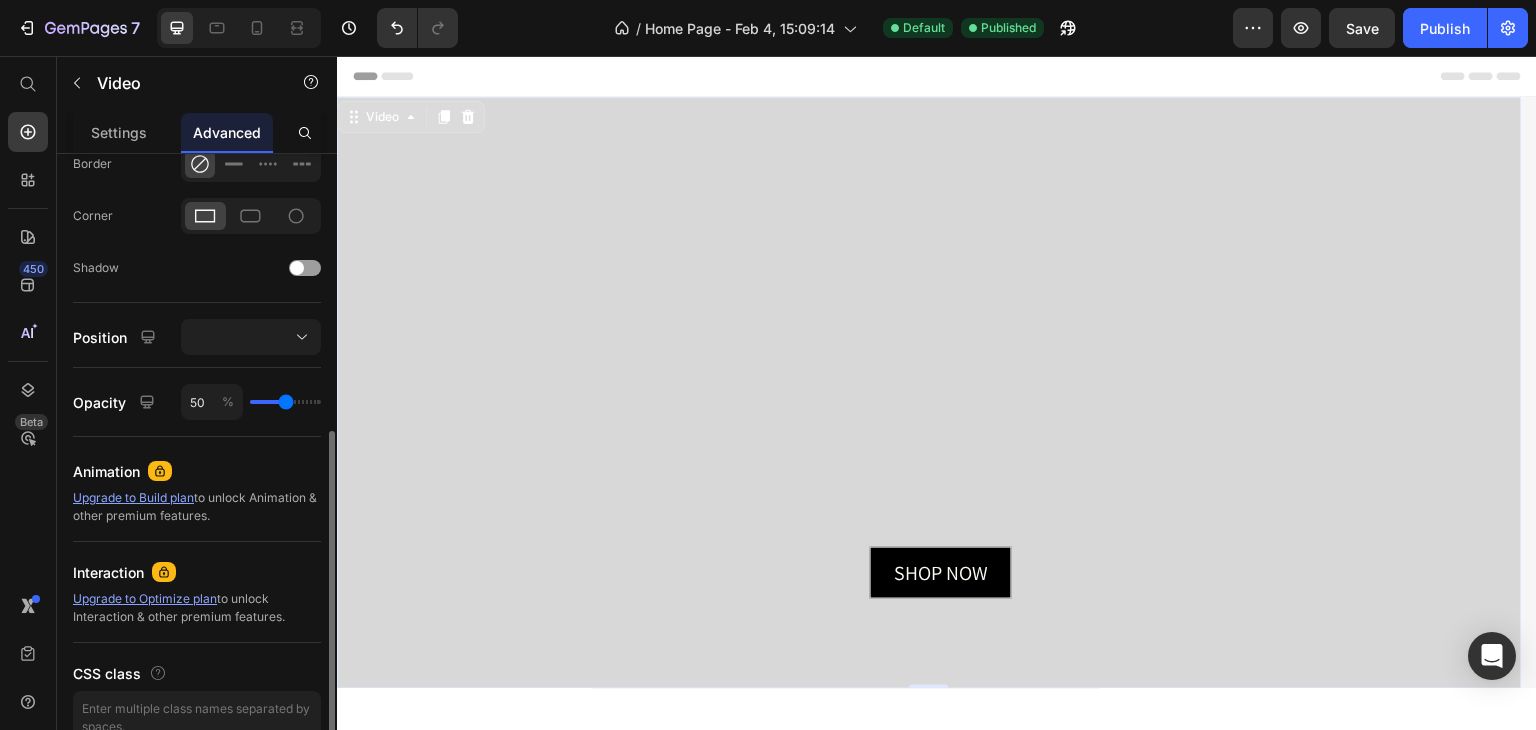 type on "52" 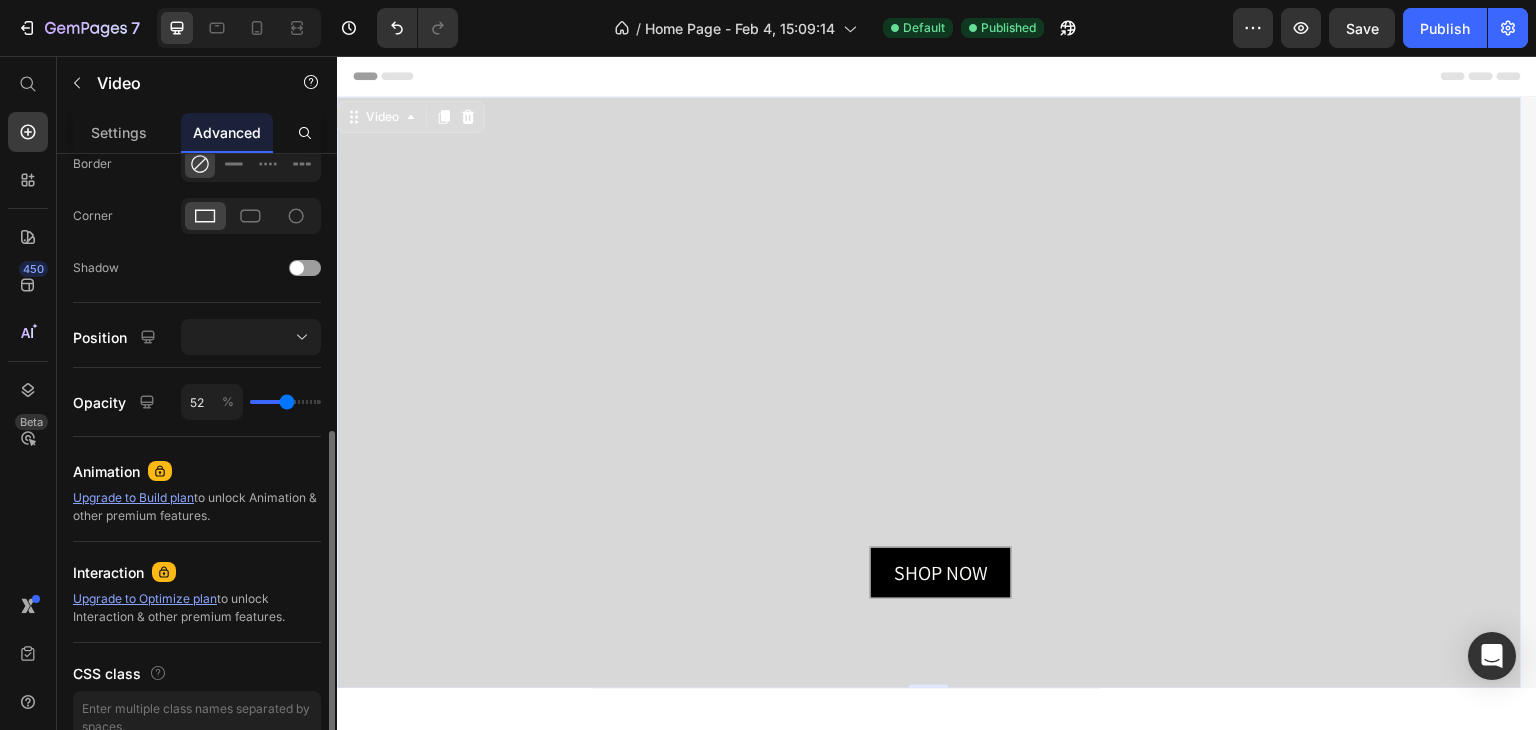 type on "53" 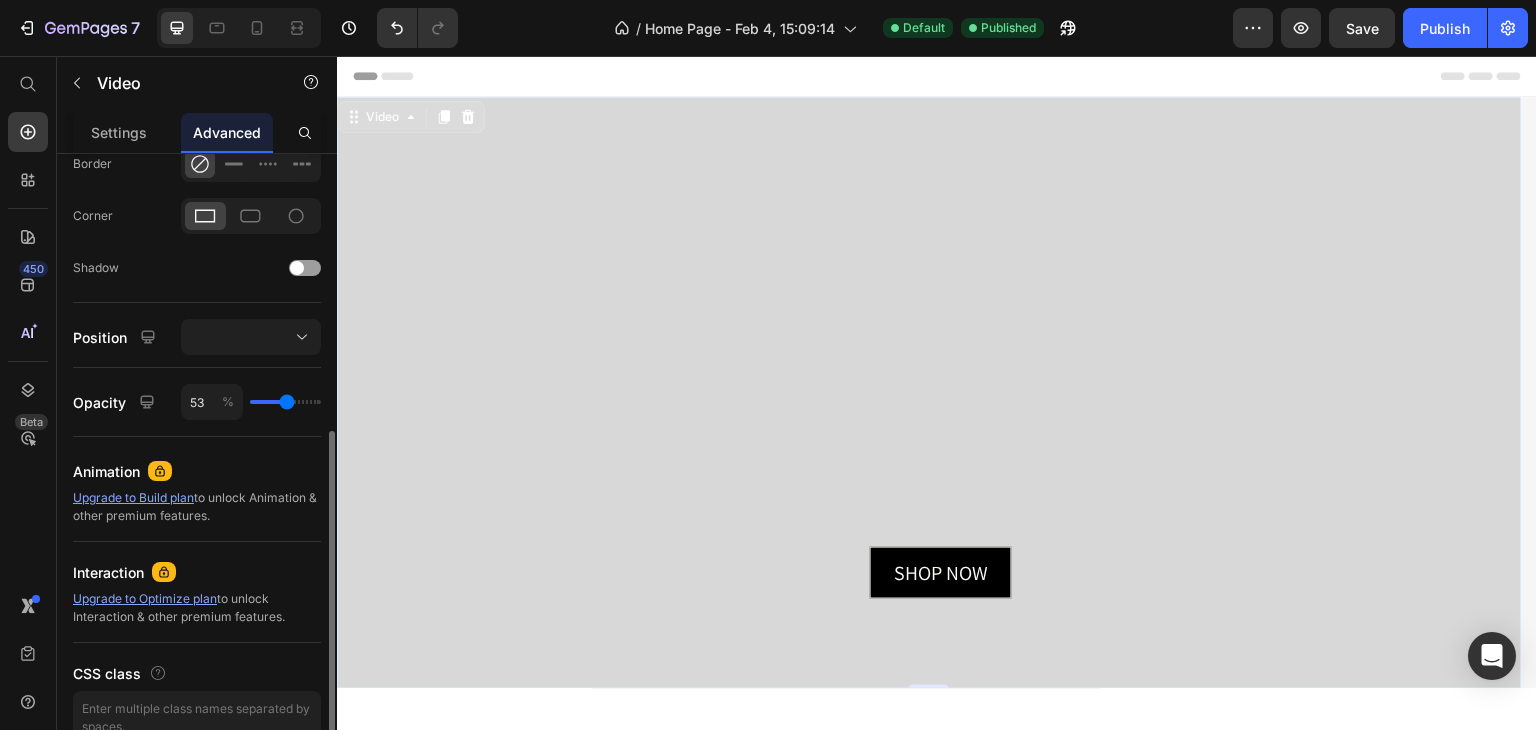 type on "55" 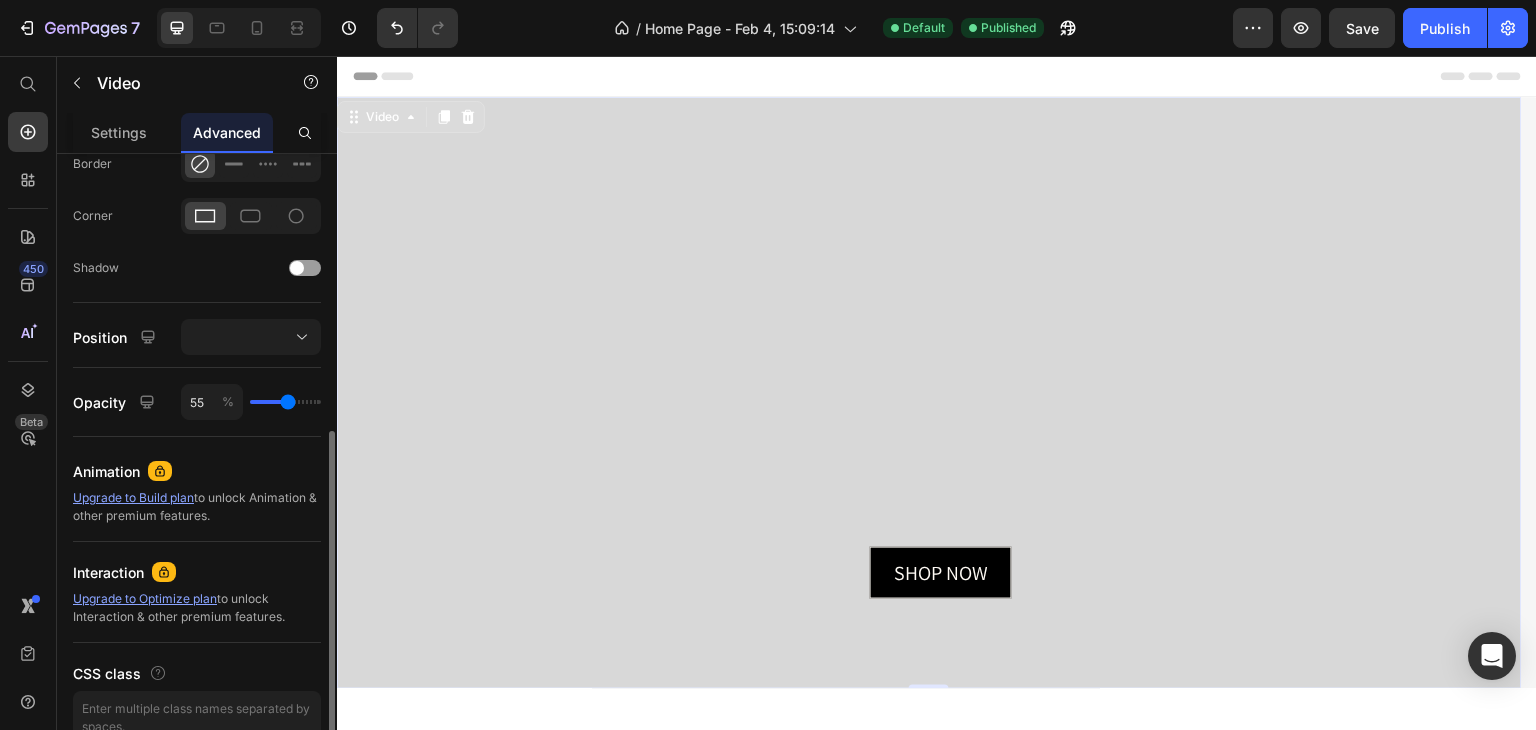 type on "56" 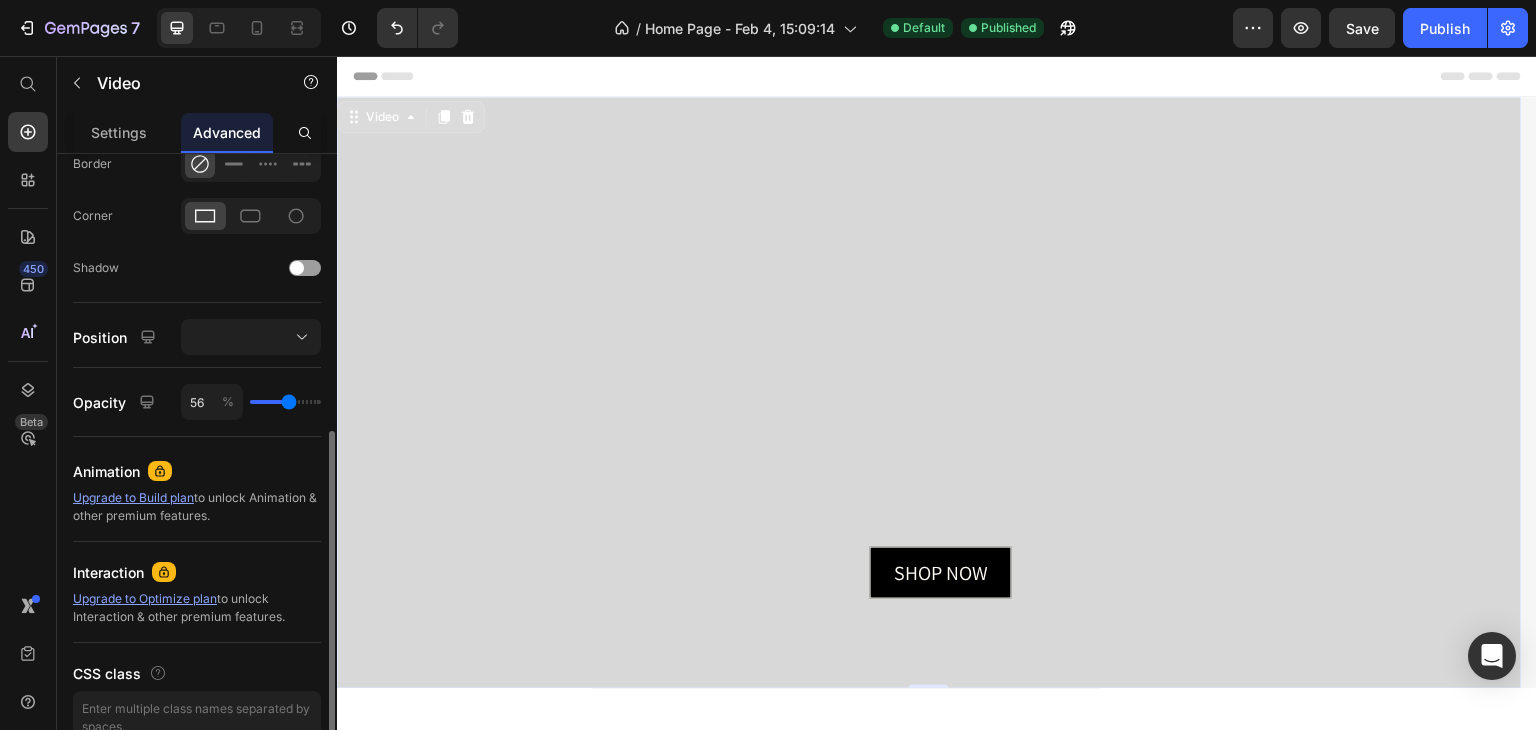 drag, startPoint x: 266, startPoint y: 408, endPoint x: 288, endPoint y: 409, distance: 22.022715 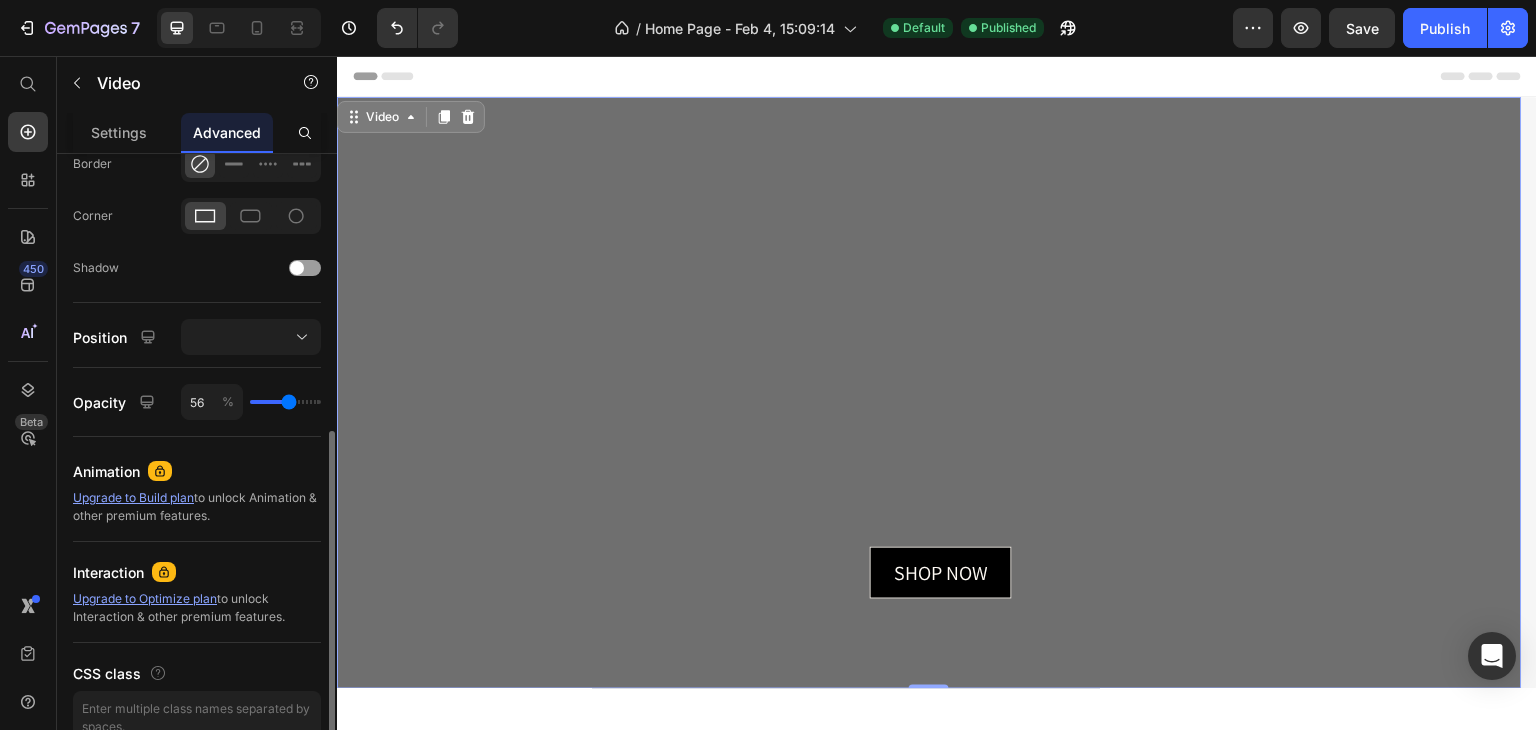type on "52" 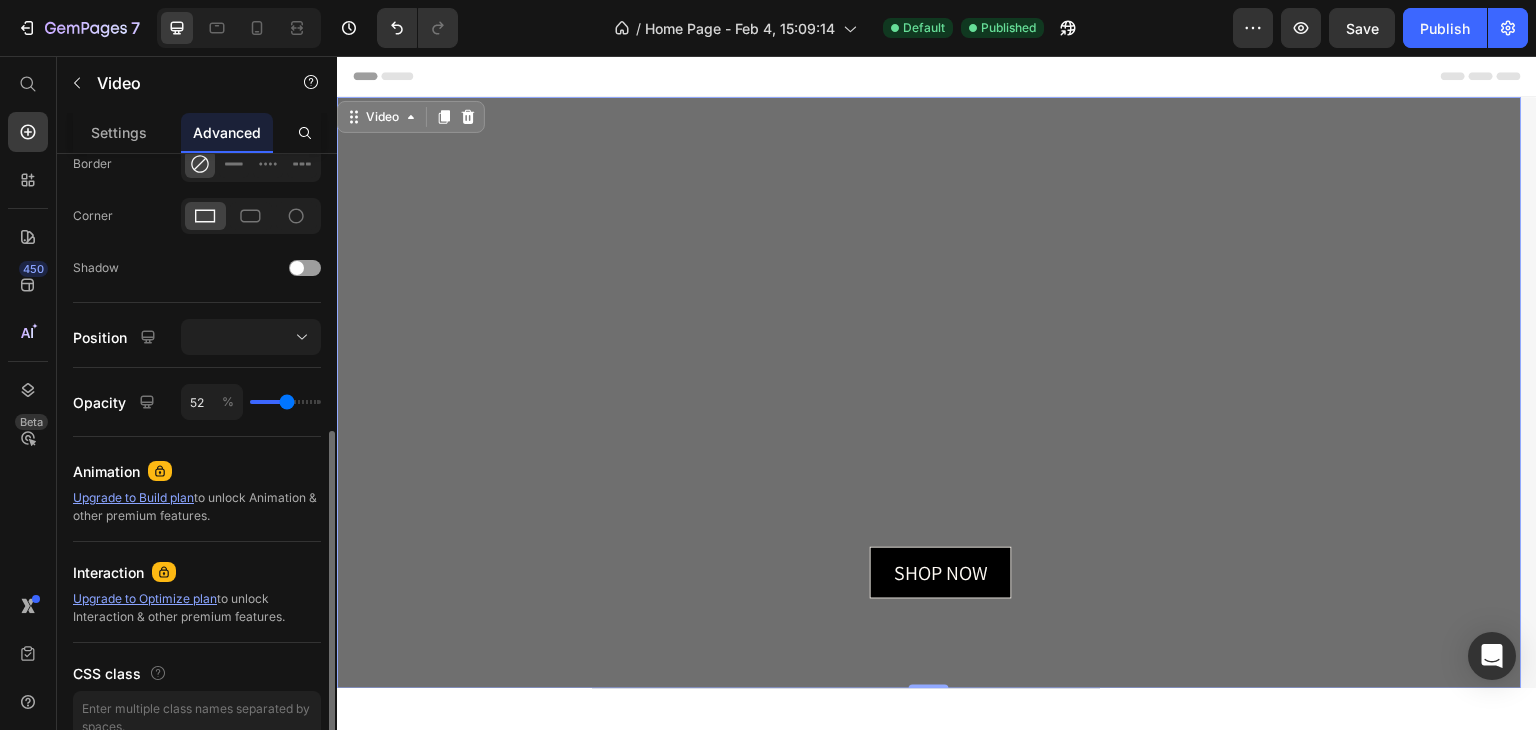 type on "53" 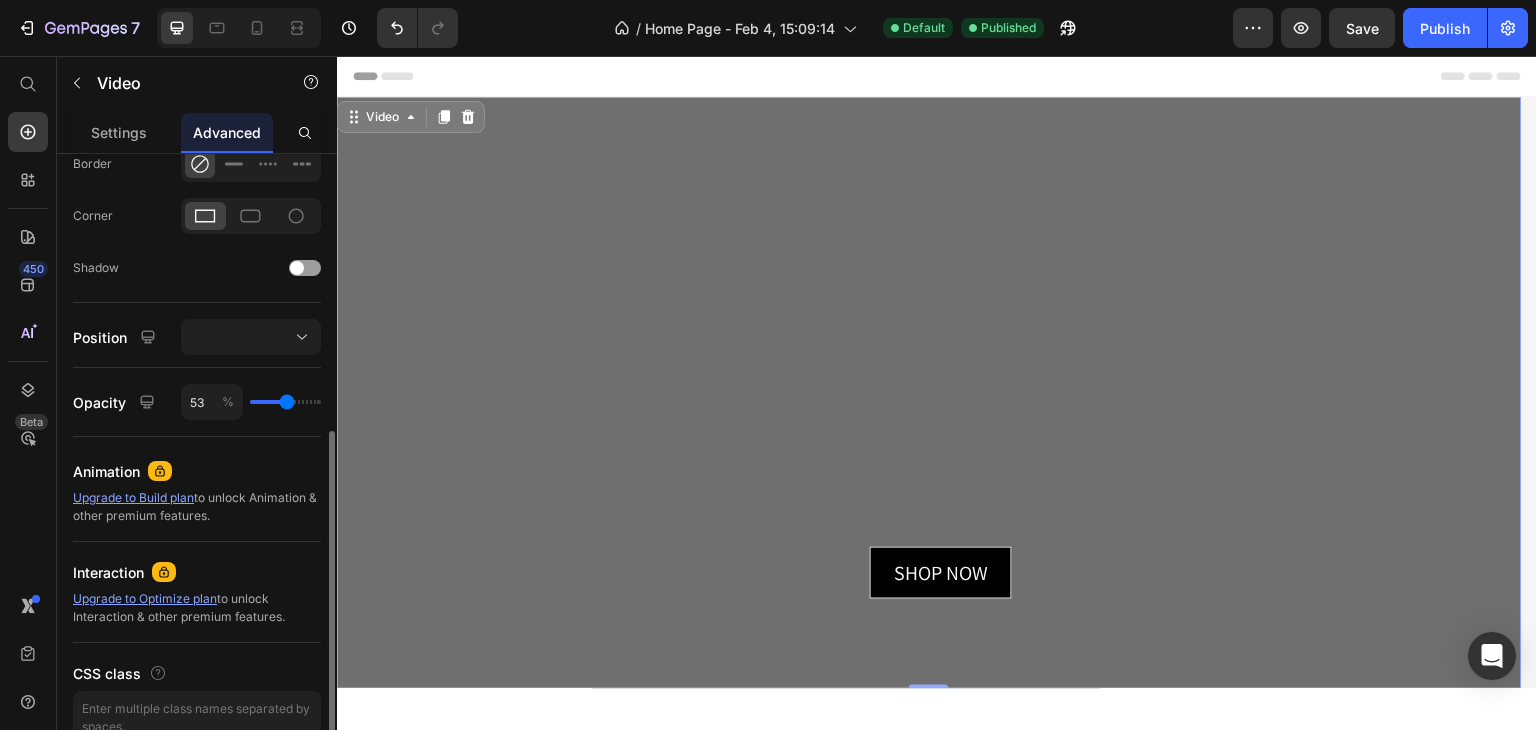 type on "55" 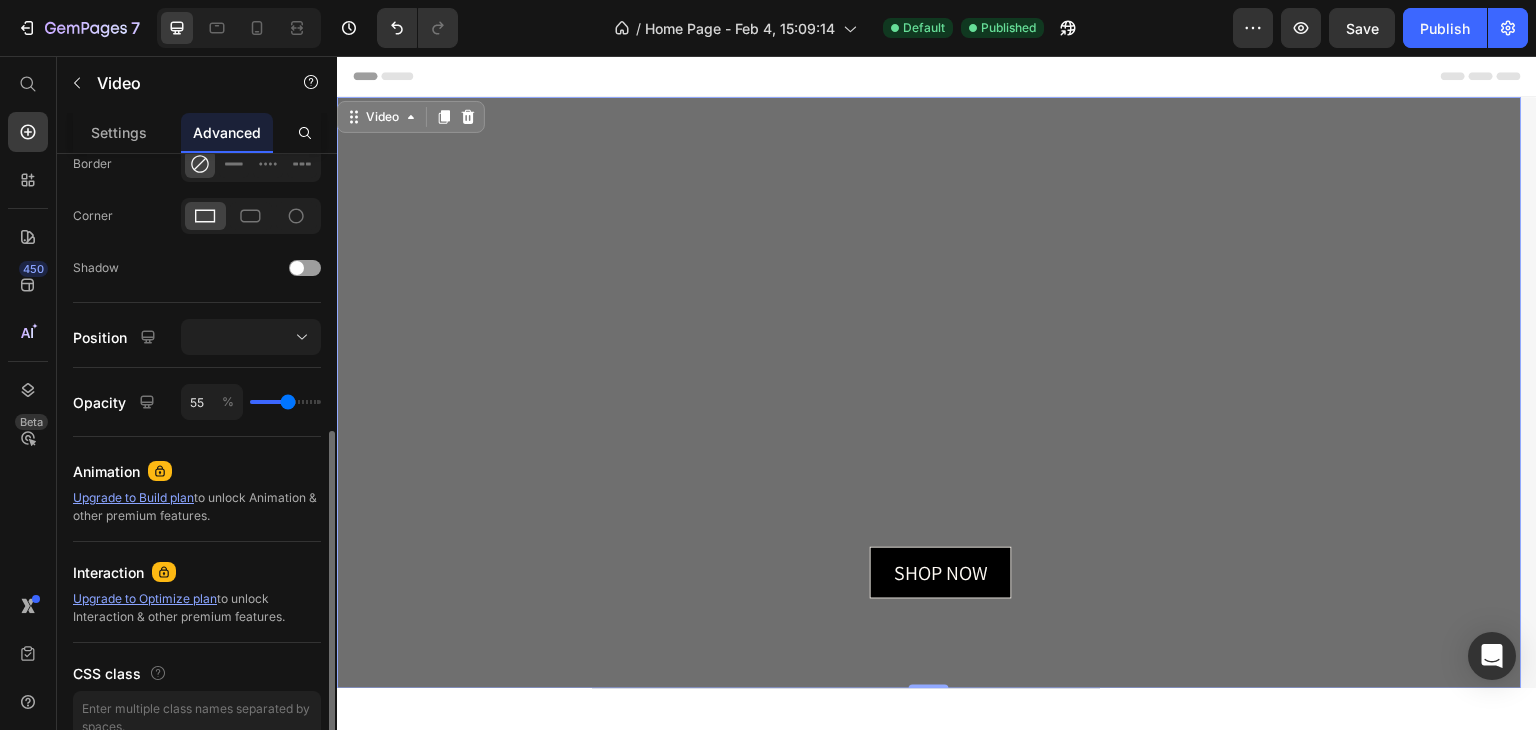 type on "56" 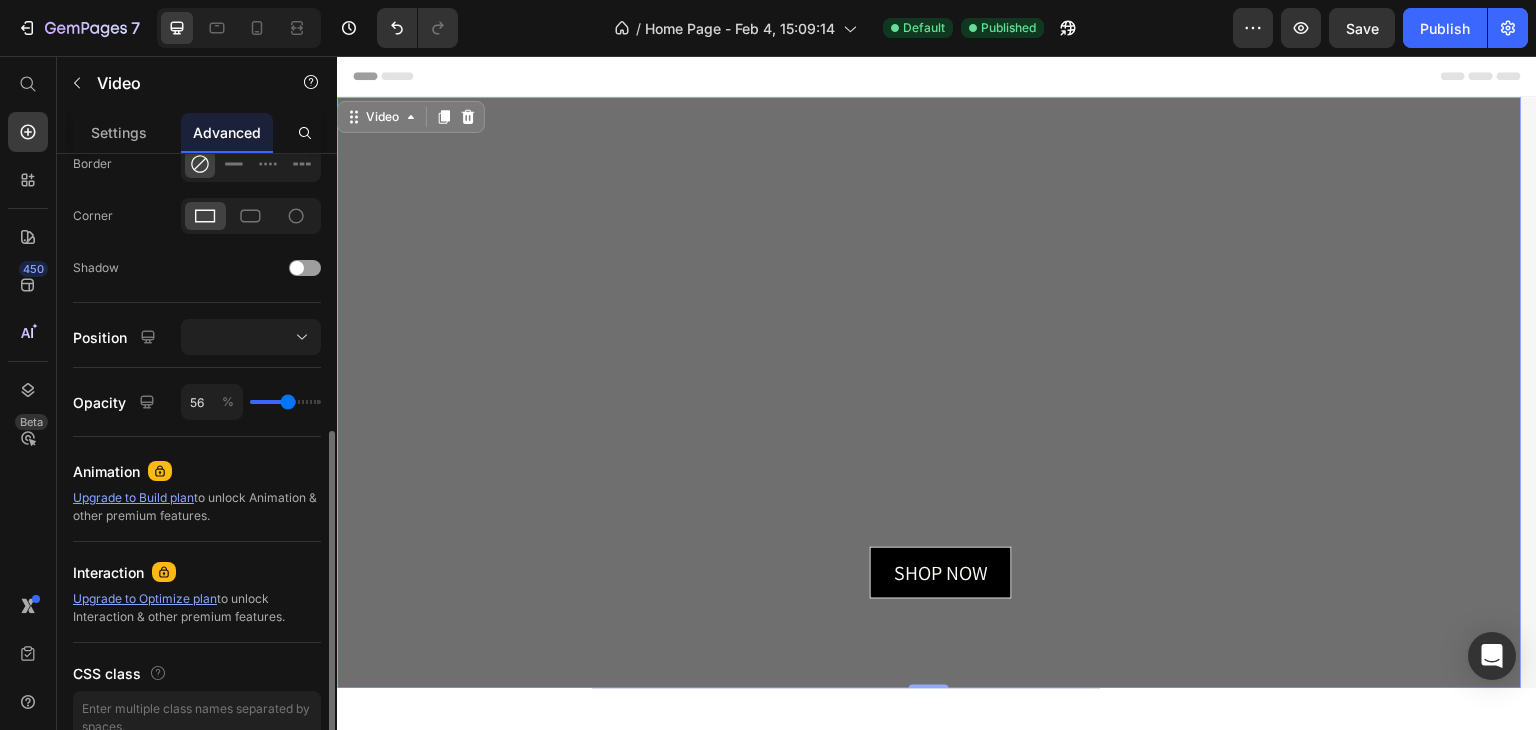 type on "56" 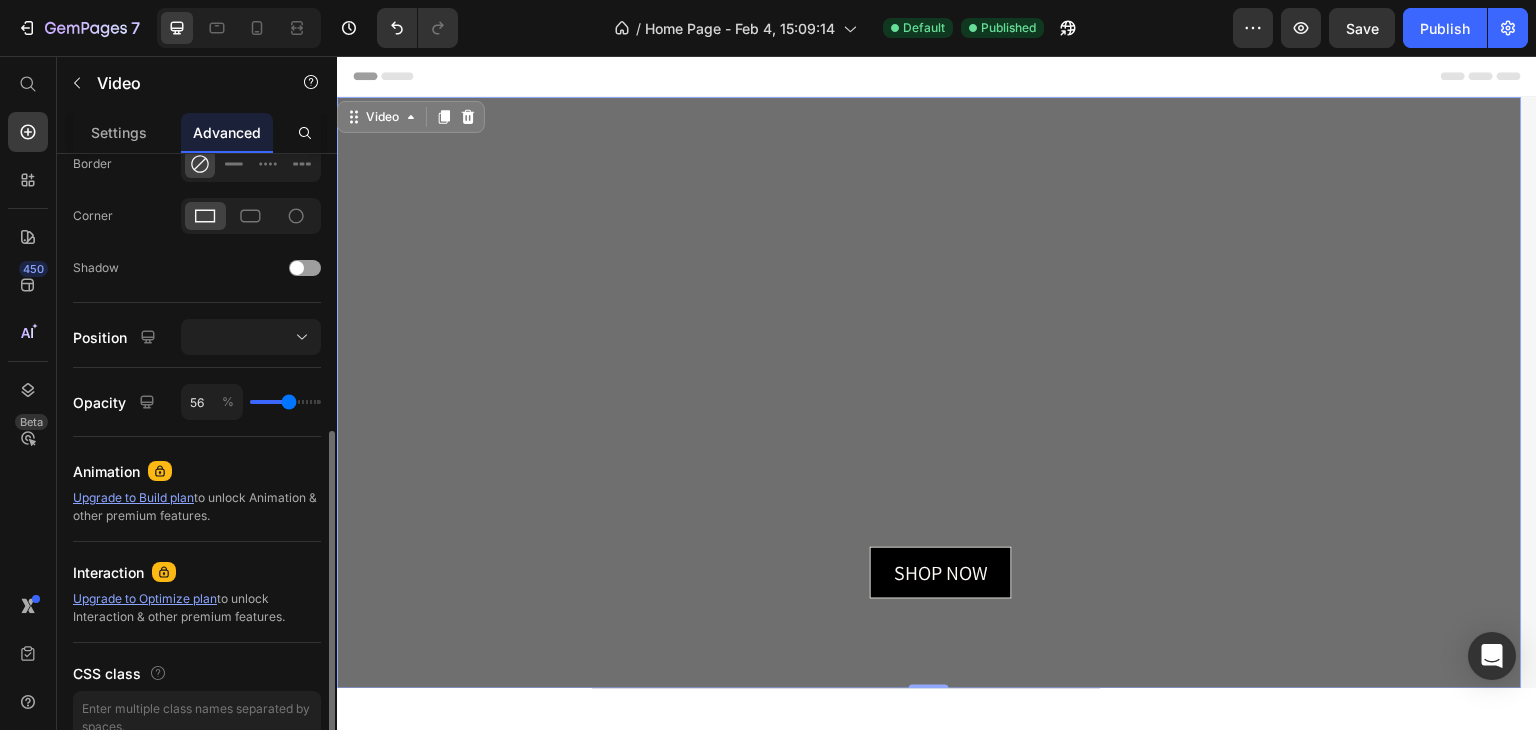 type on "59" 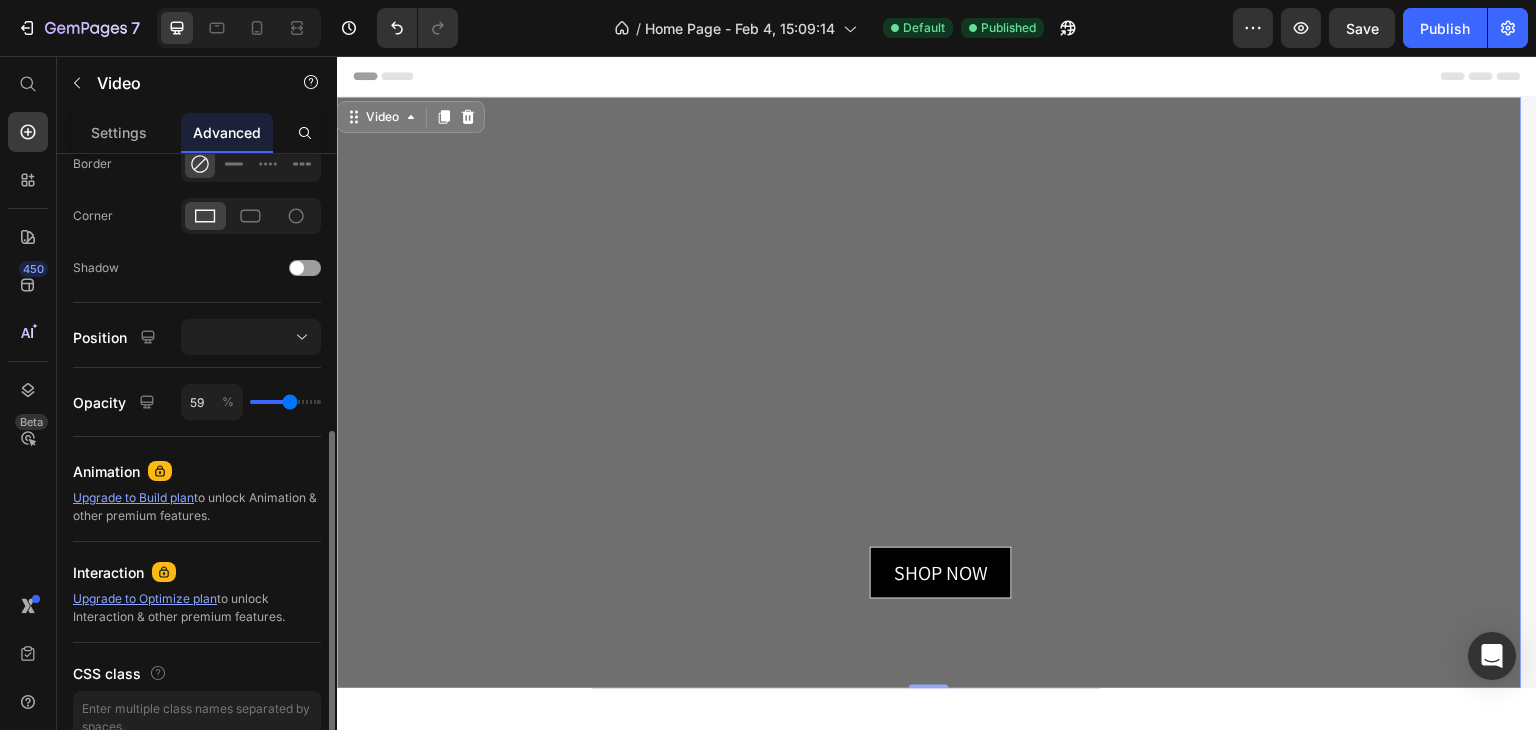 type on "60" 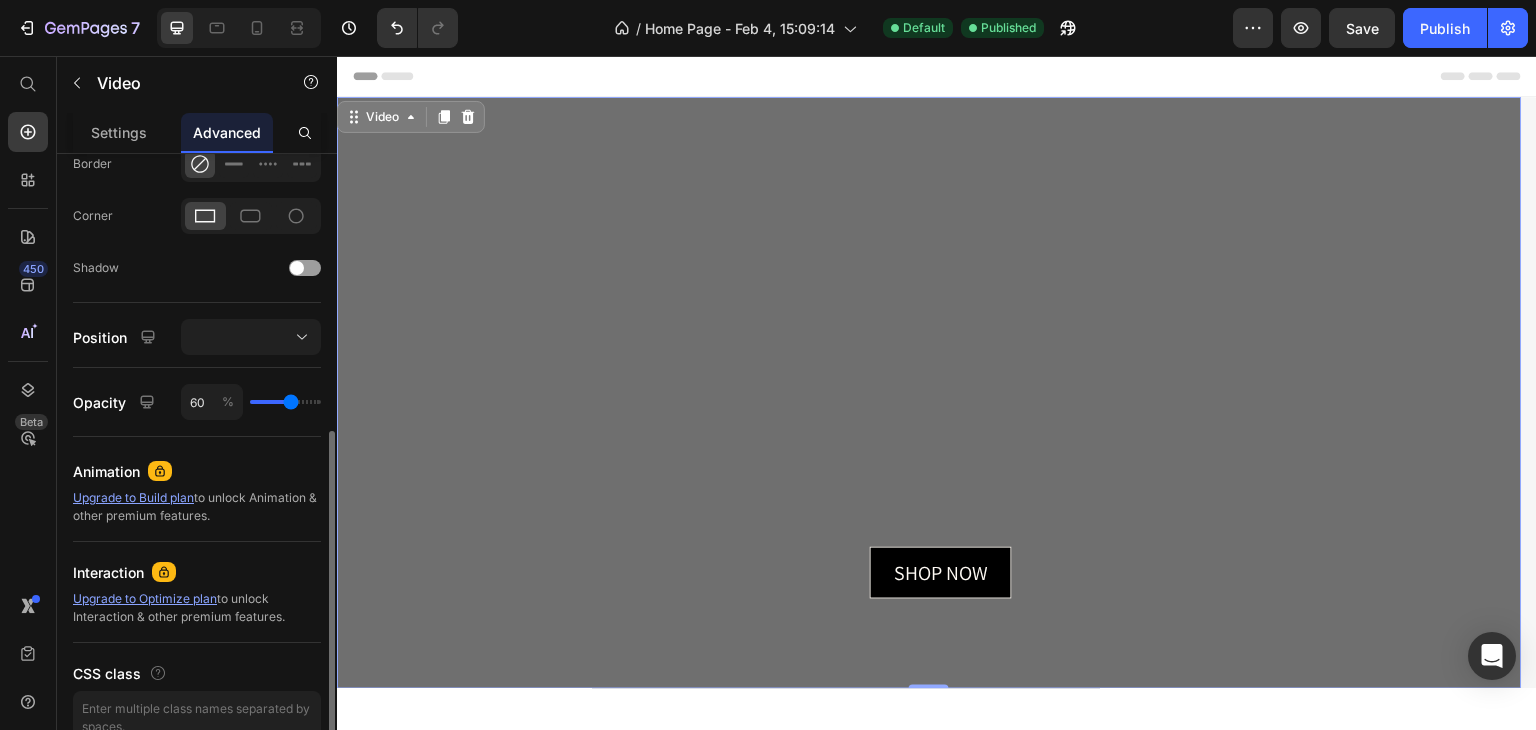 type on "62" 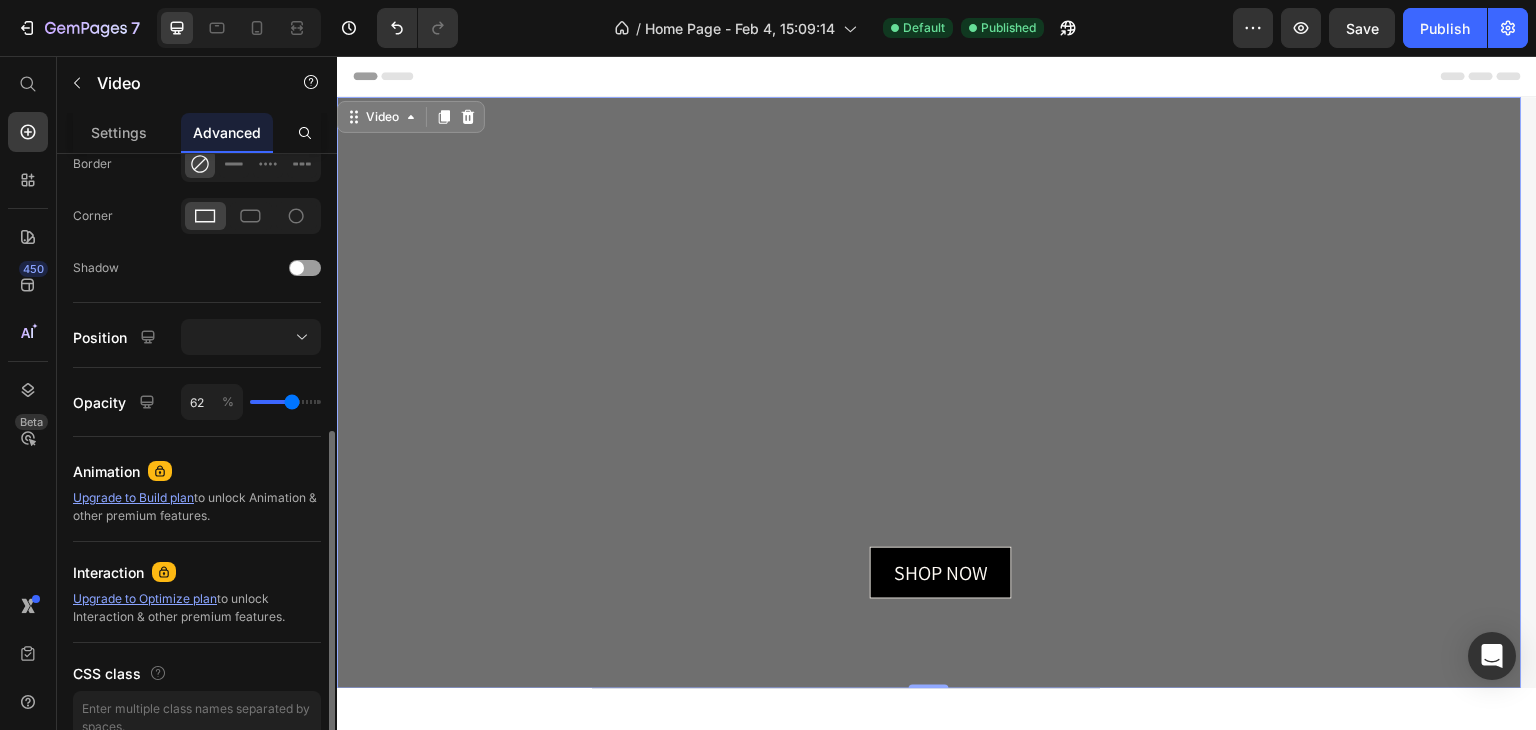 type on "65" 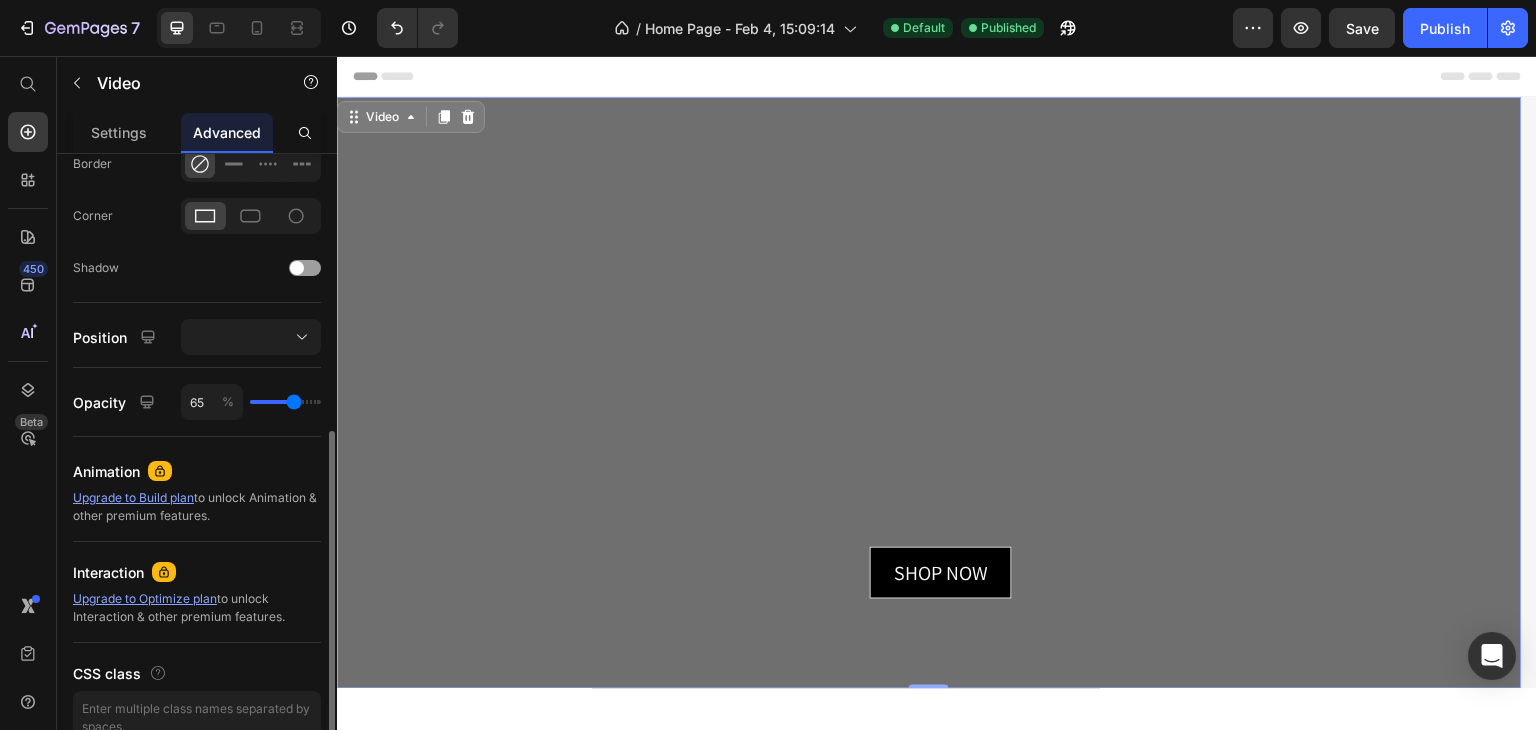 type on "66" 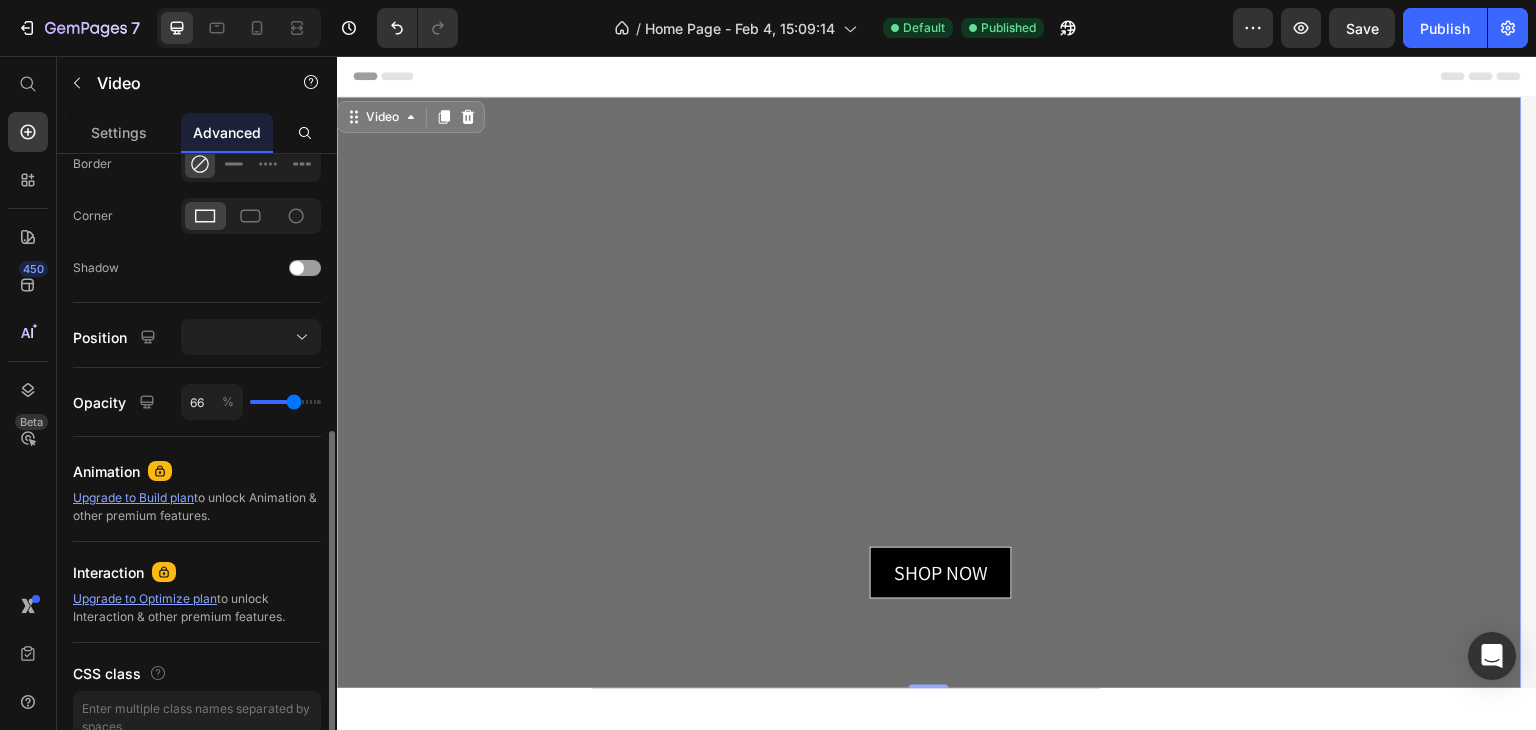 type on "68" 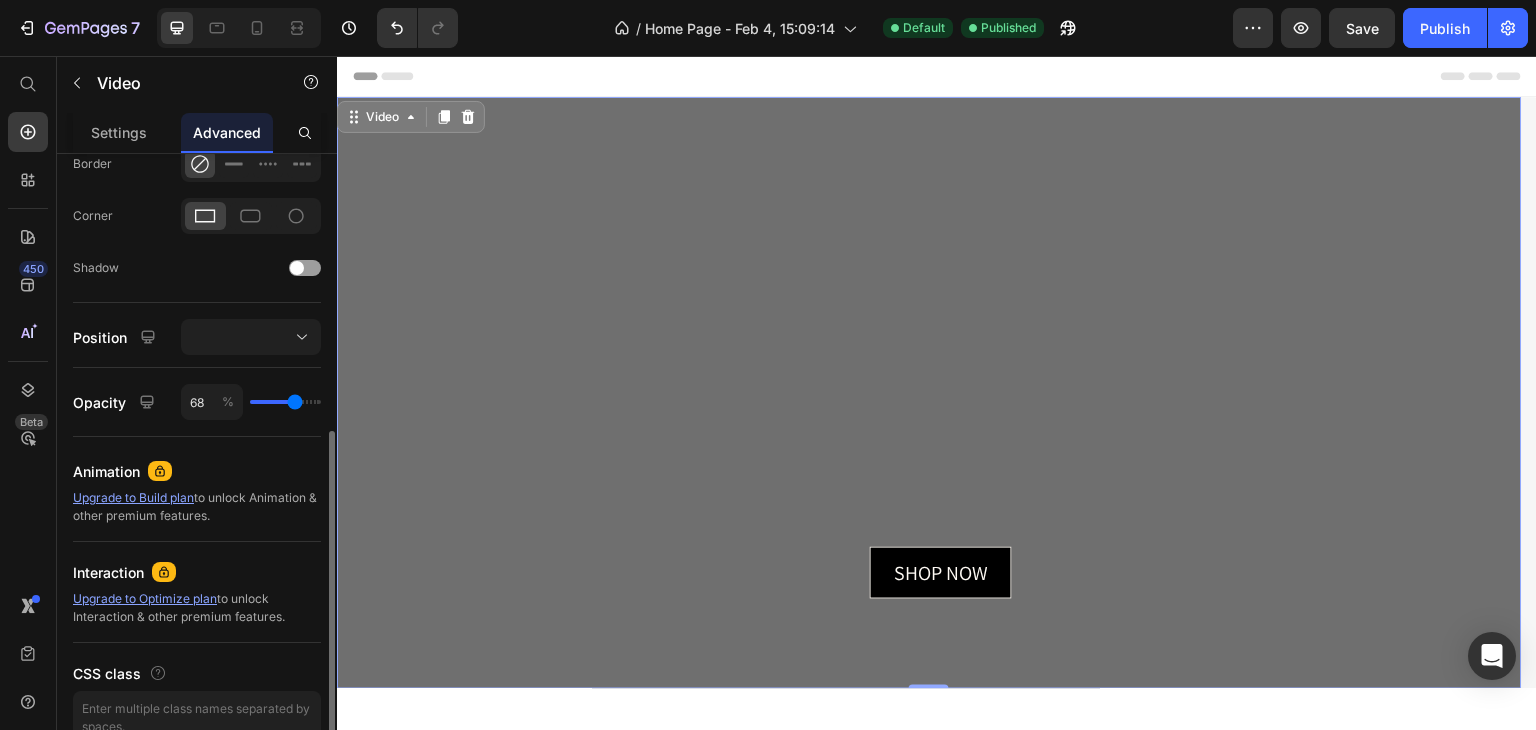 type on "71" 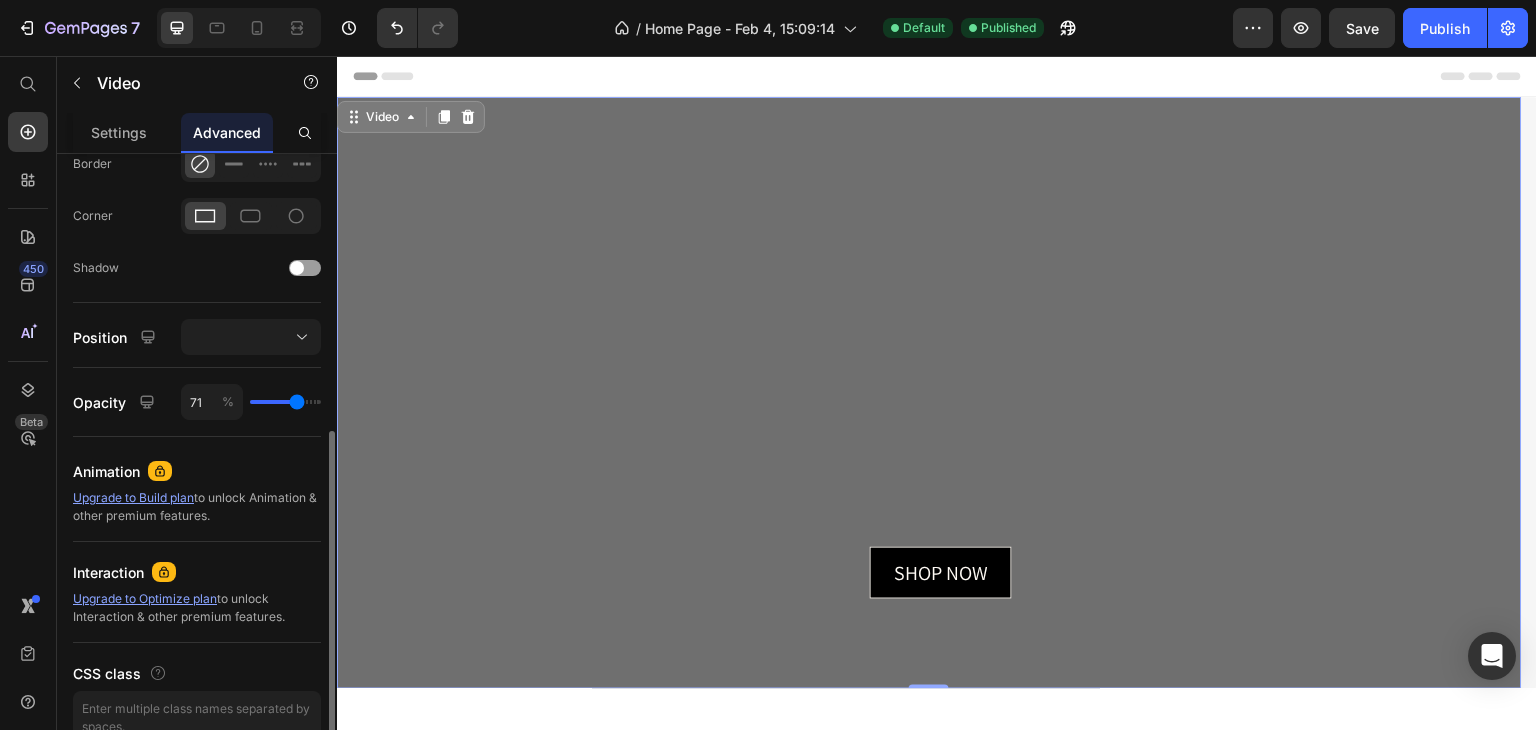 type on "72" 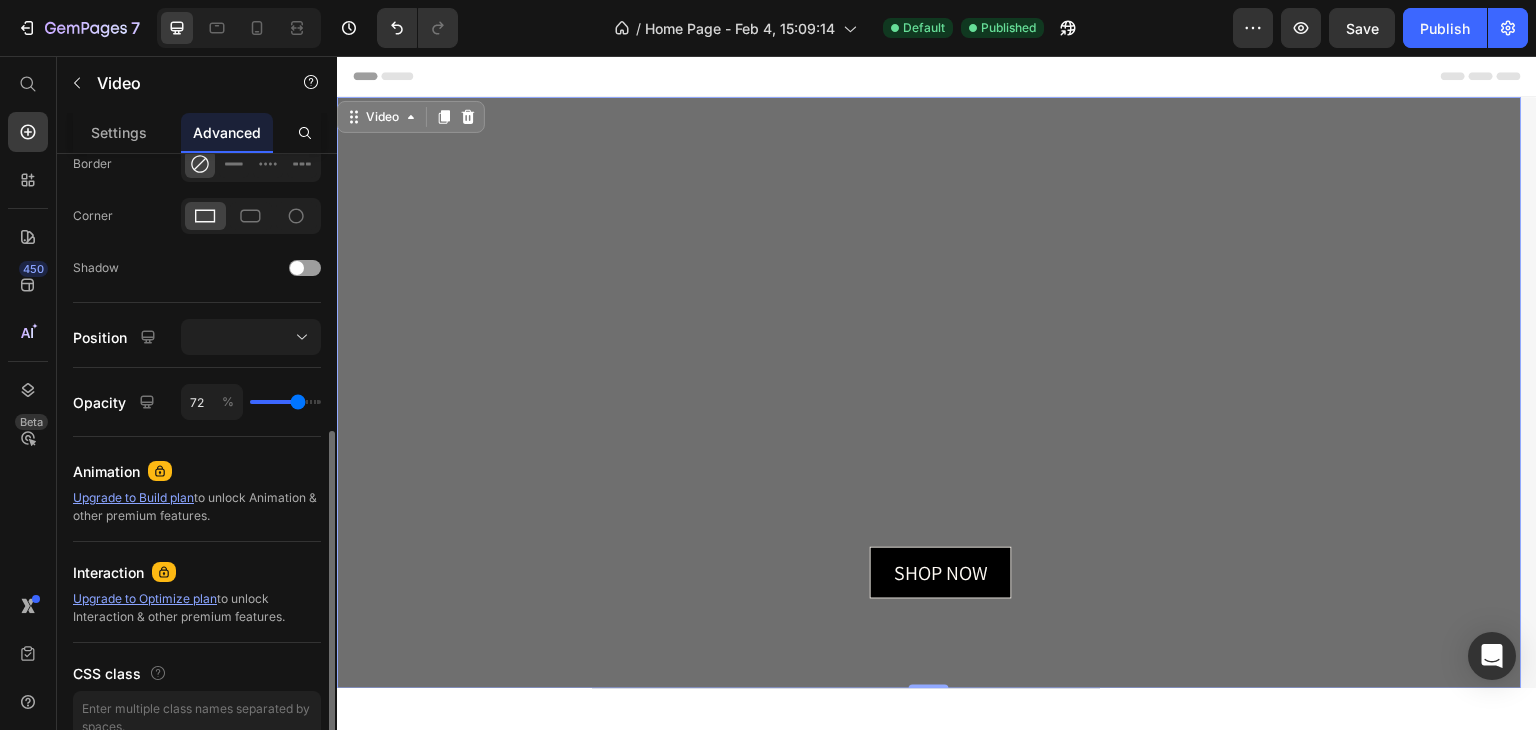 type on "73" 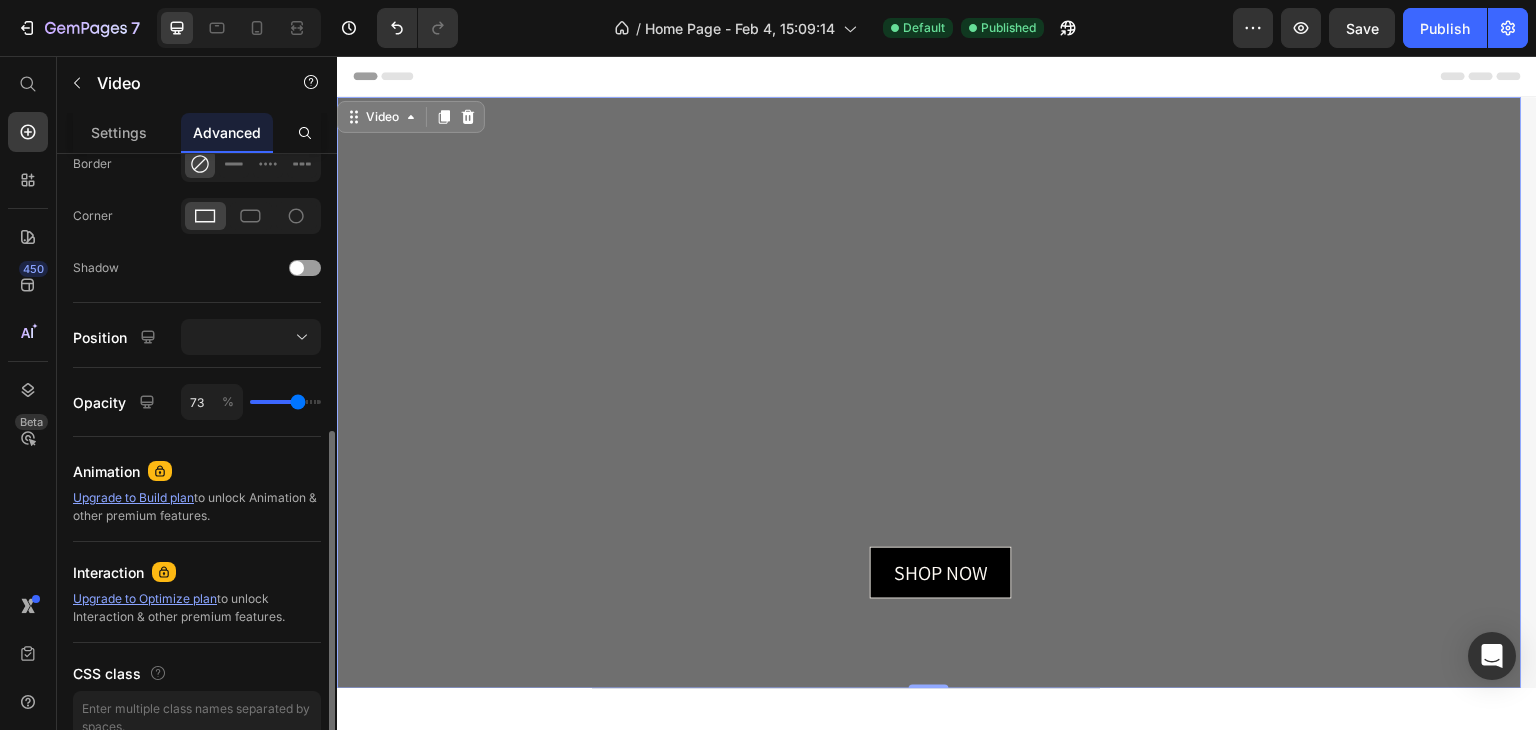 type on "75" 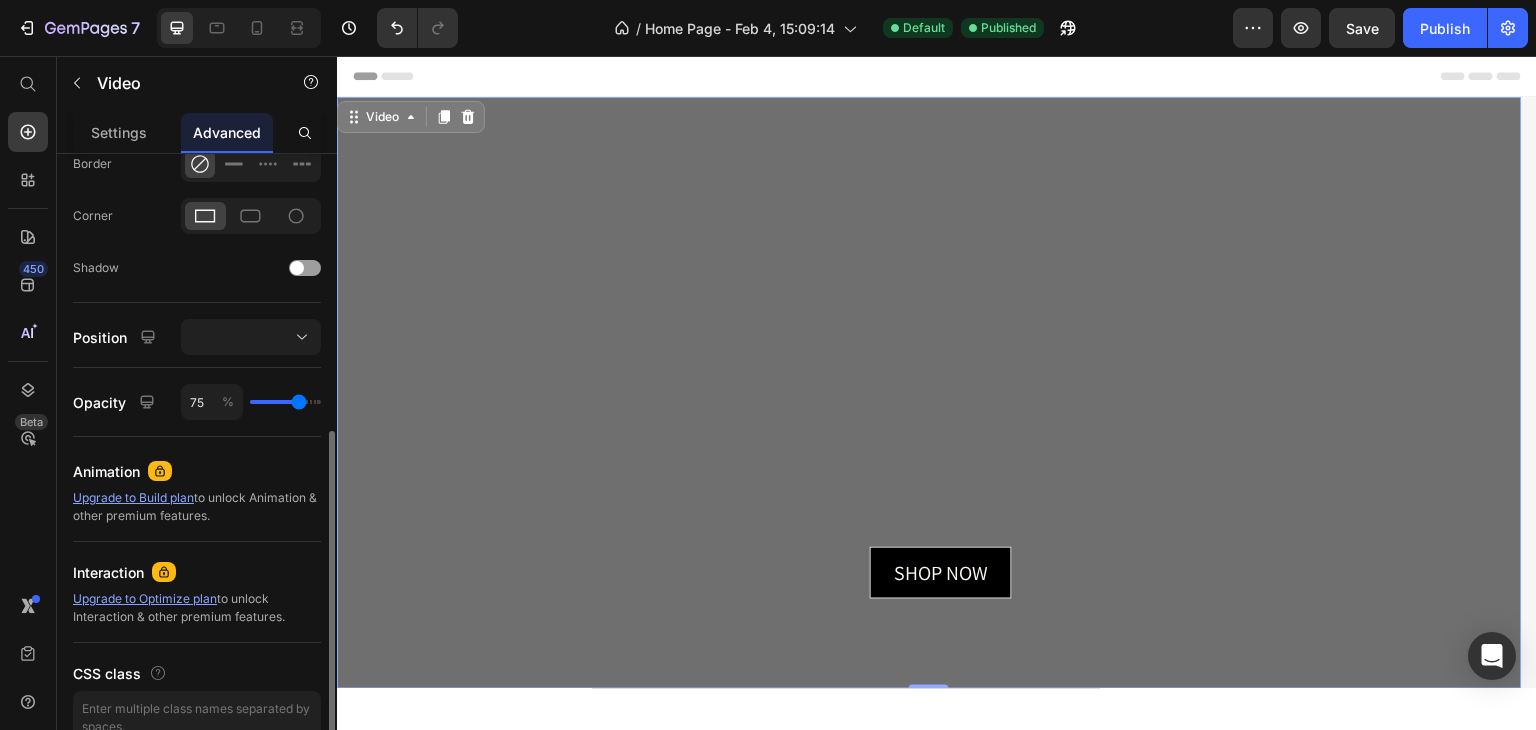 type on "76" 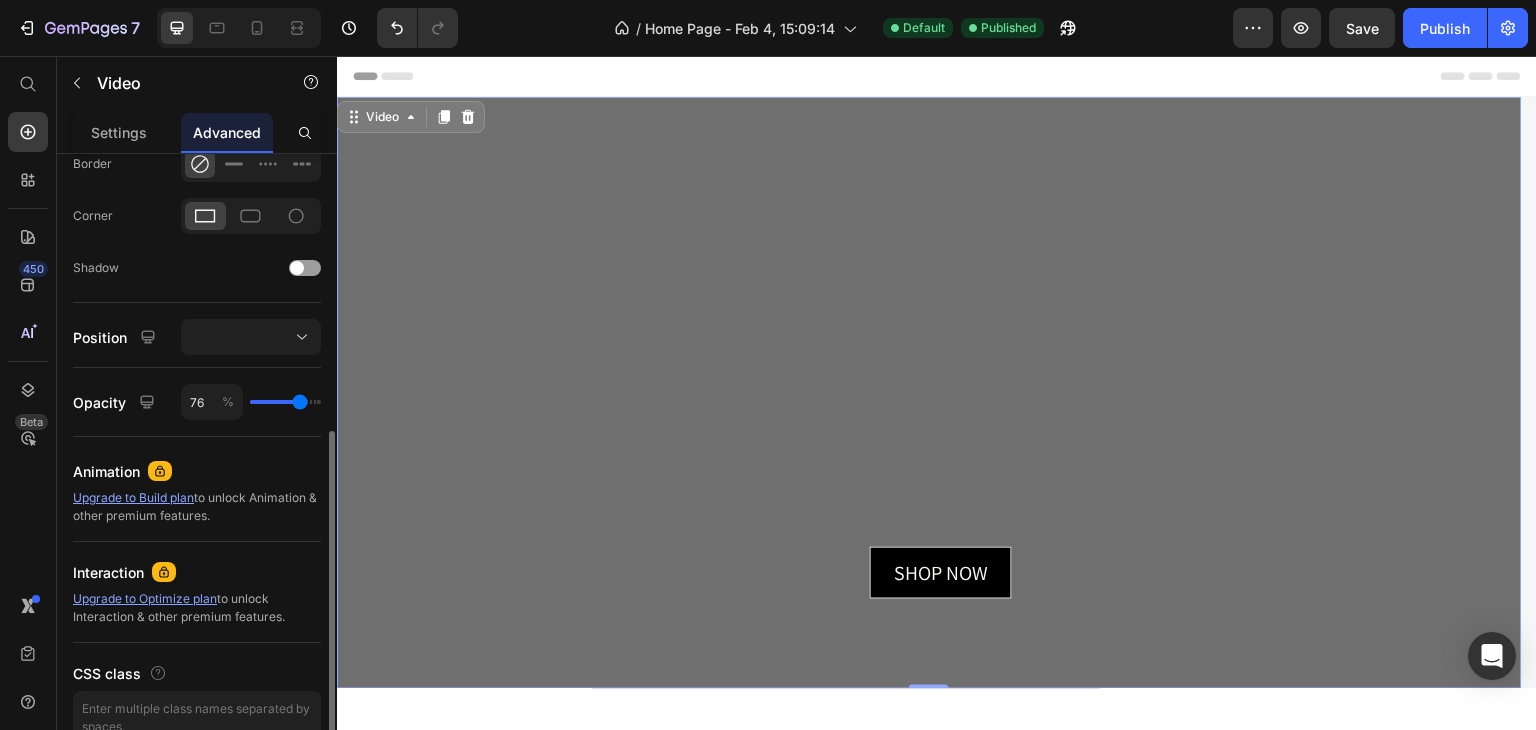 type on "78" 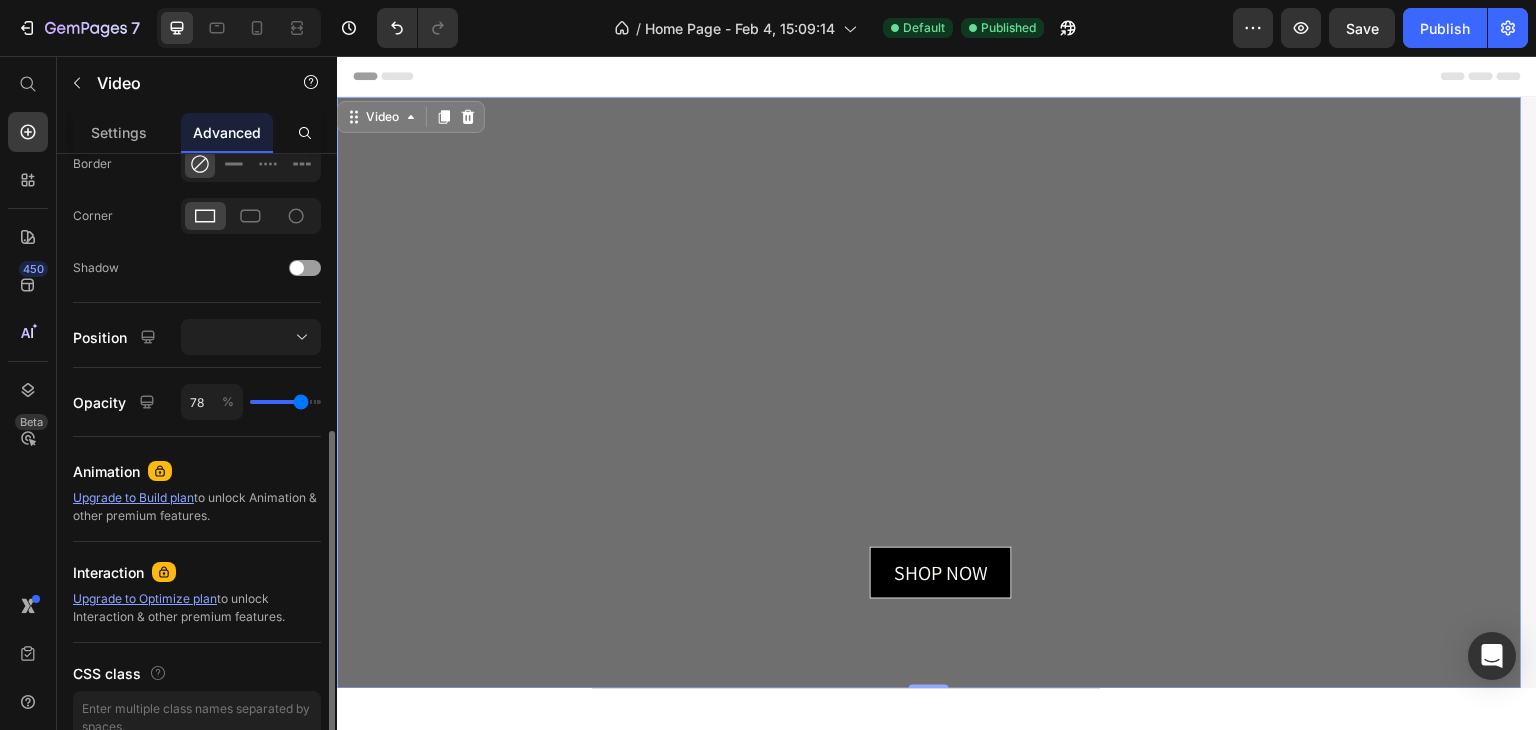 type on "82" 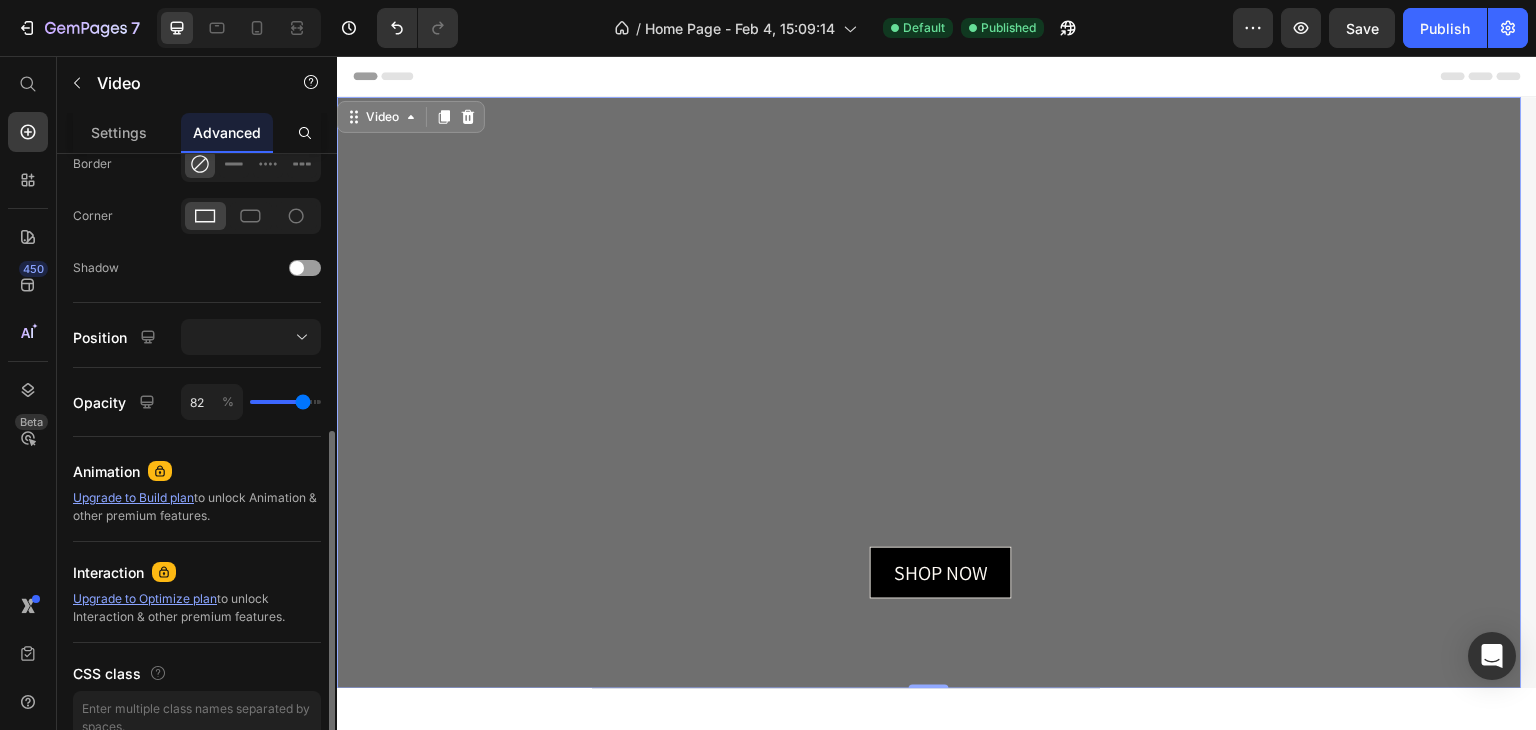type on "84" 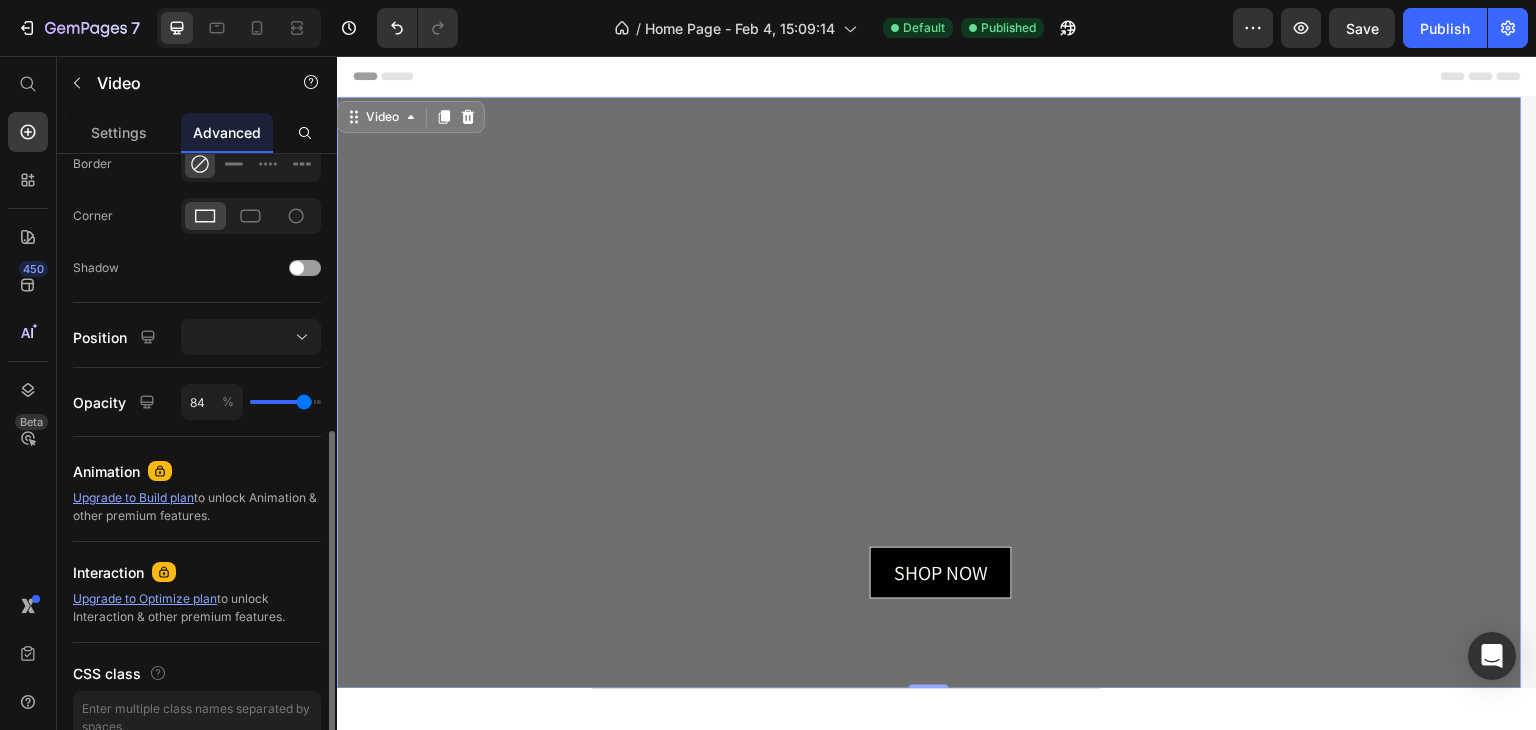 type on "87" 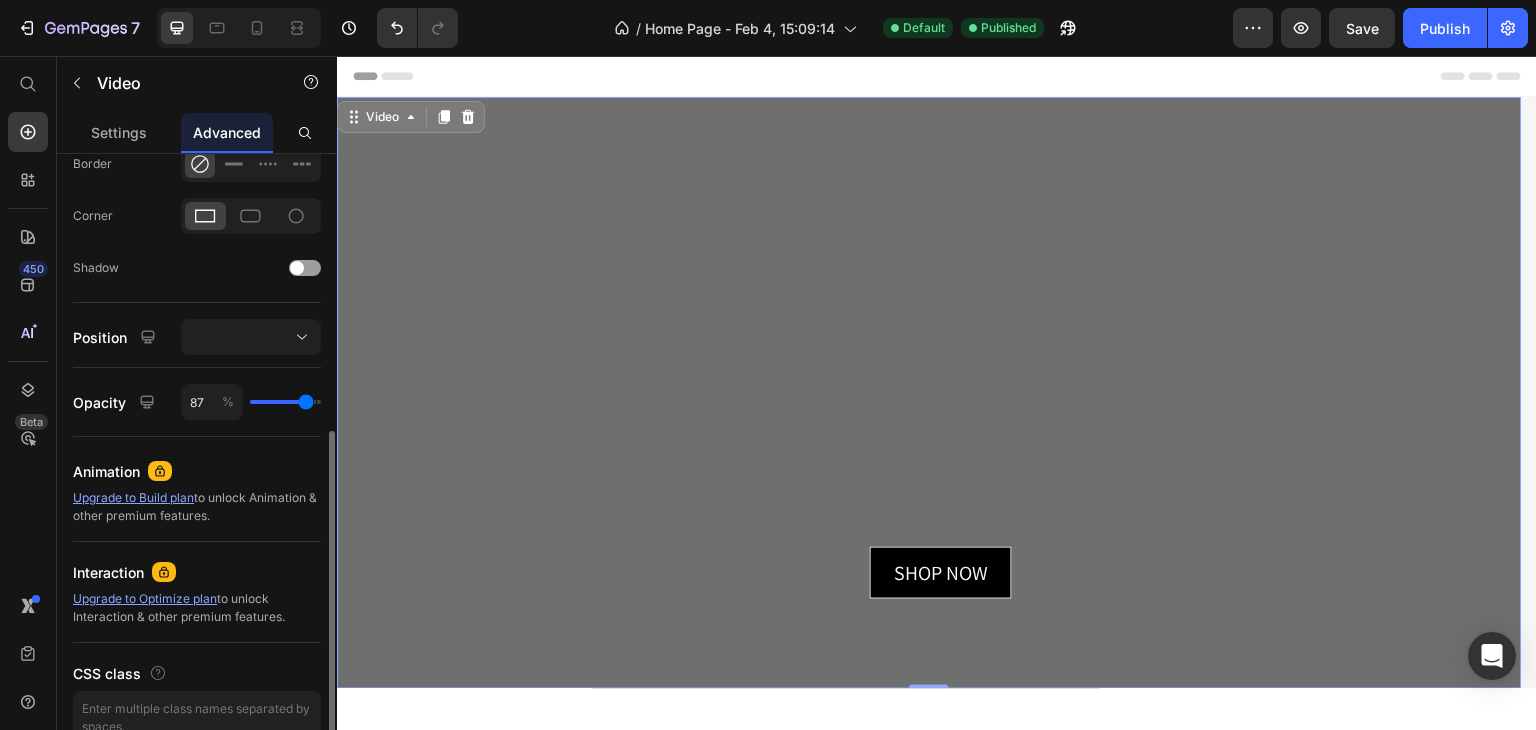 type on "88" 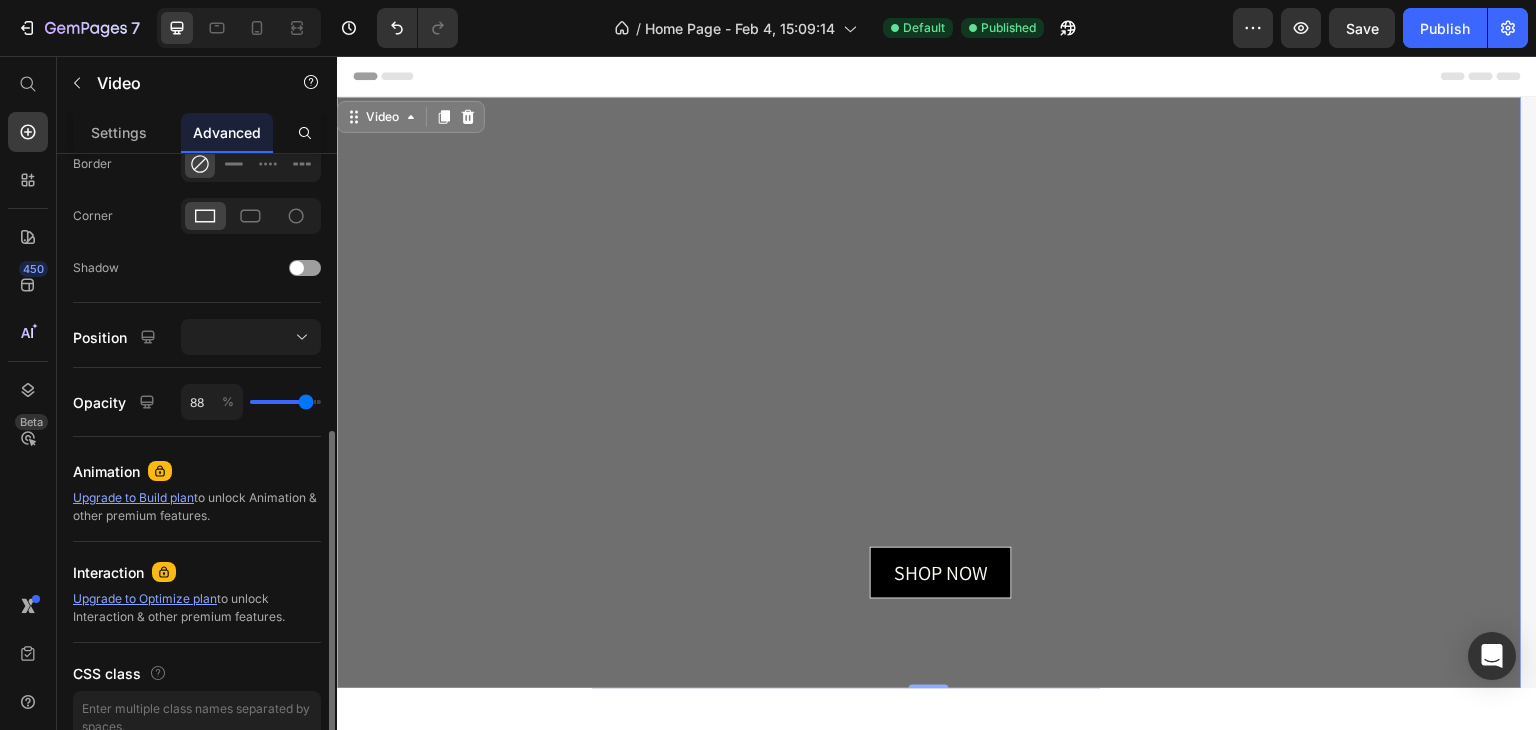 drag, startPoint x: 284, startPoint y: 399, endPoint x: 306, endPoint y: 399, distance: 22 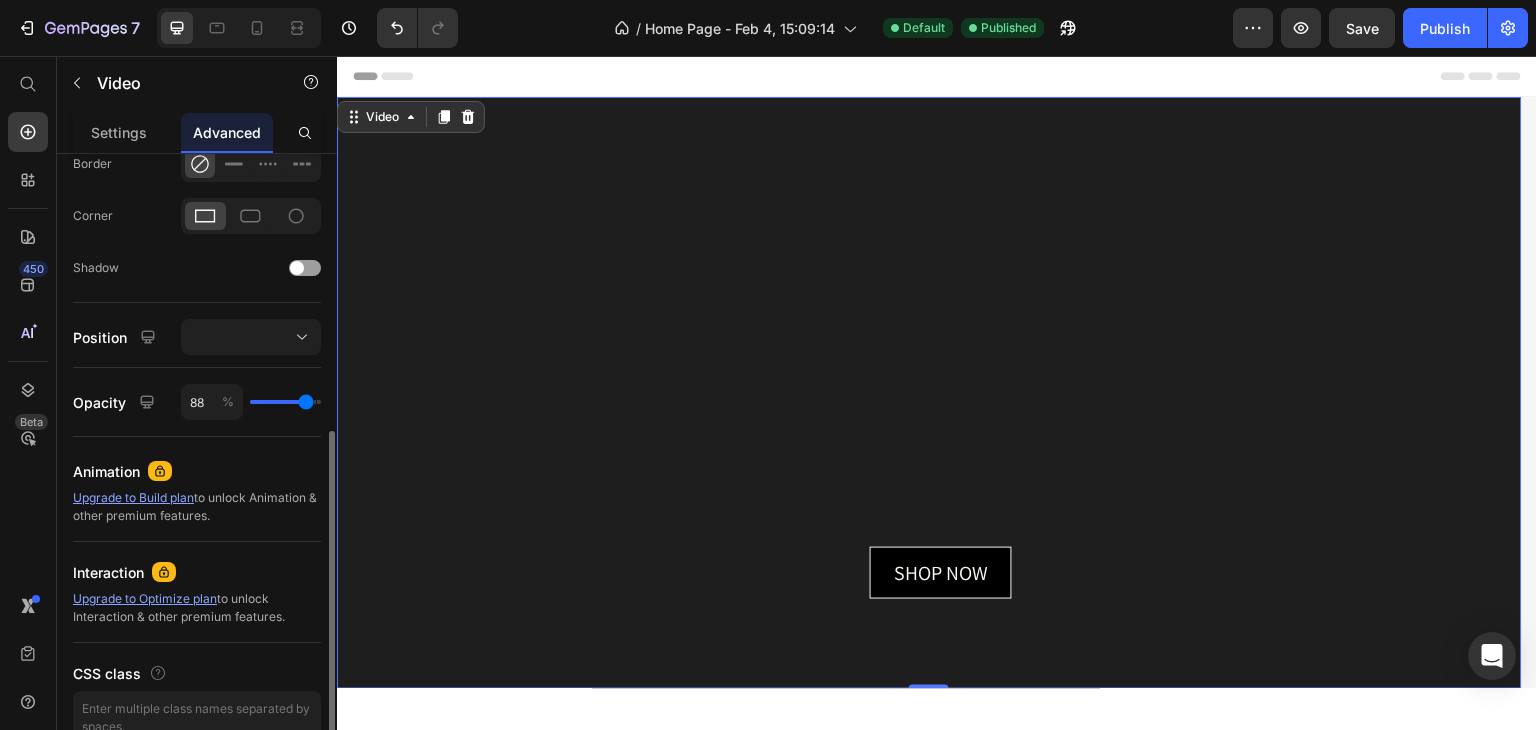 type on "85" 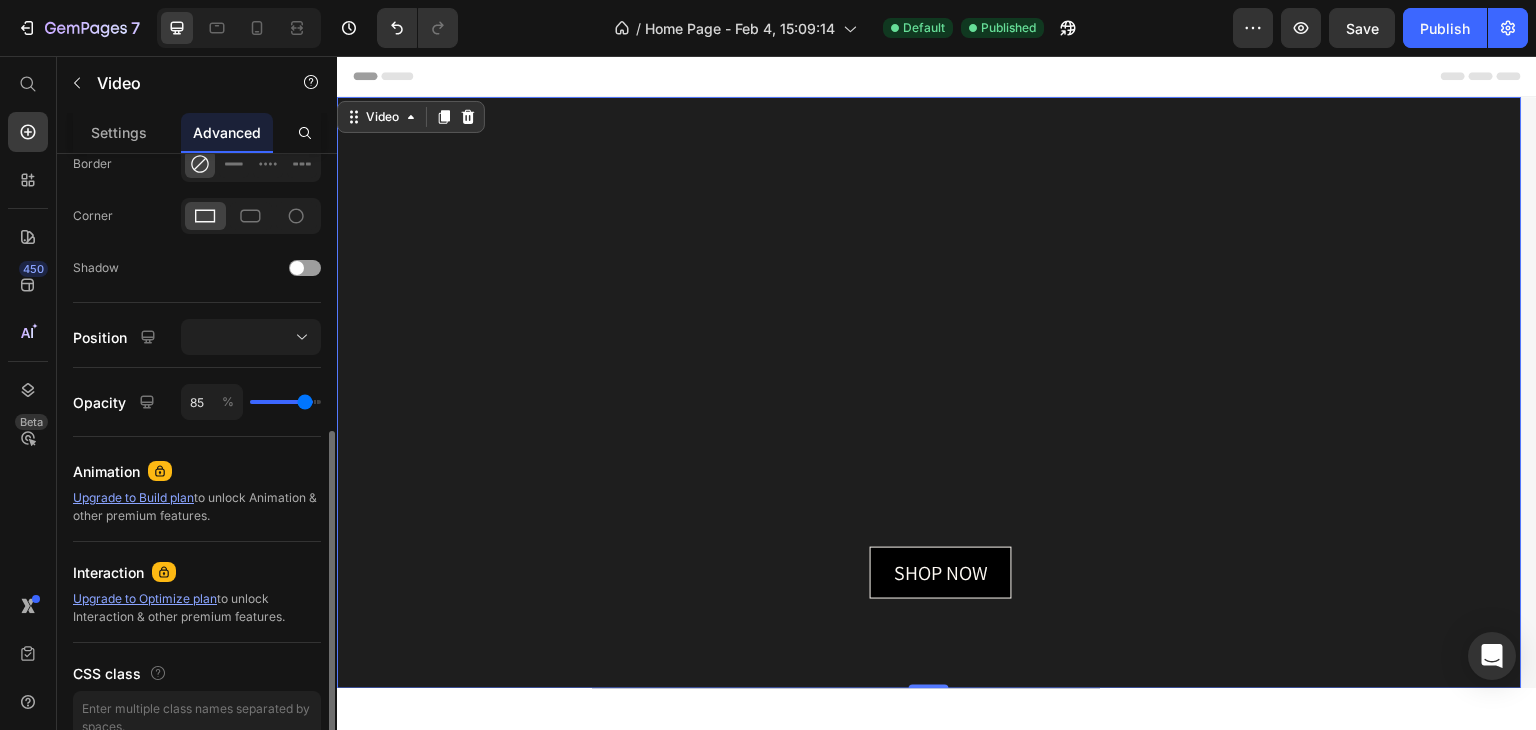 type on "84" 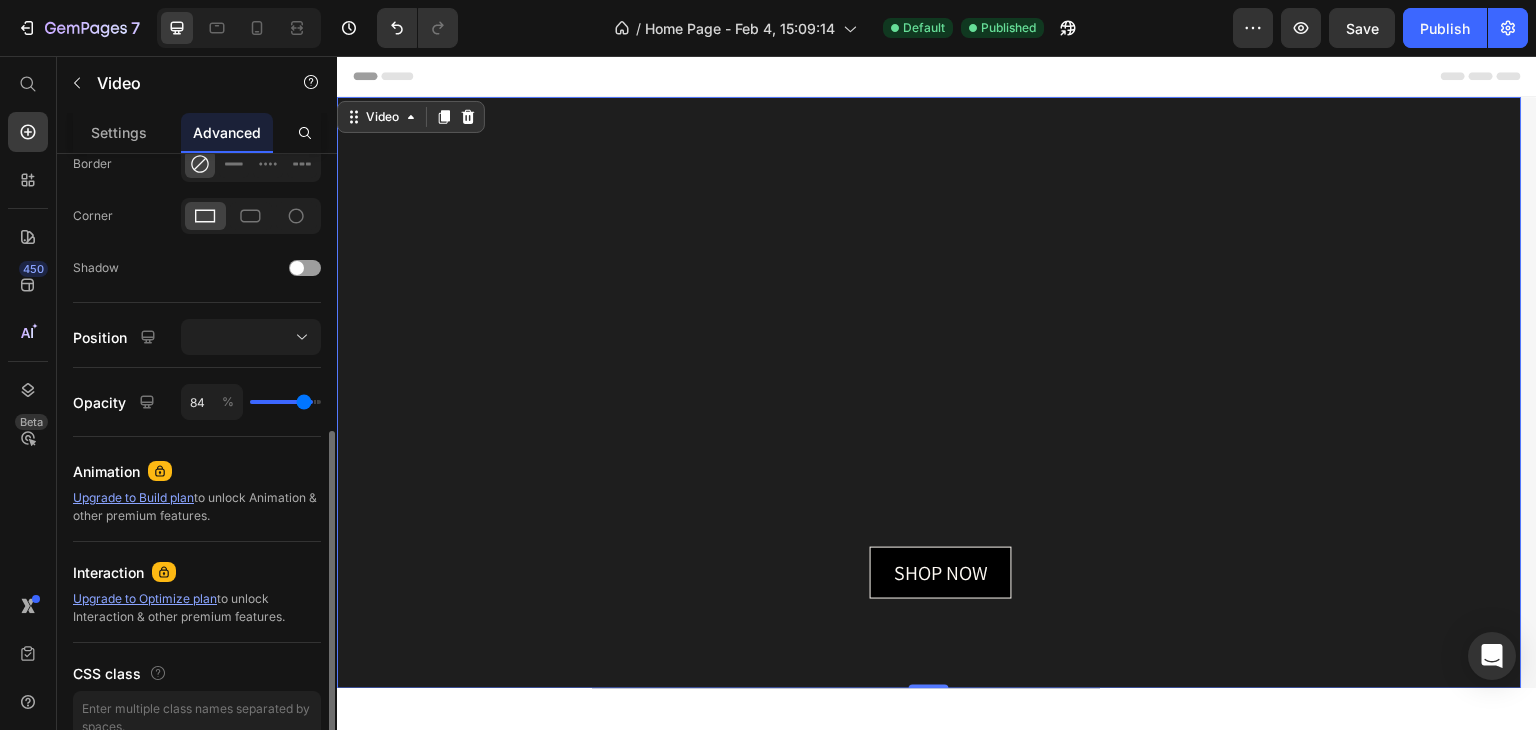 type on "82" 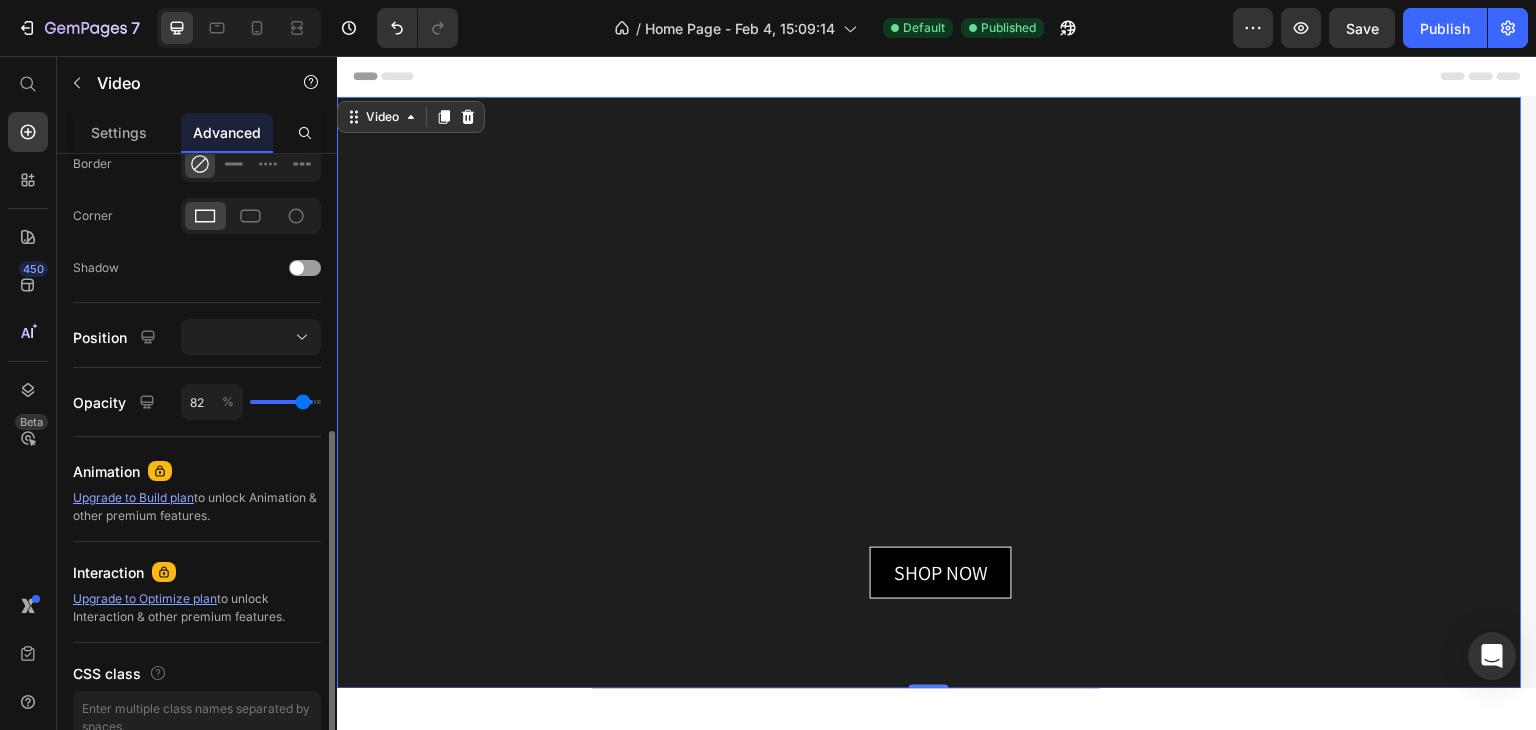 type on "81" 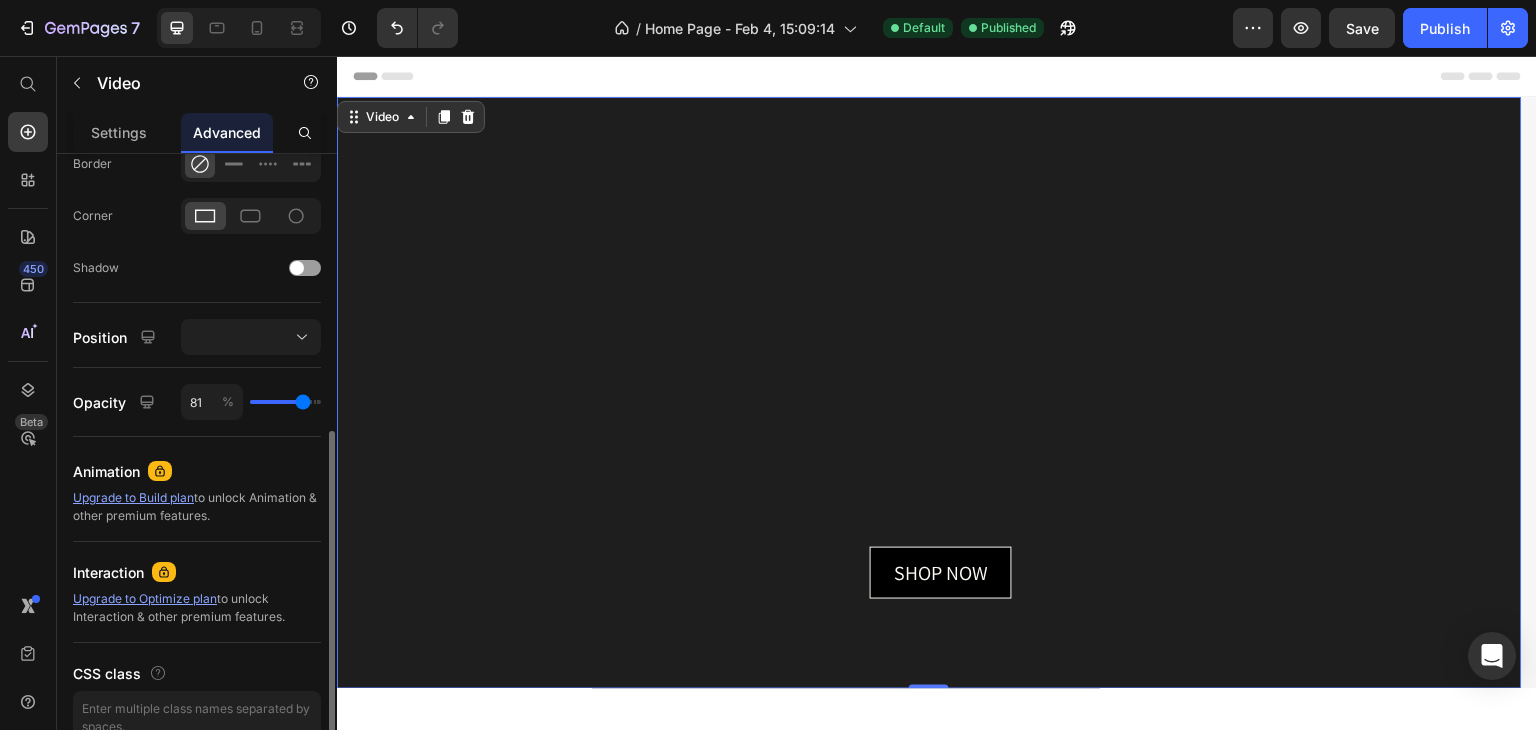 type on "81" 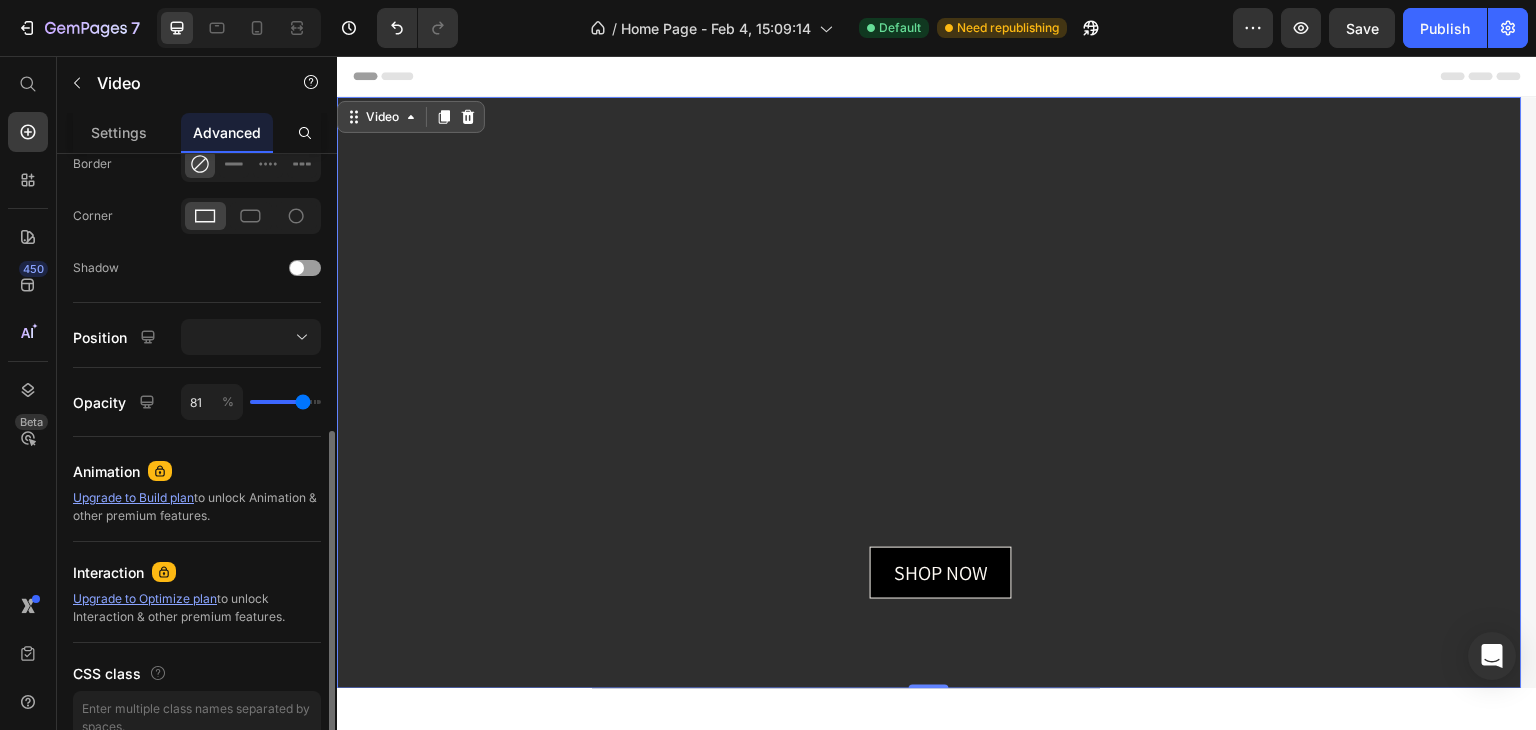 click on "81 %" 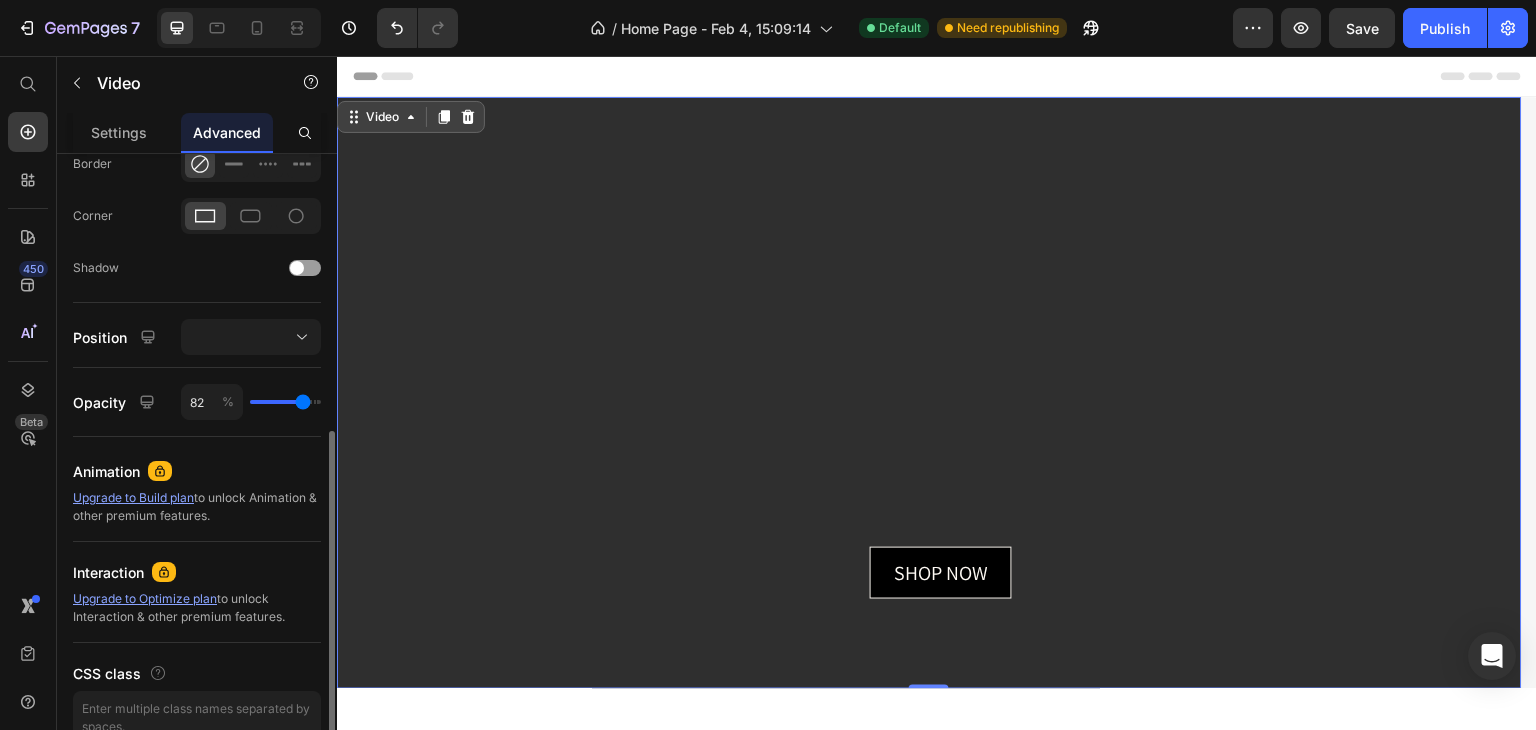type on "84" 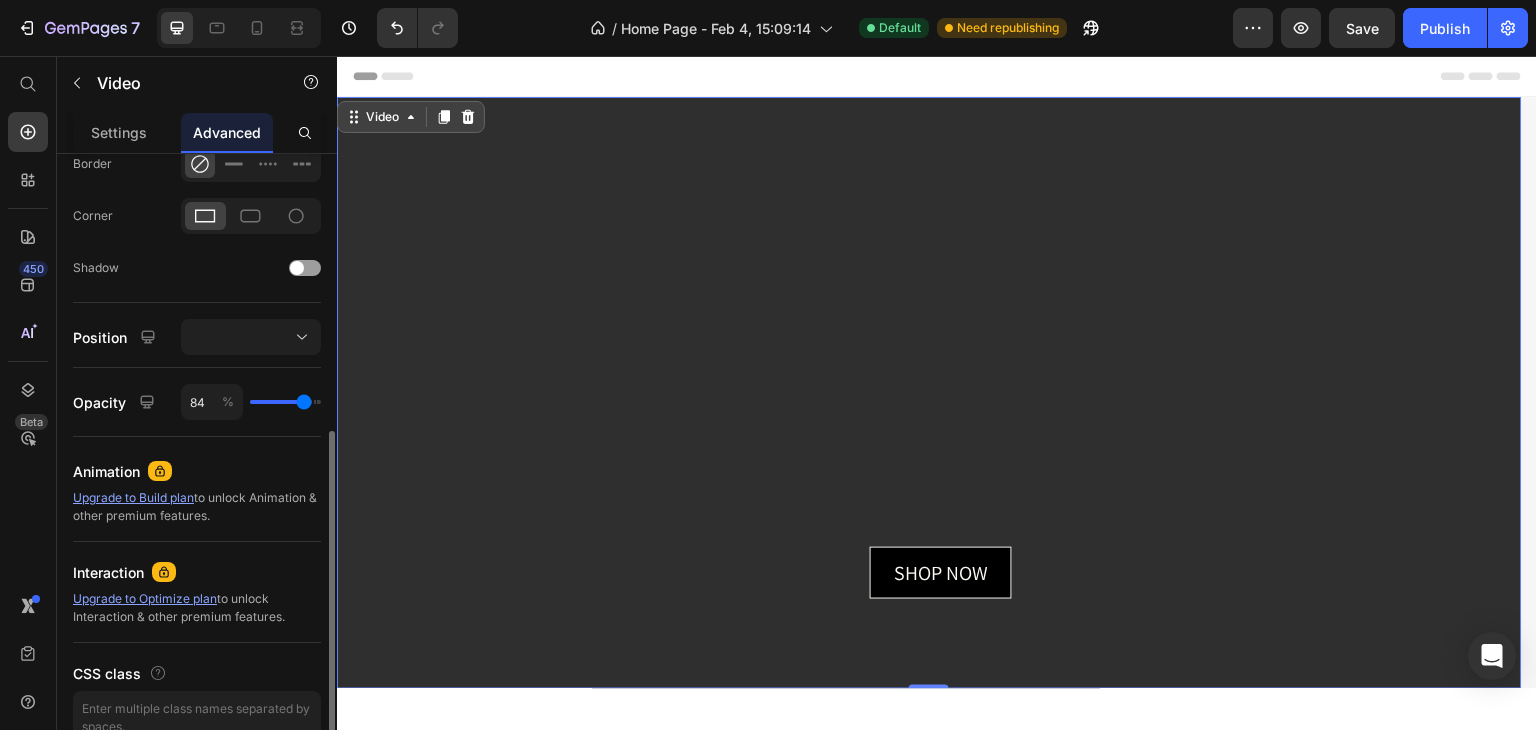 type on "85" 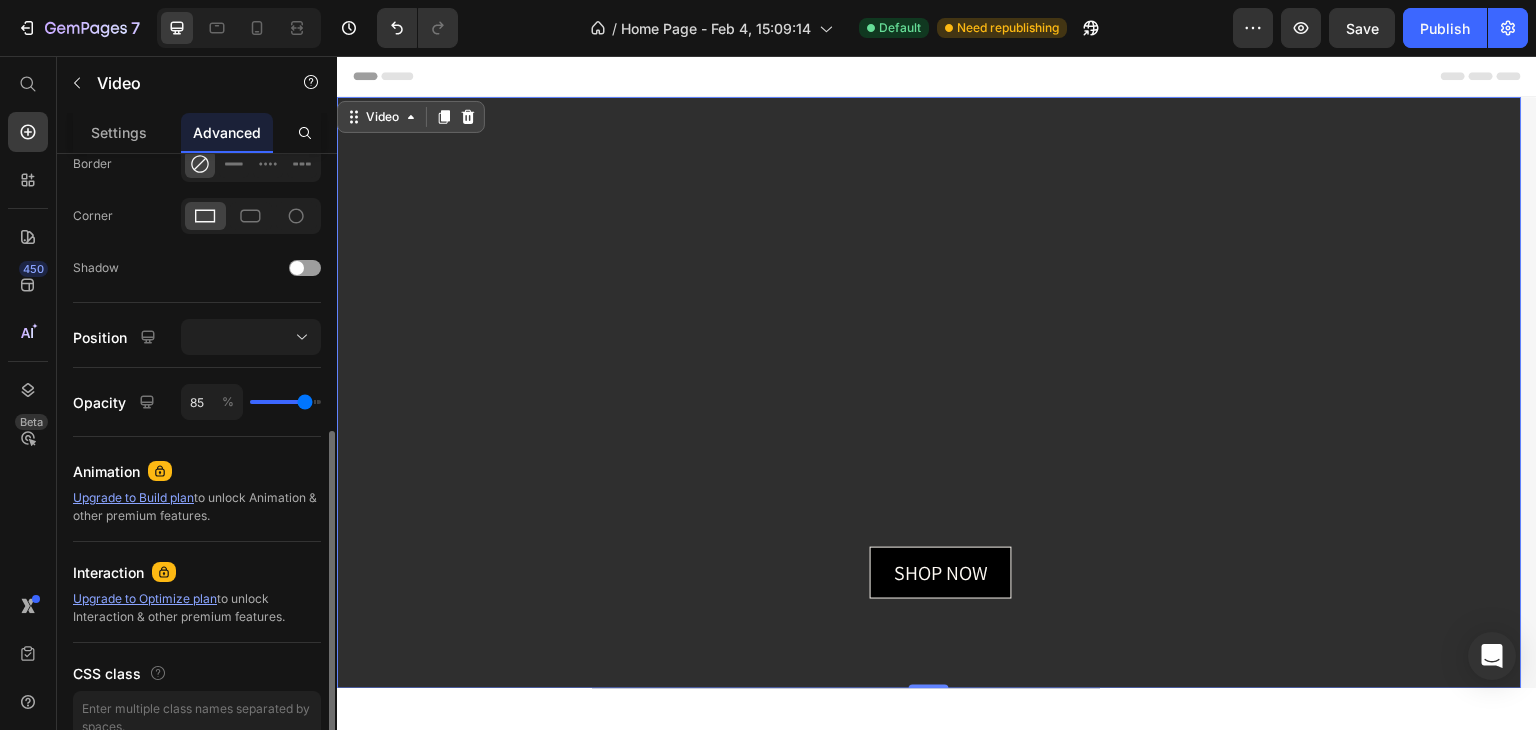 type on "87" 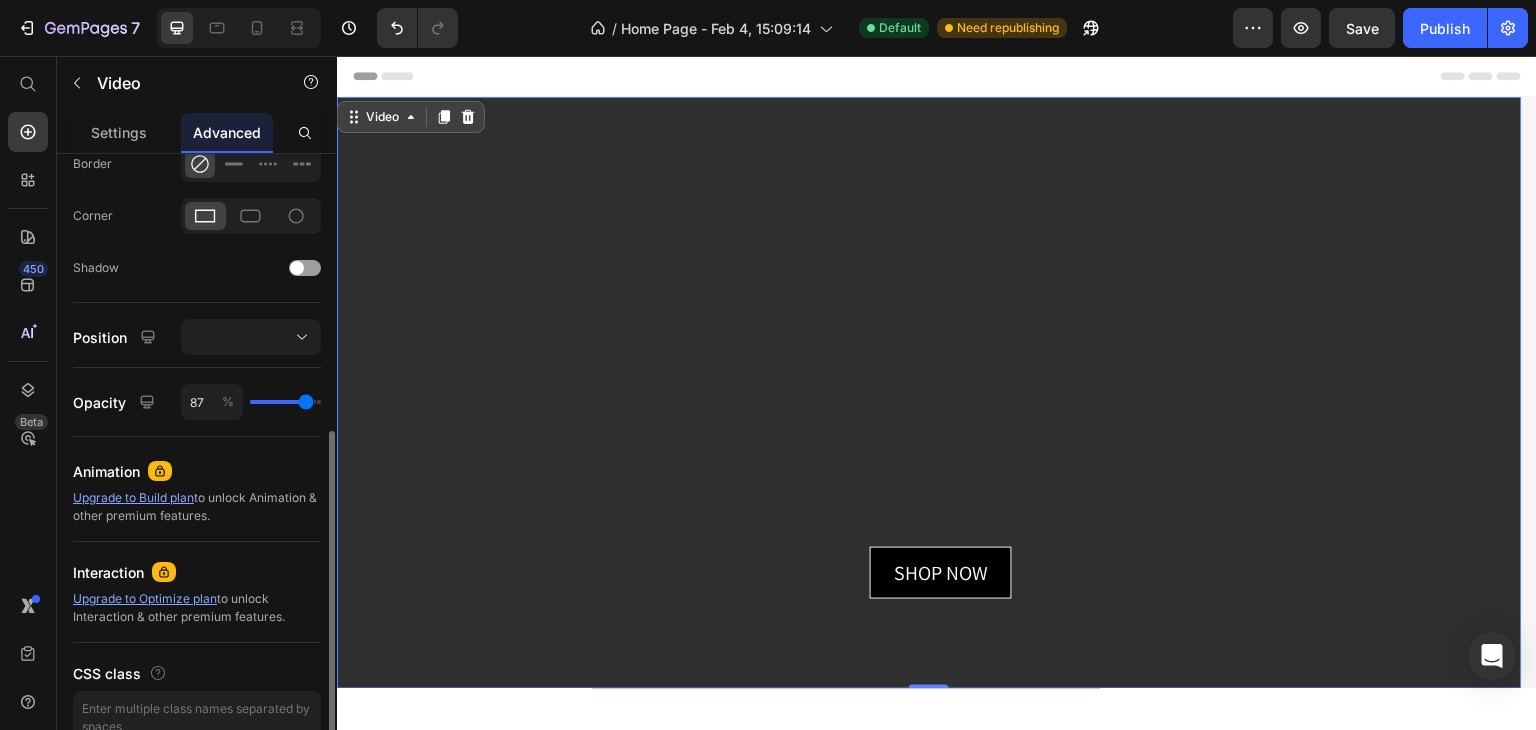 type on "88" 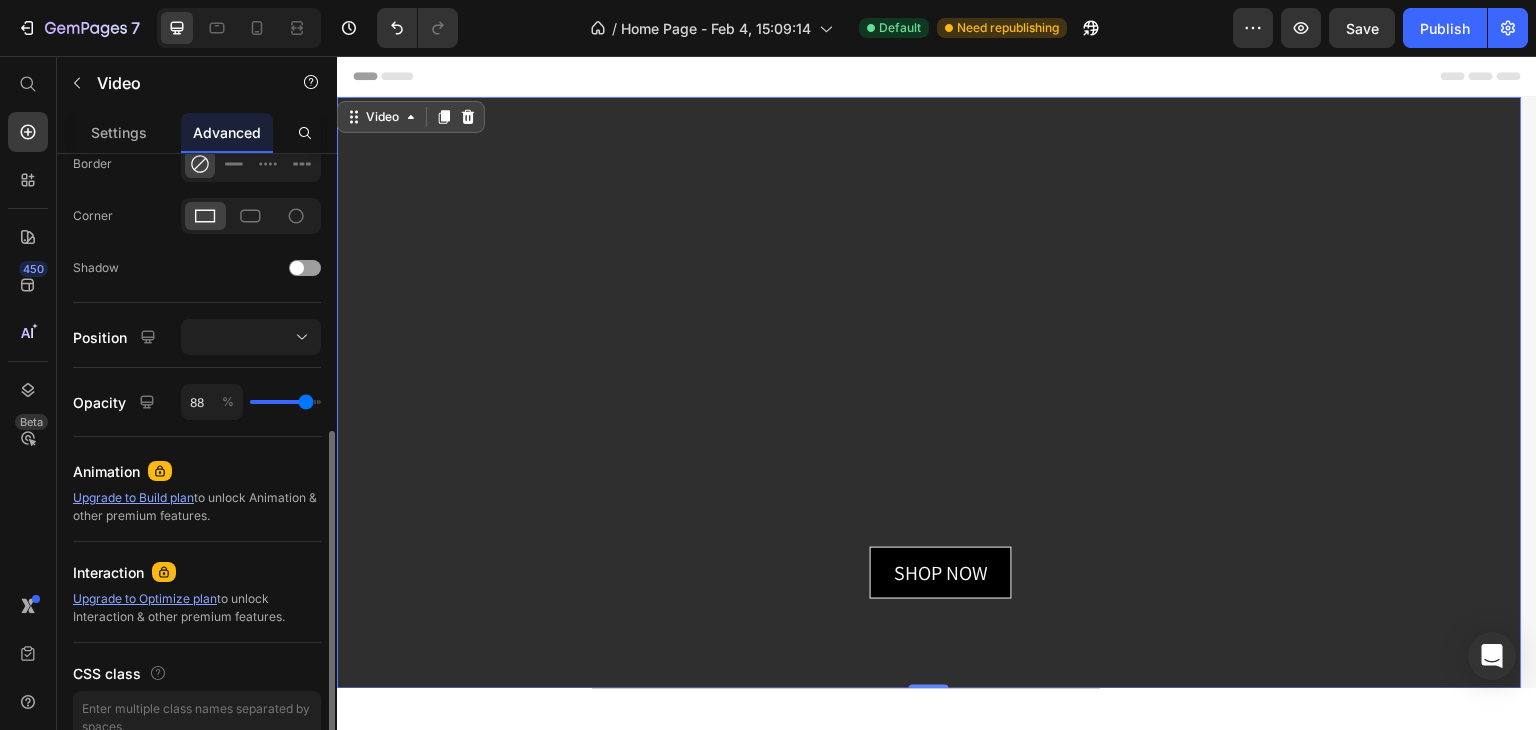 type on "89" 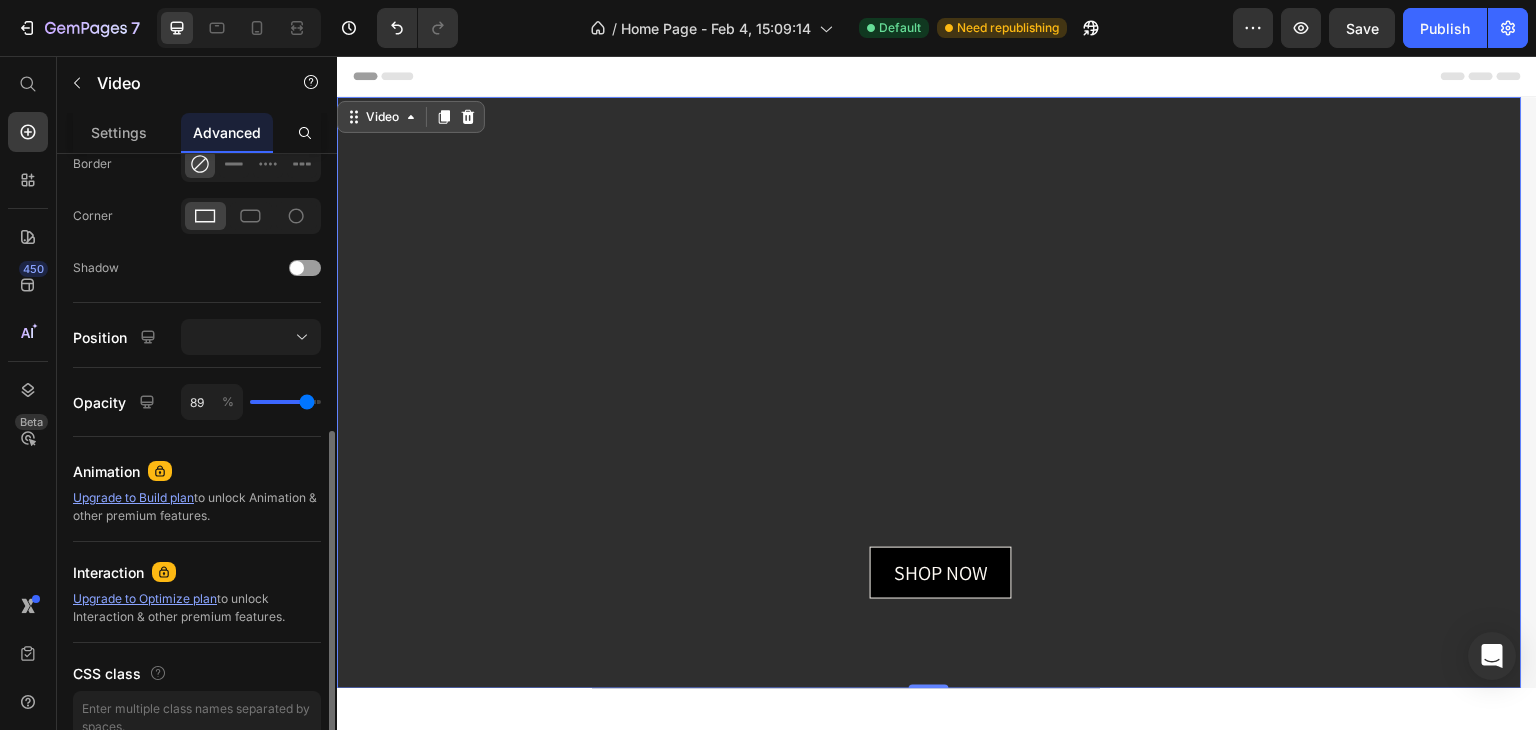 type on "88" 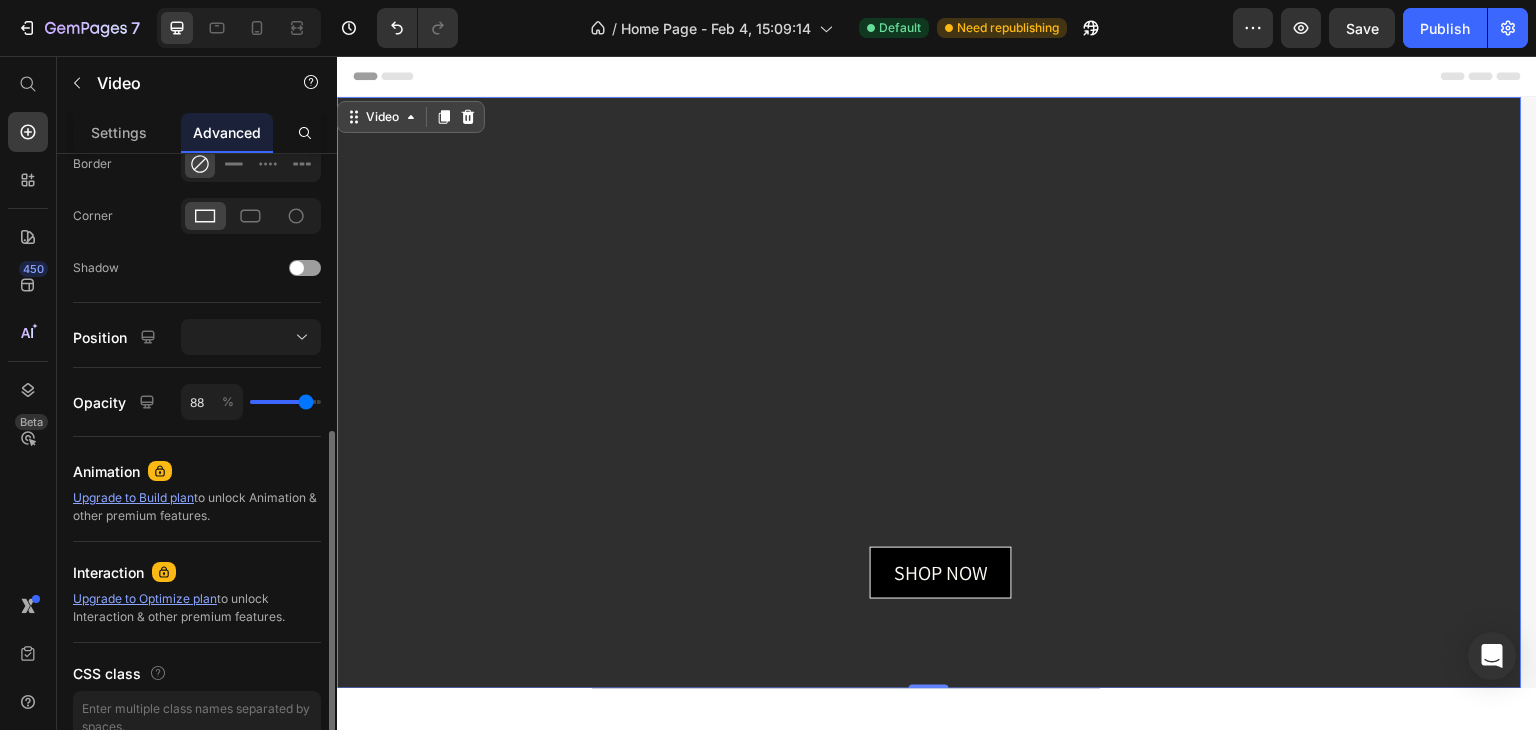 type on "87" 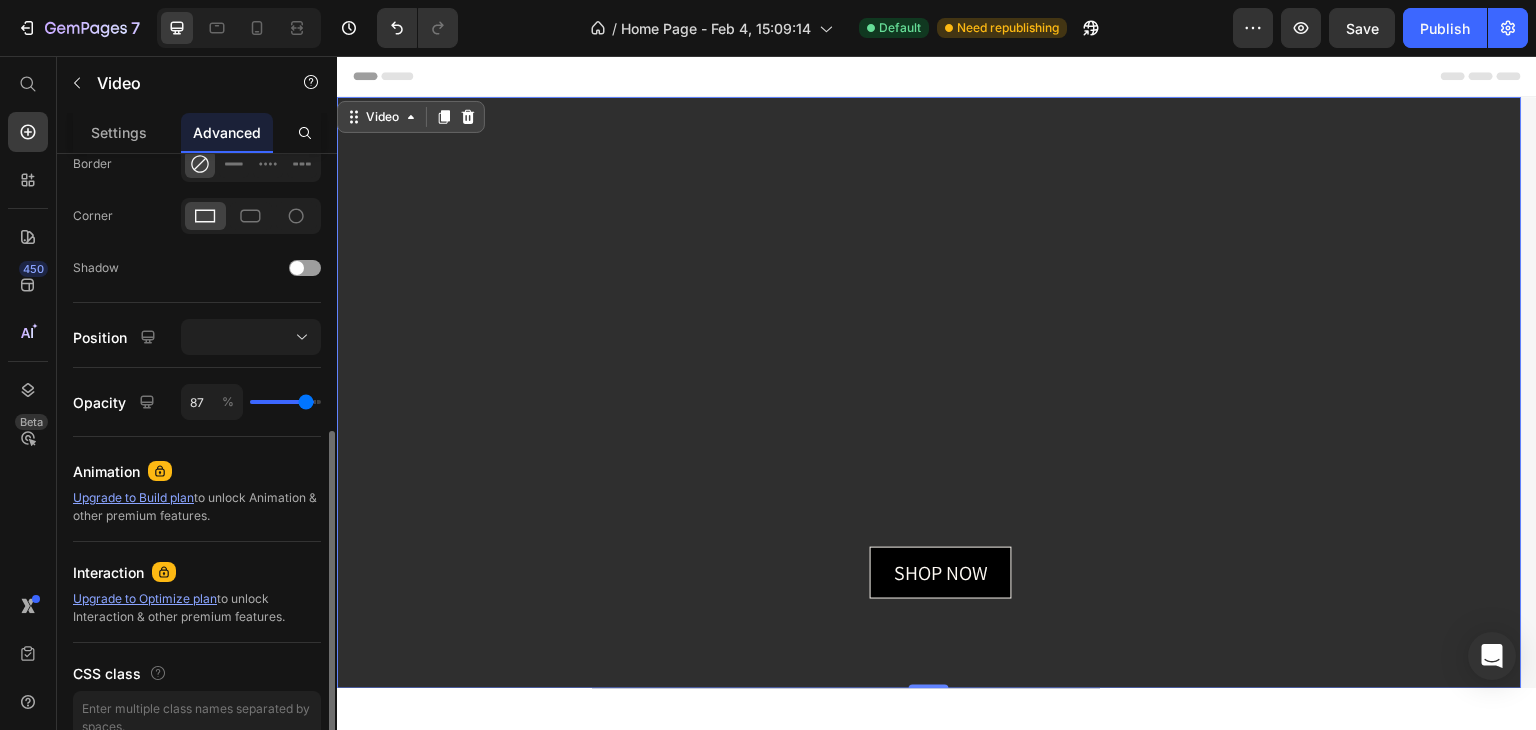type on "84" 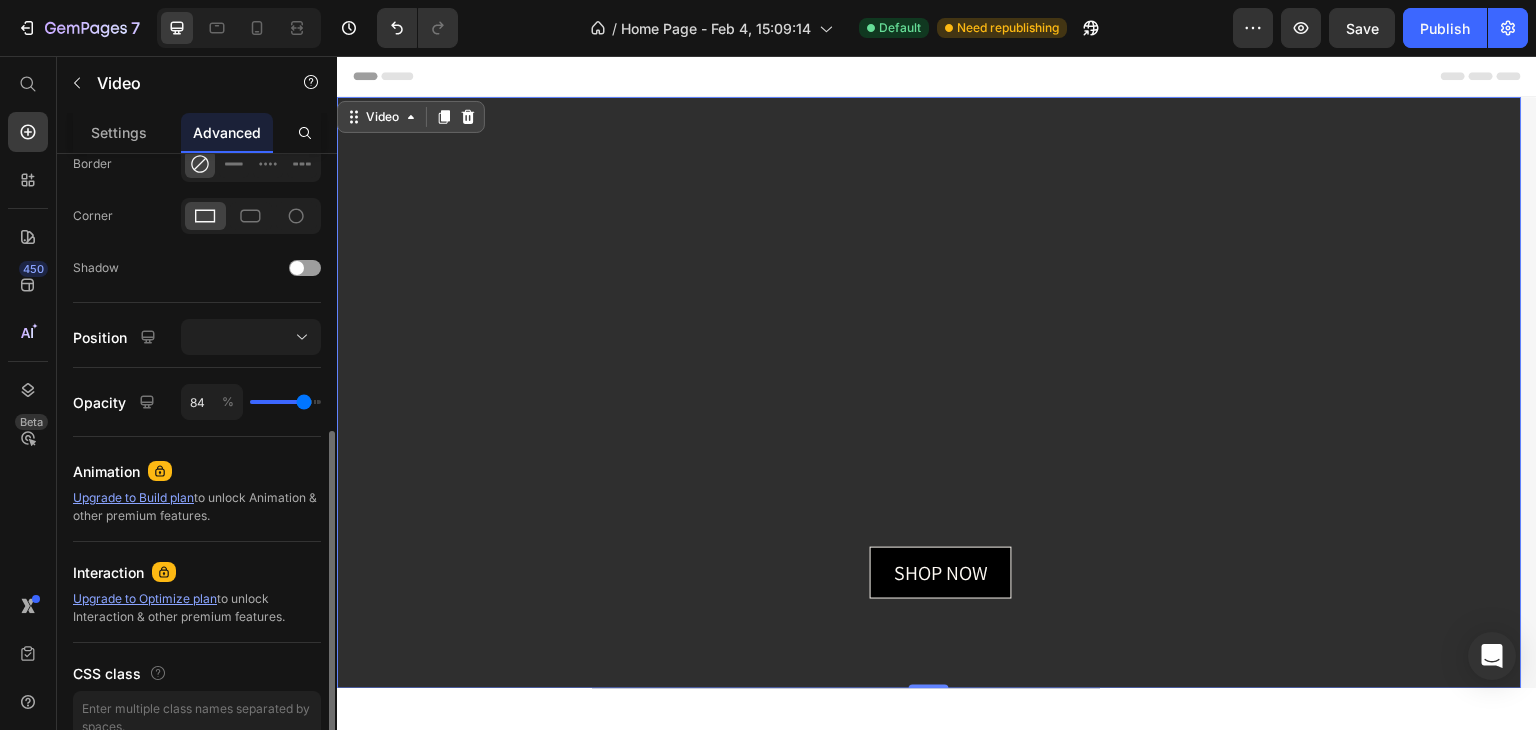 type on "84" 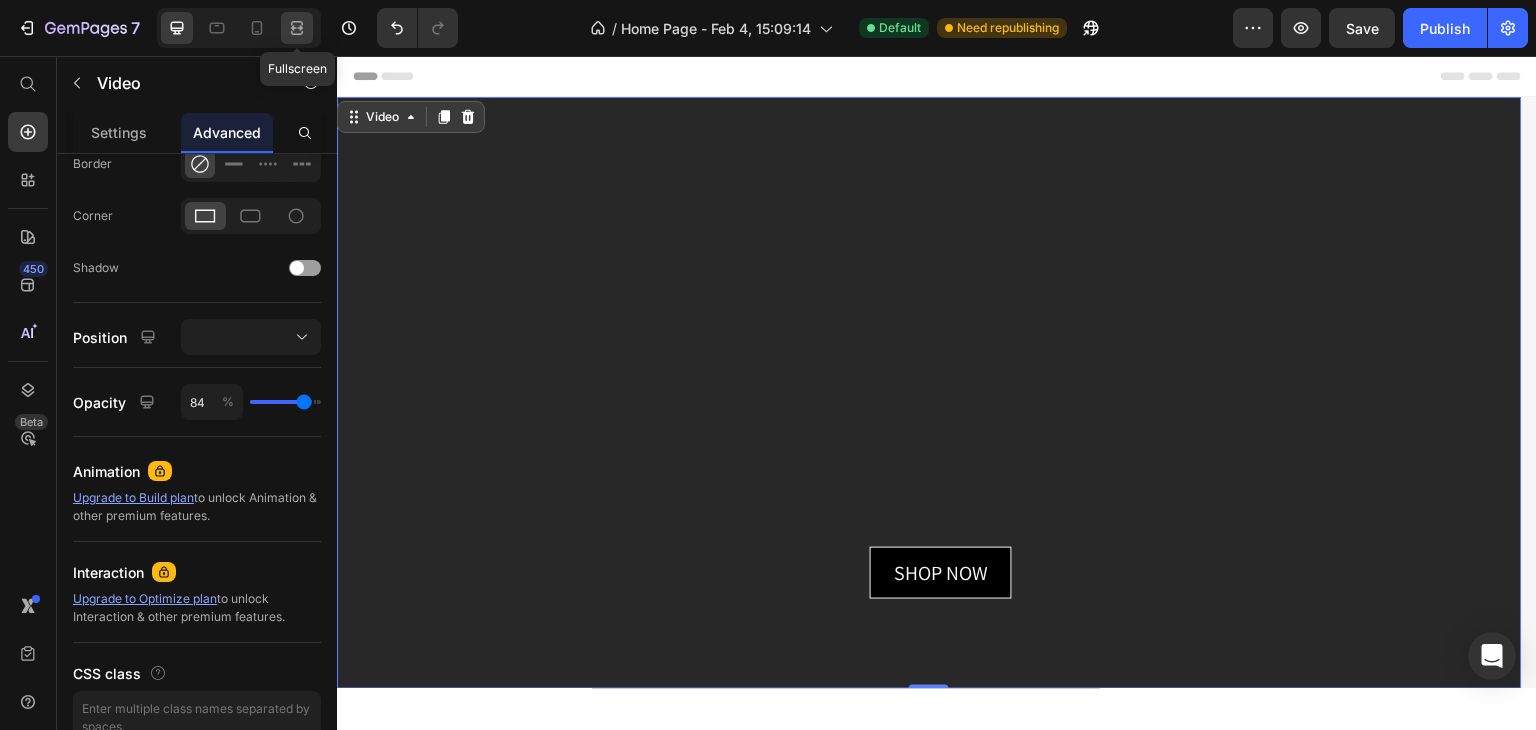 click 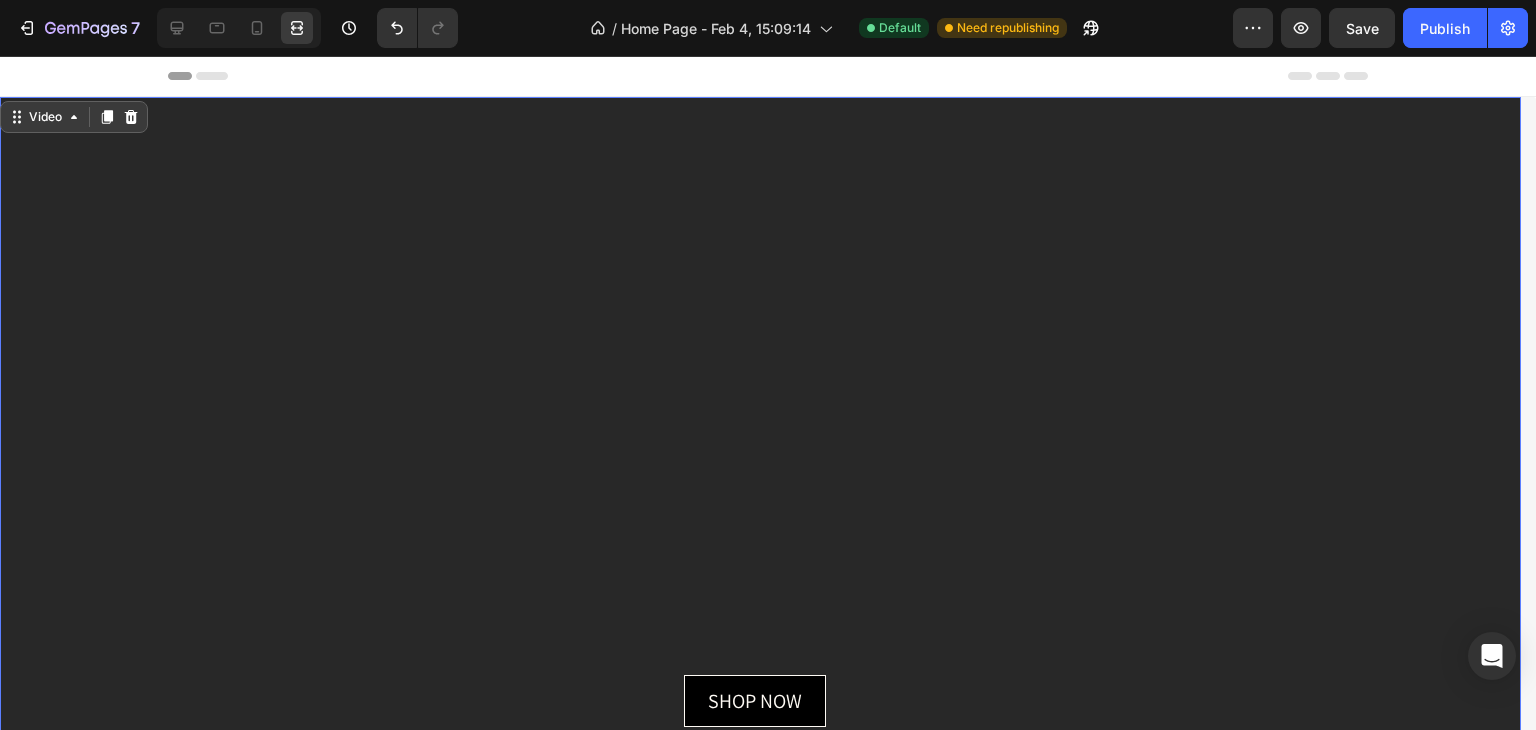 click on "[NUMBER] / Home Page - [DATE] [TIME] Default Need republishing Preview Save Publish" 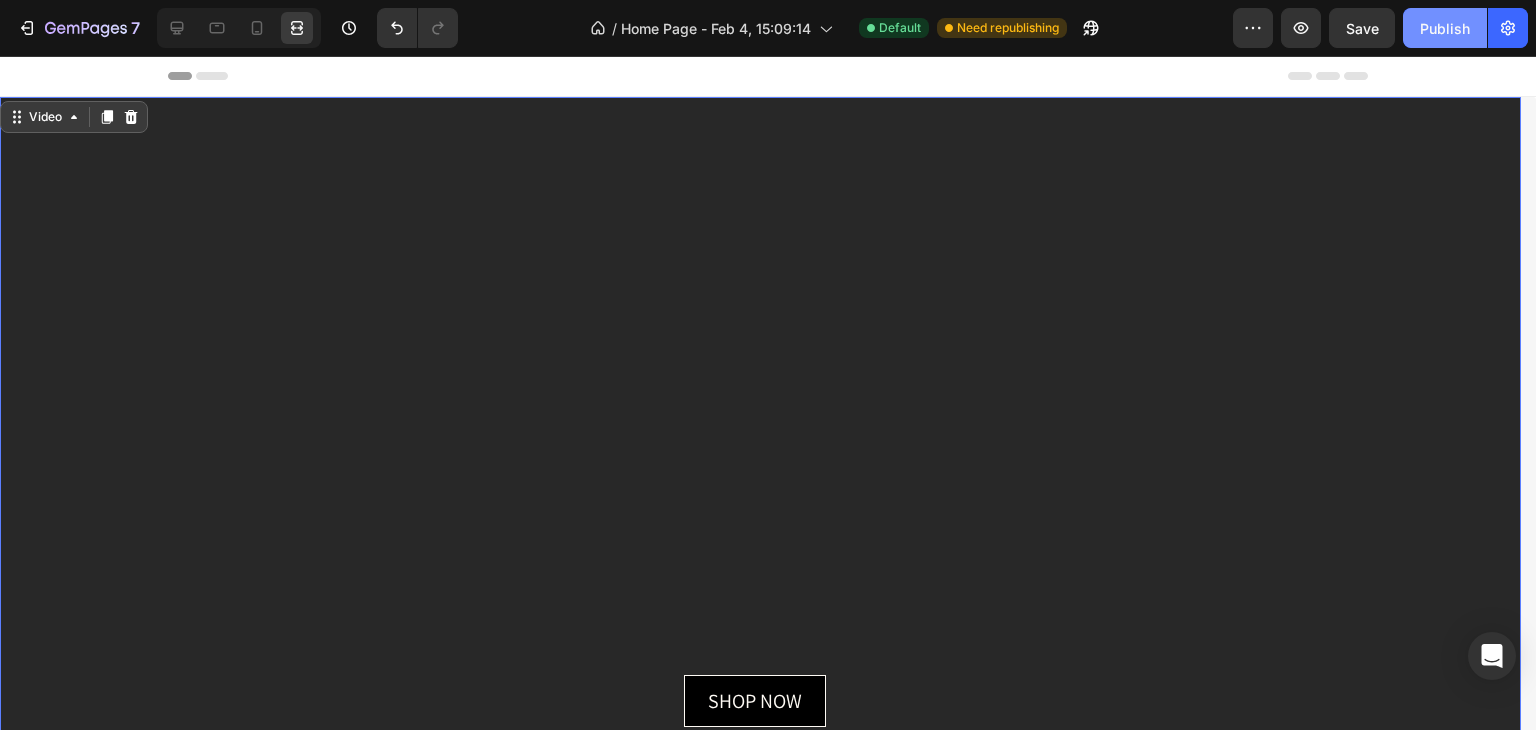 click on "Publish" at bounding box center (1445, 28) 